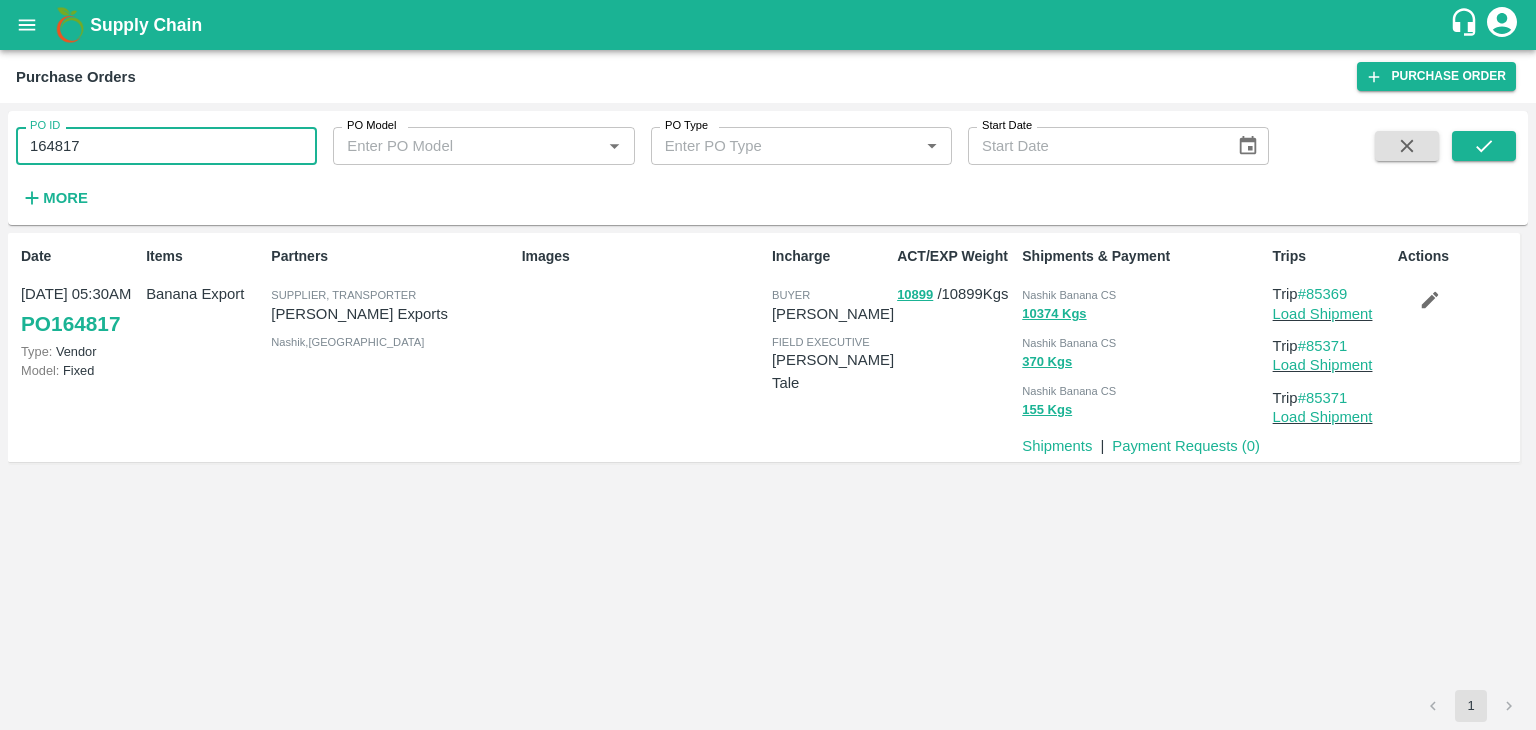 scroll, scrollTop: 0, scrollLeft: 0, axis: both 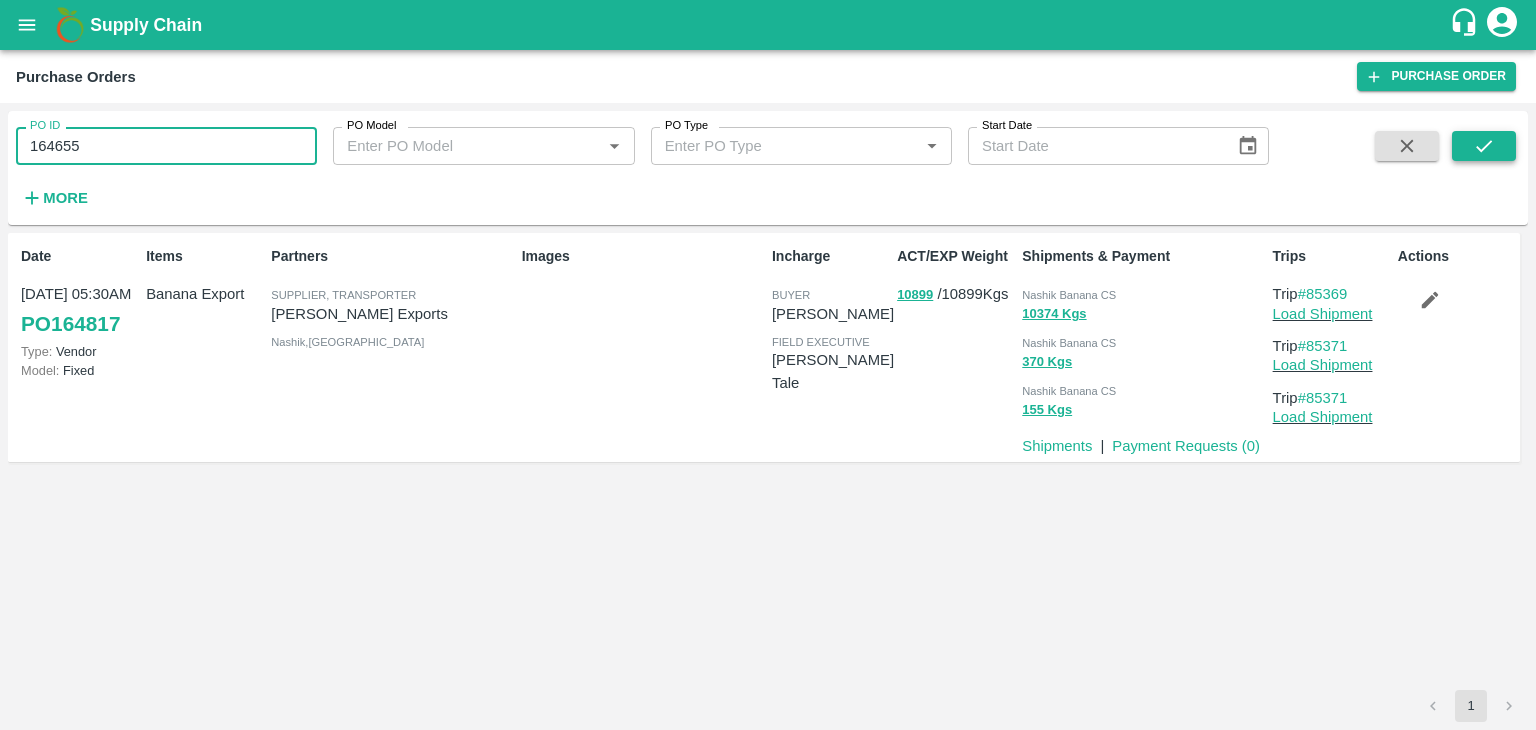 type on "164655" 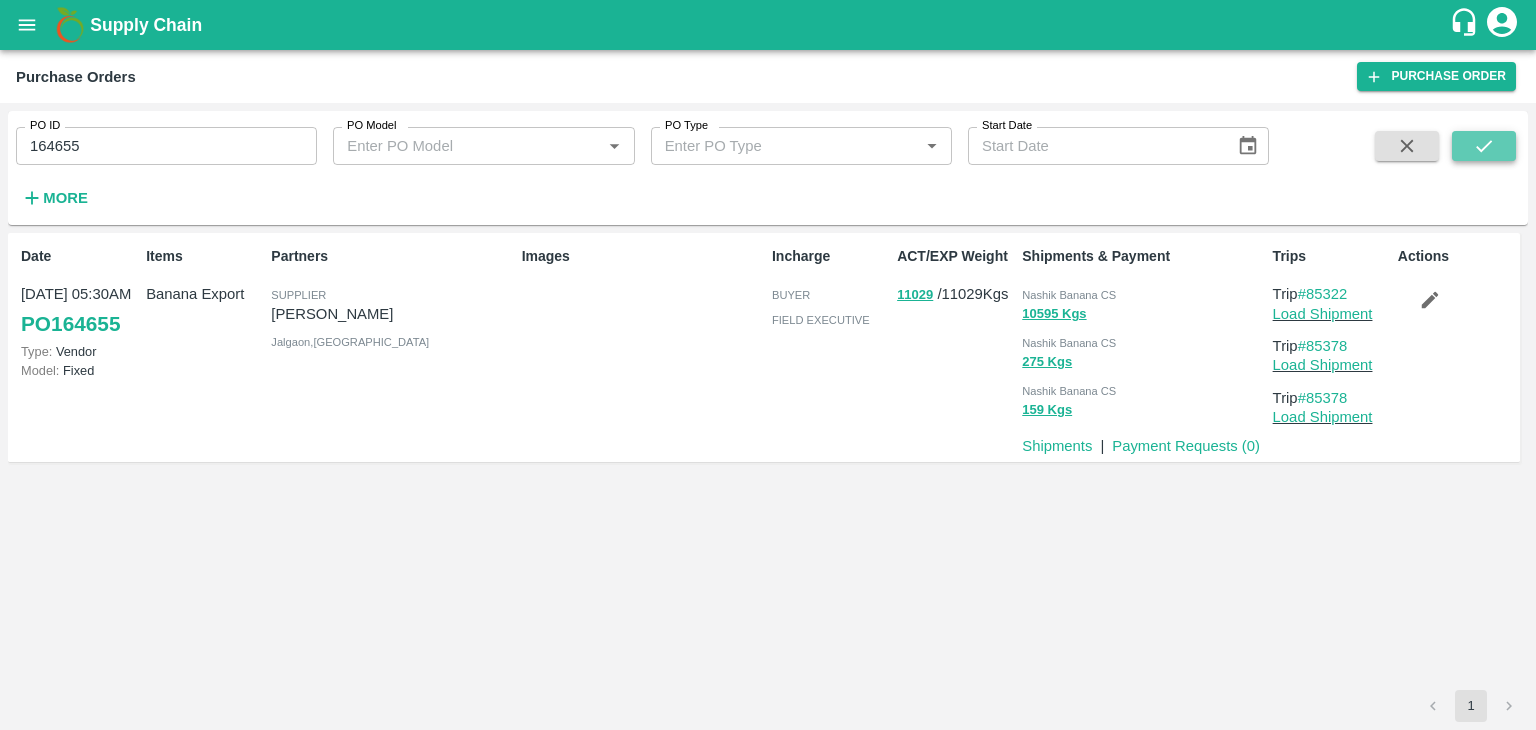 click 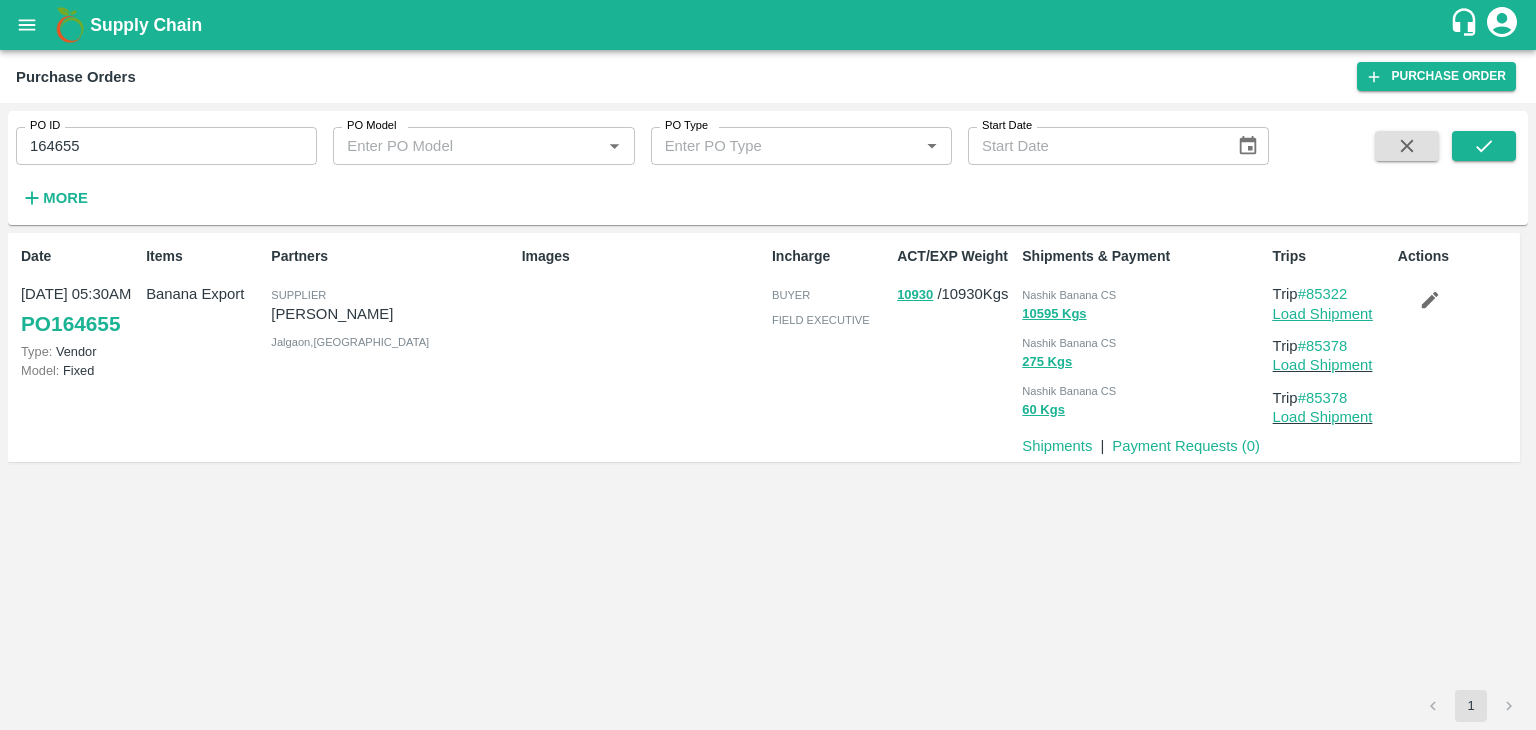 click on "Load Shipment" at bounding box center (1323, 314) 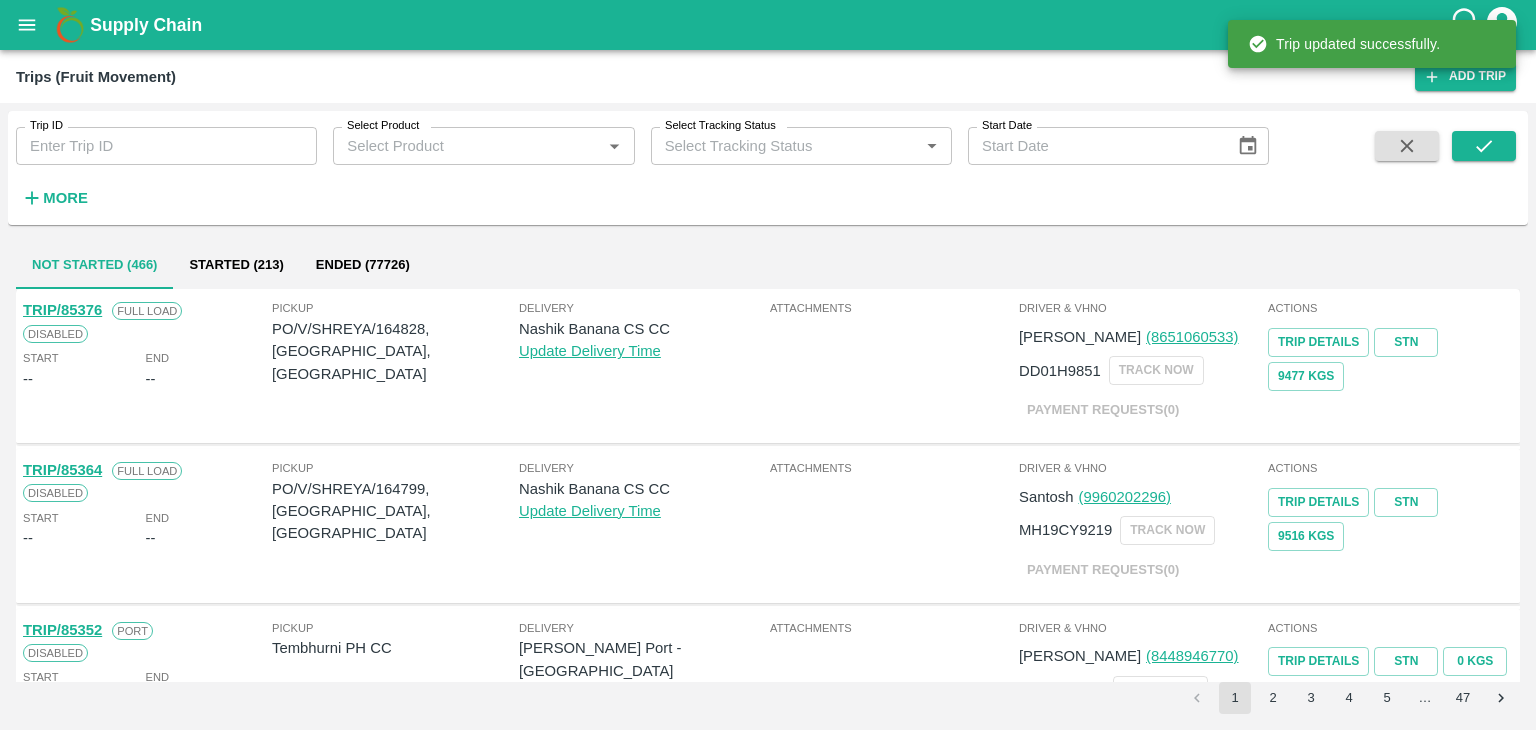 scroll, scrollTop: 0, scrollLeft: 0, axis: both 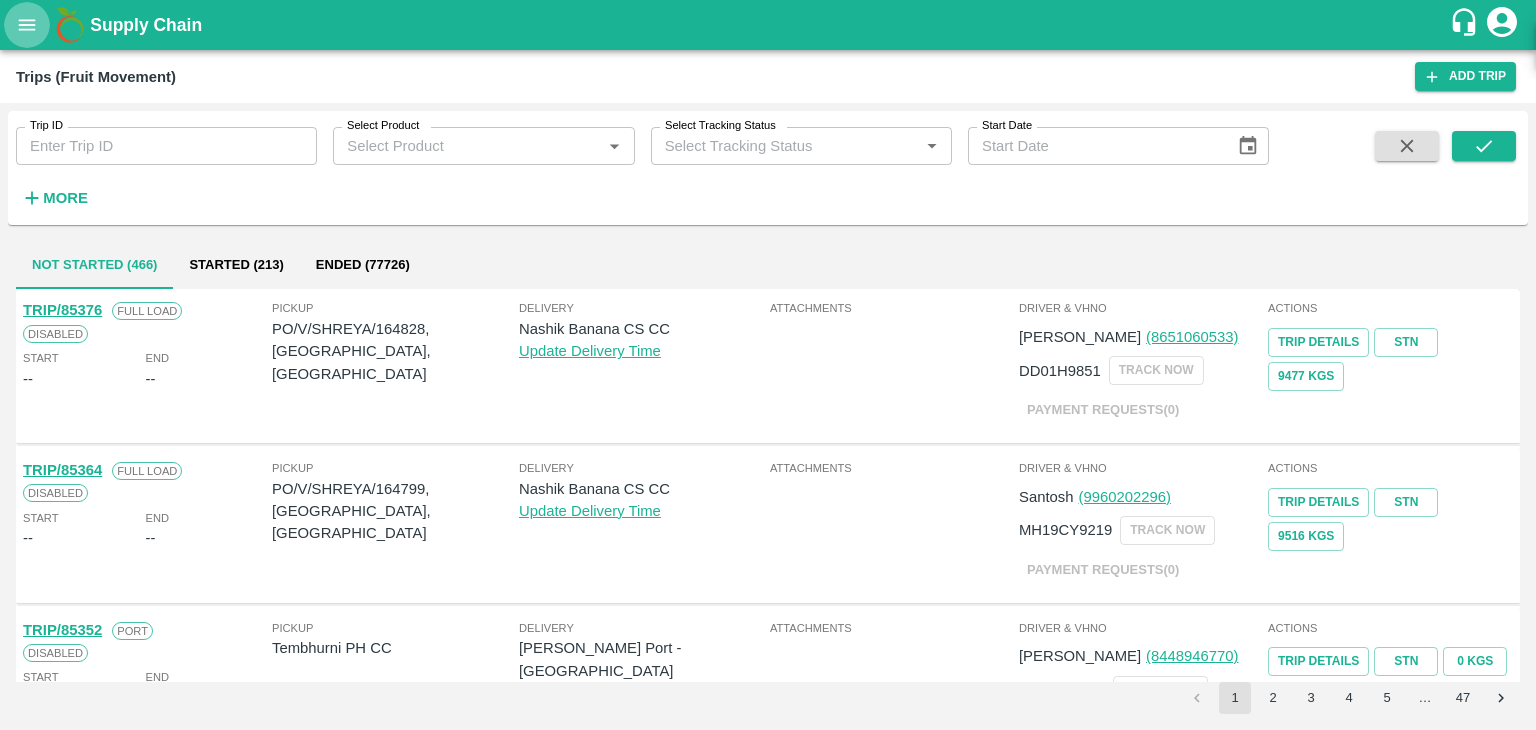 click at bounding box center [27, 25] 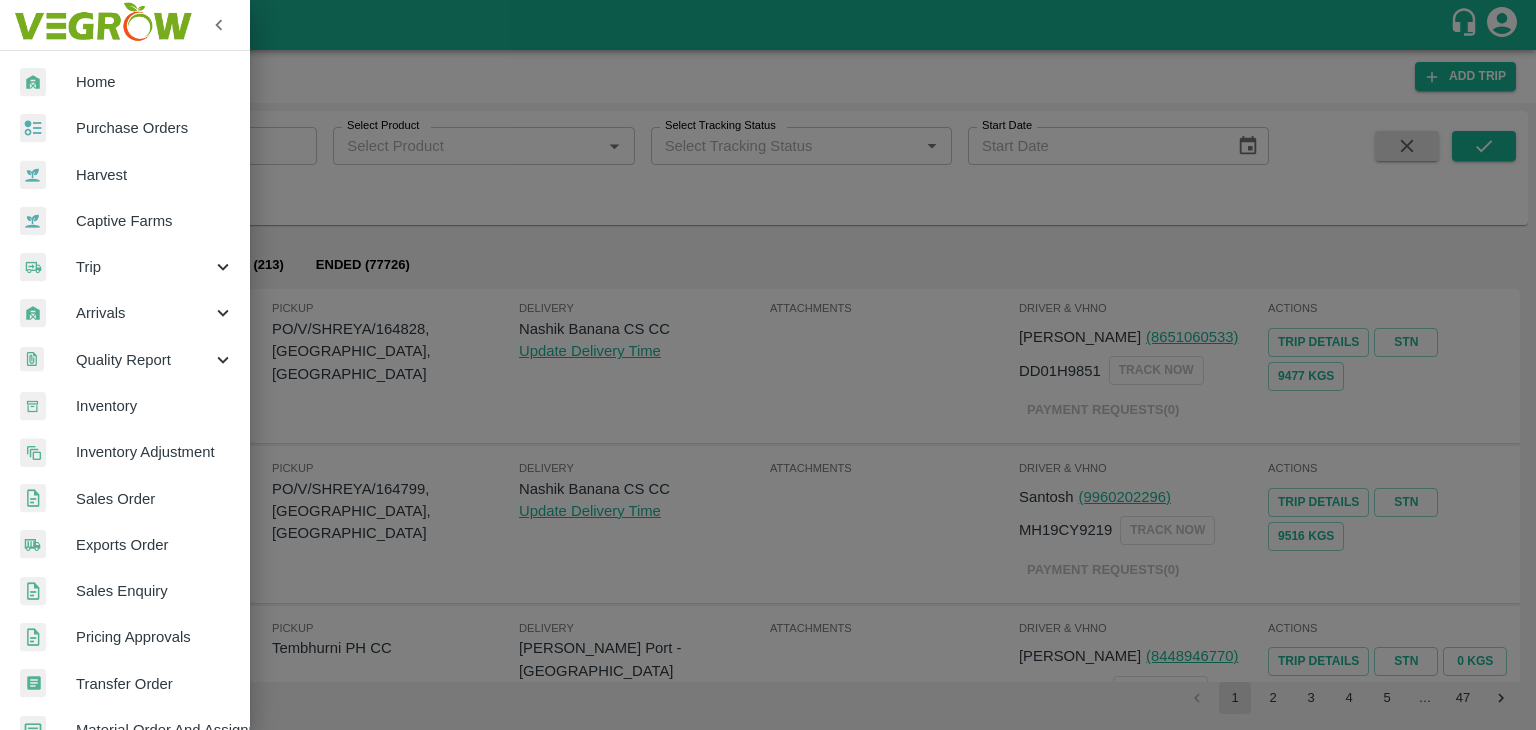 click on "Arrivals" at bounding box center (144, 313) 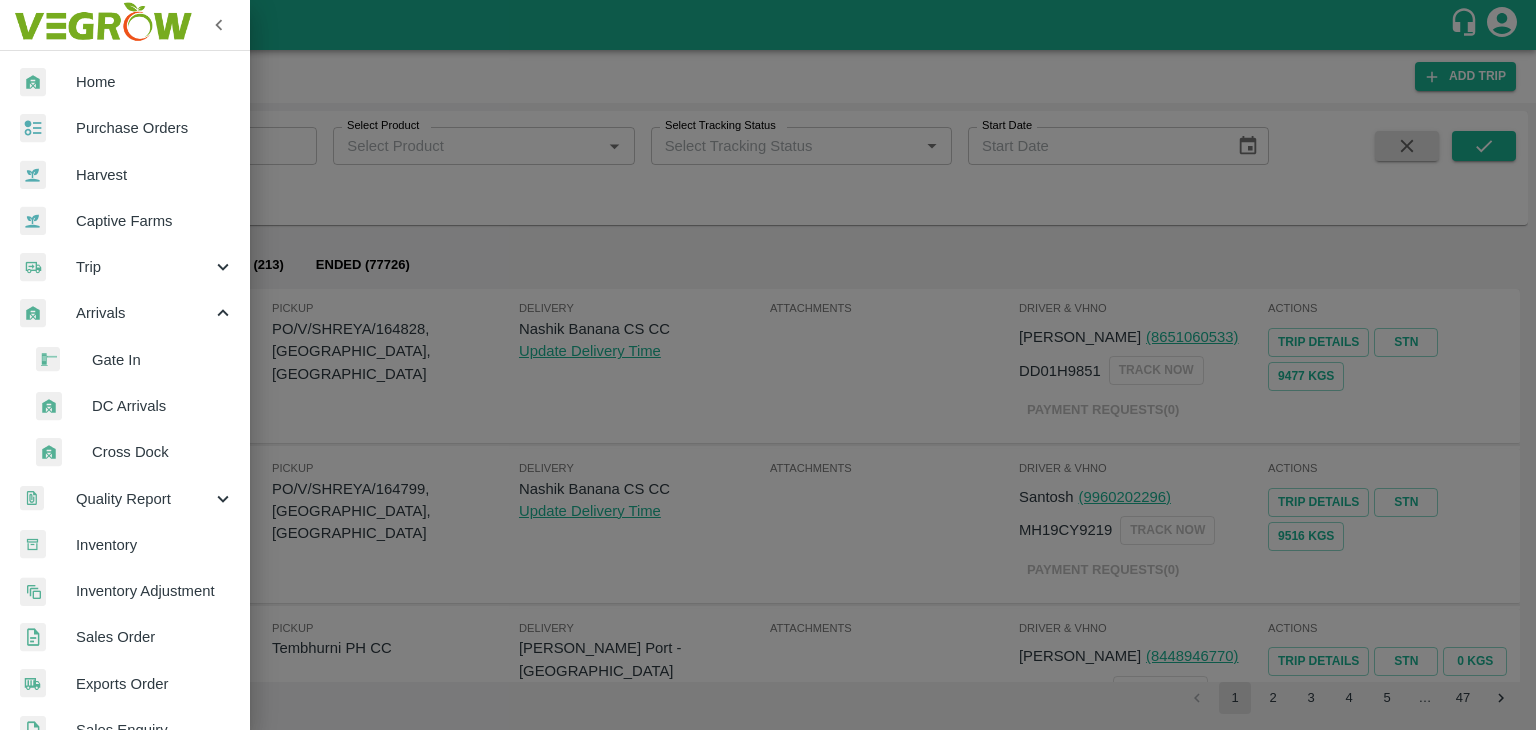 click on "DC Arrivals" at bounding box center [163, 406] 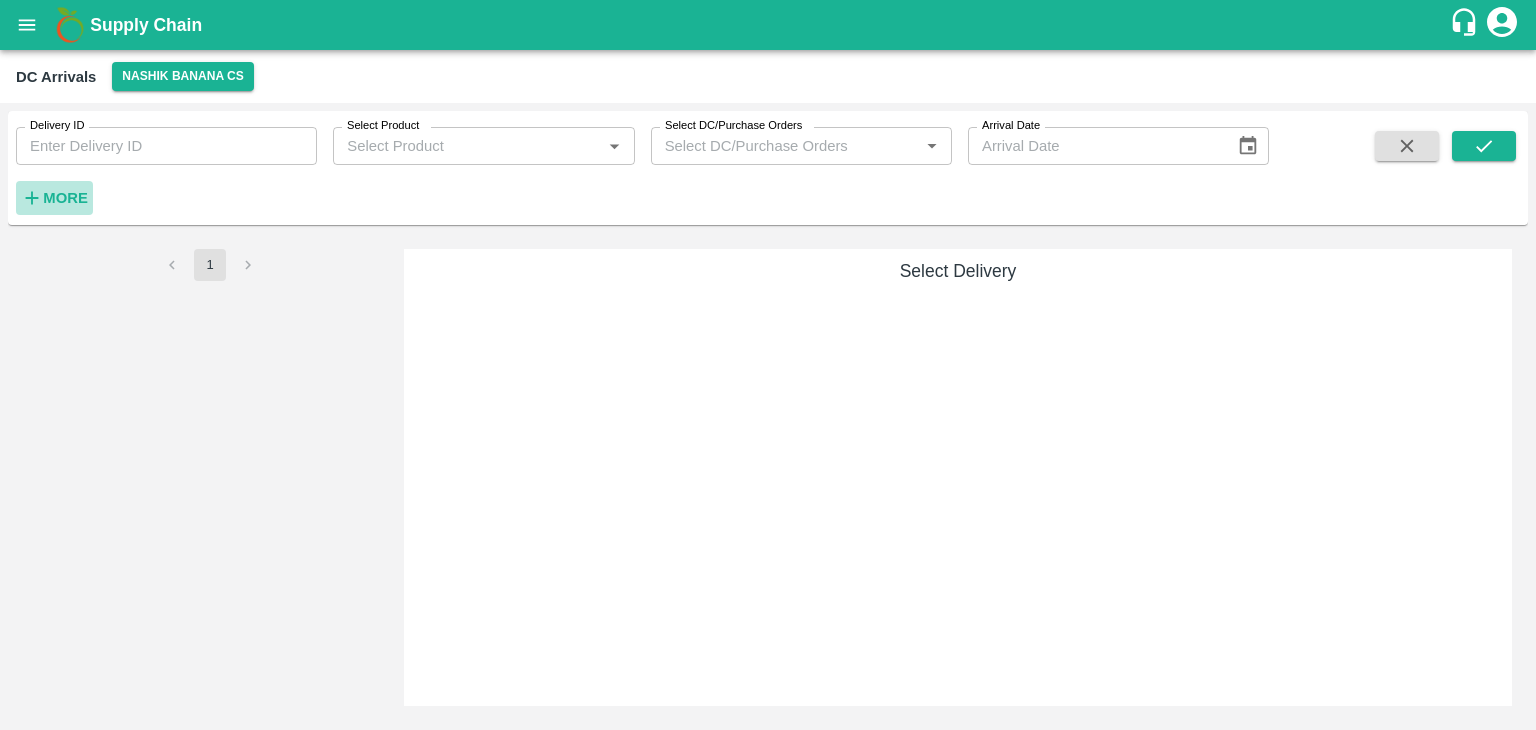 click on "More" at bounding box center (65, 198) 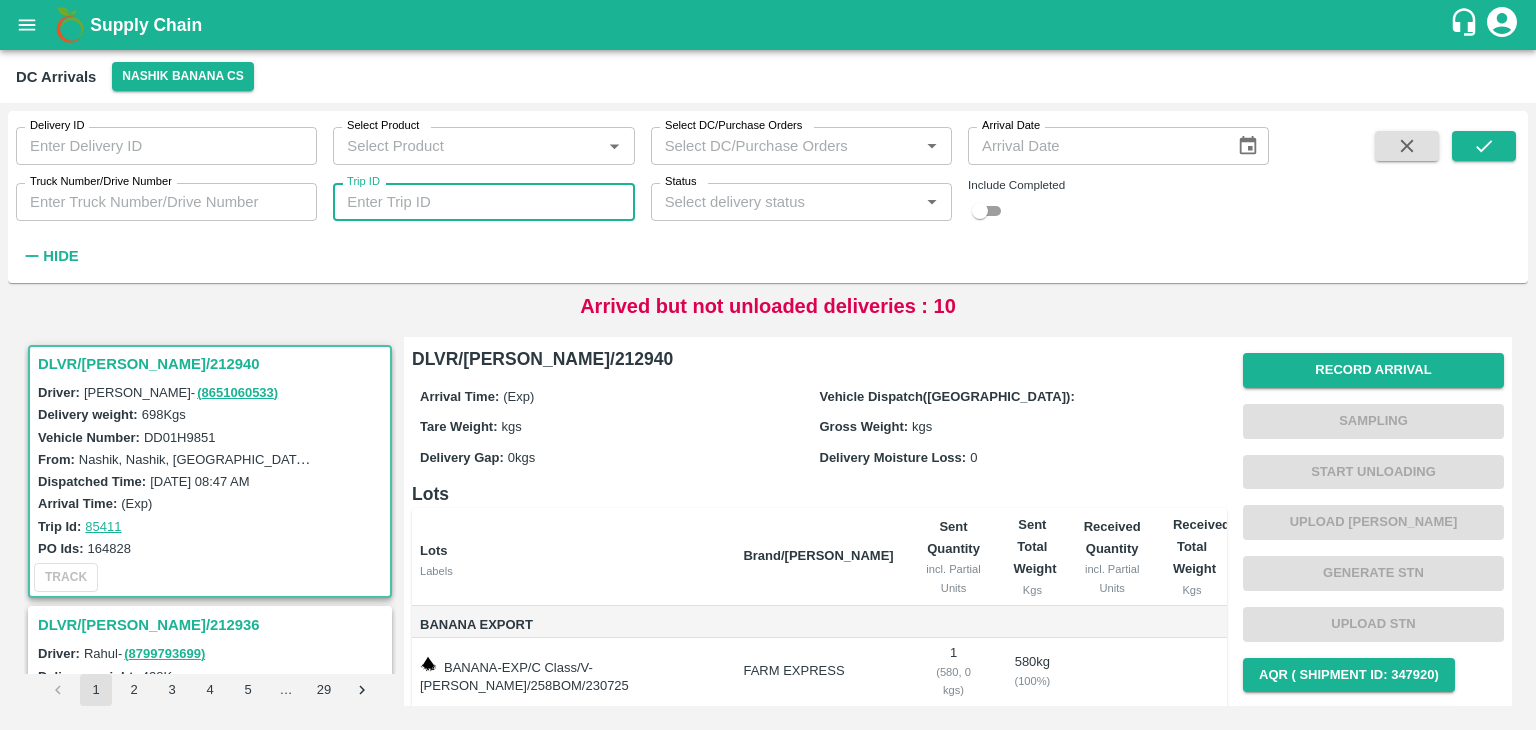 click on "Trip ID" at bounding box center [483, 202] 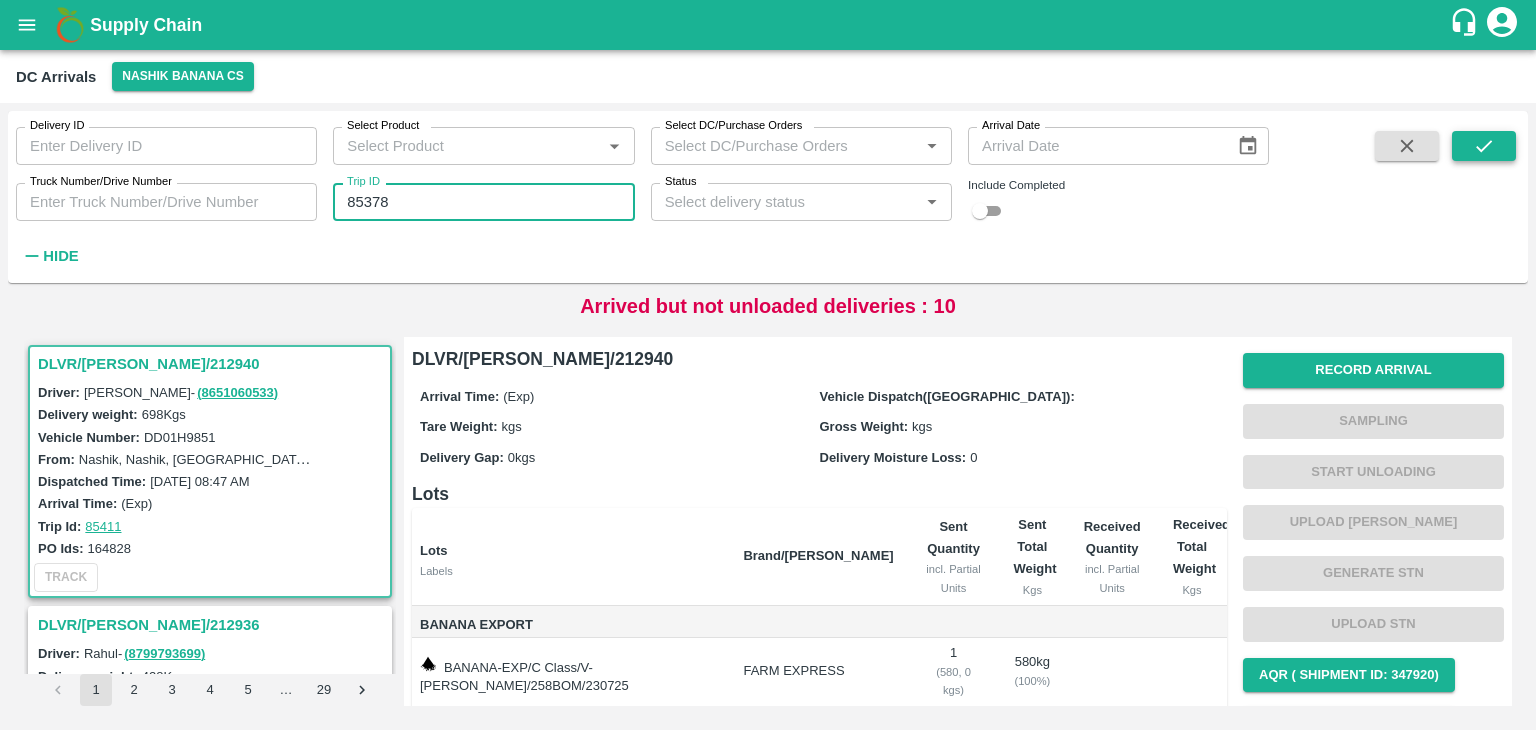 type on "85378" 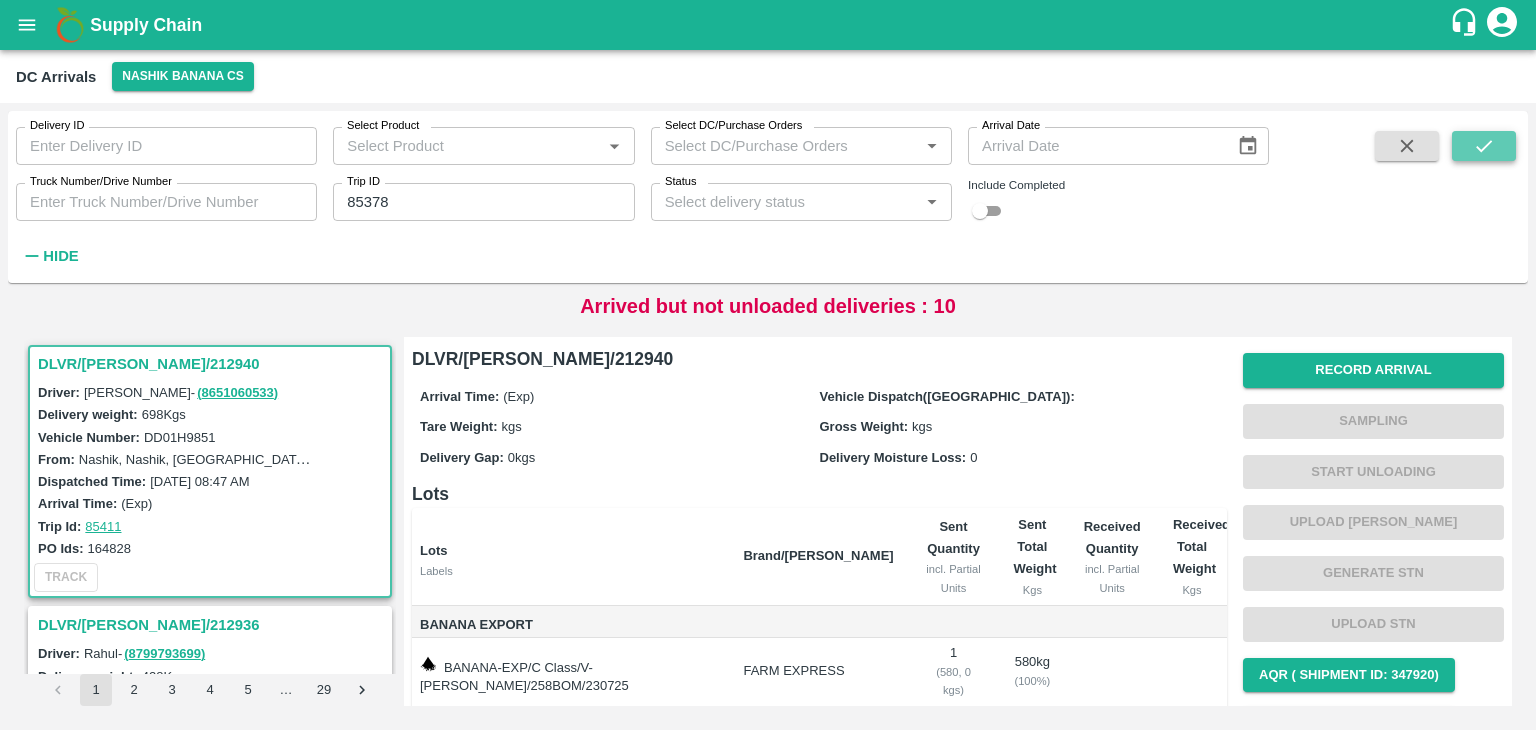 click 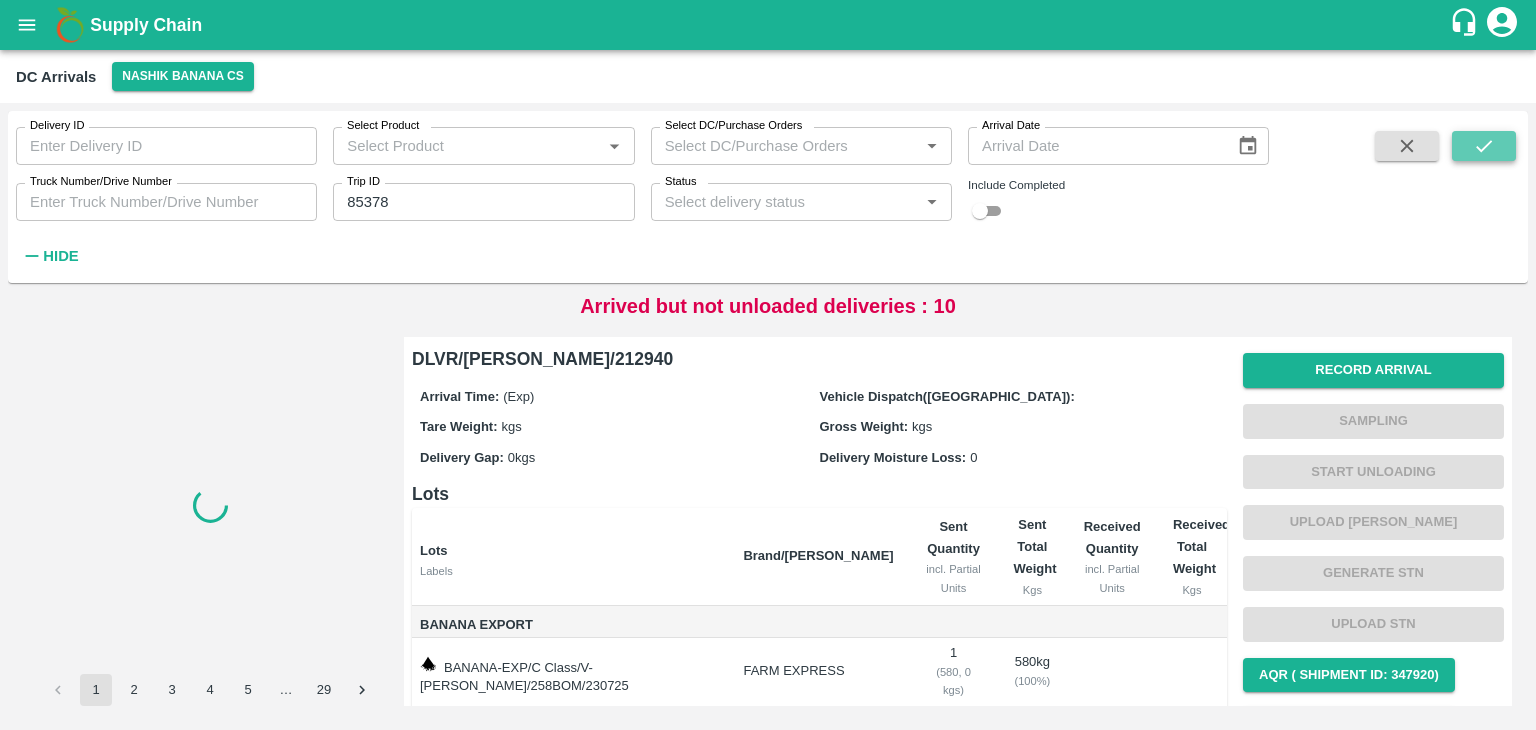 click 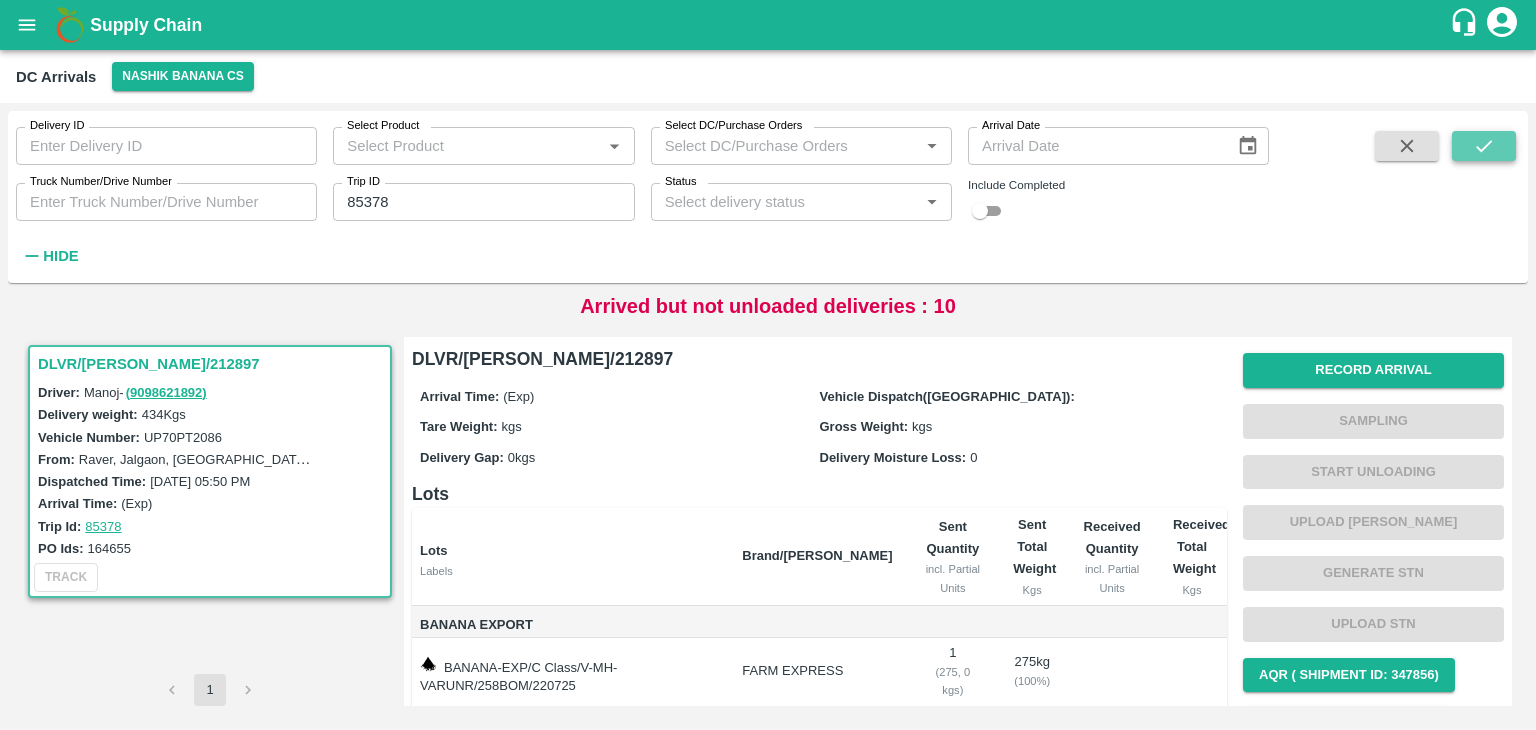 click 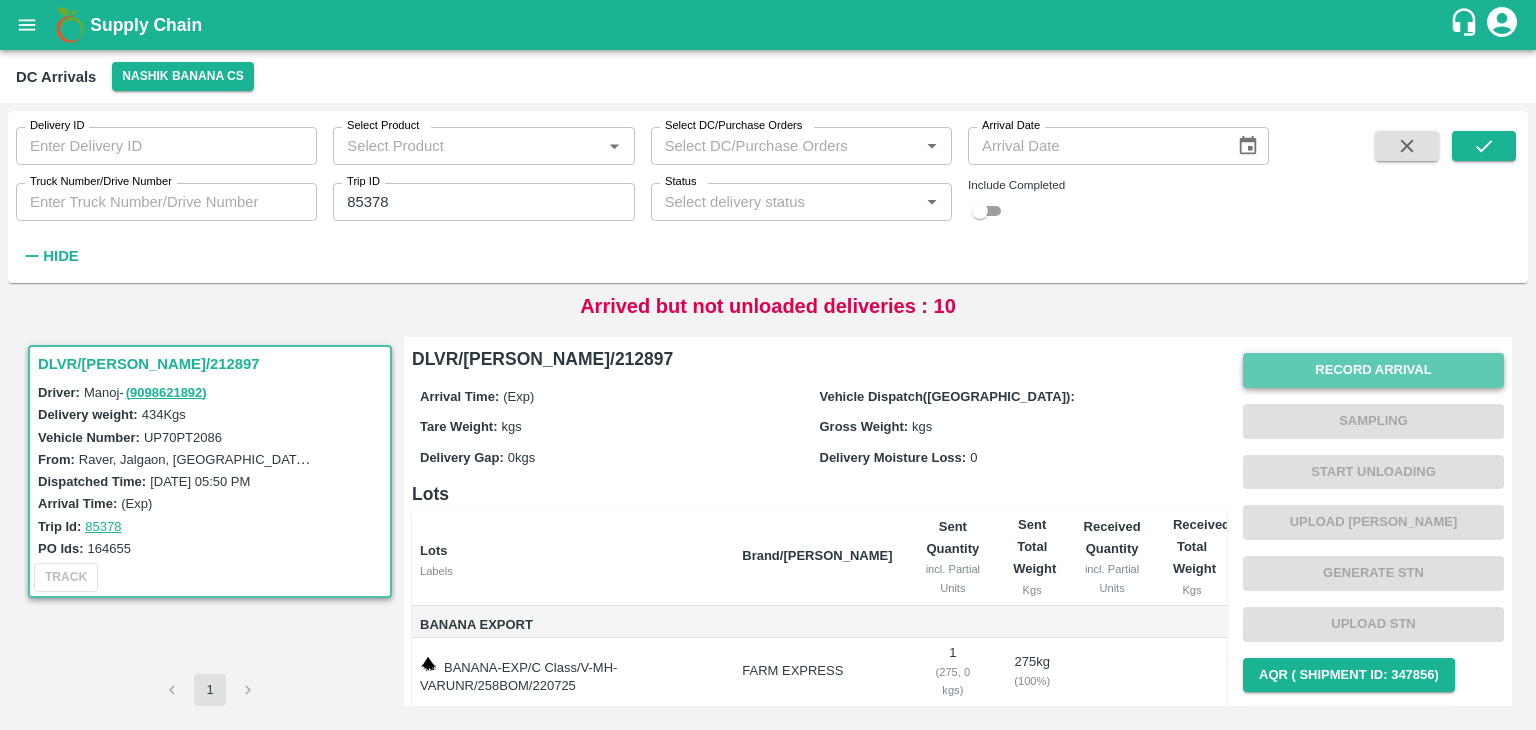 click on "Record Arrival" at bounding box center (1373, 370) 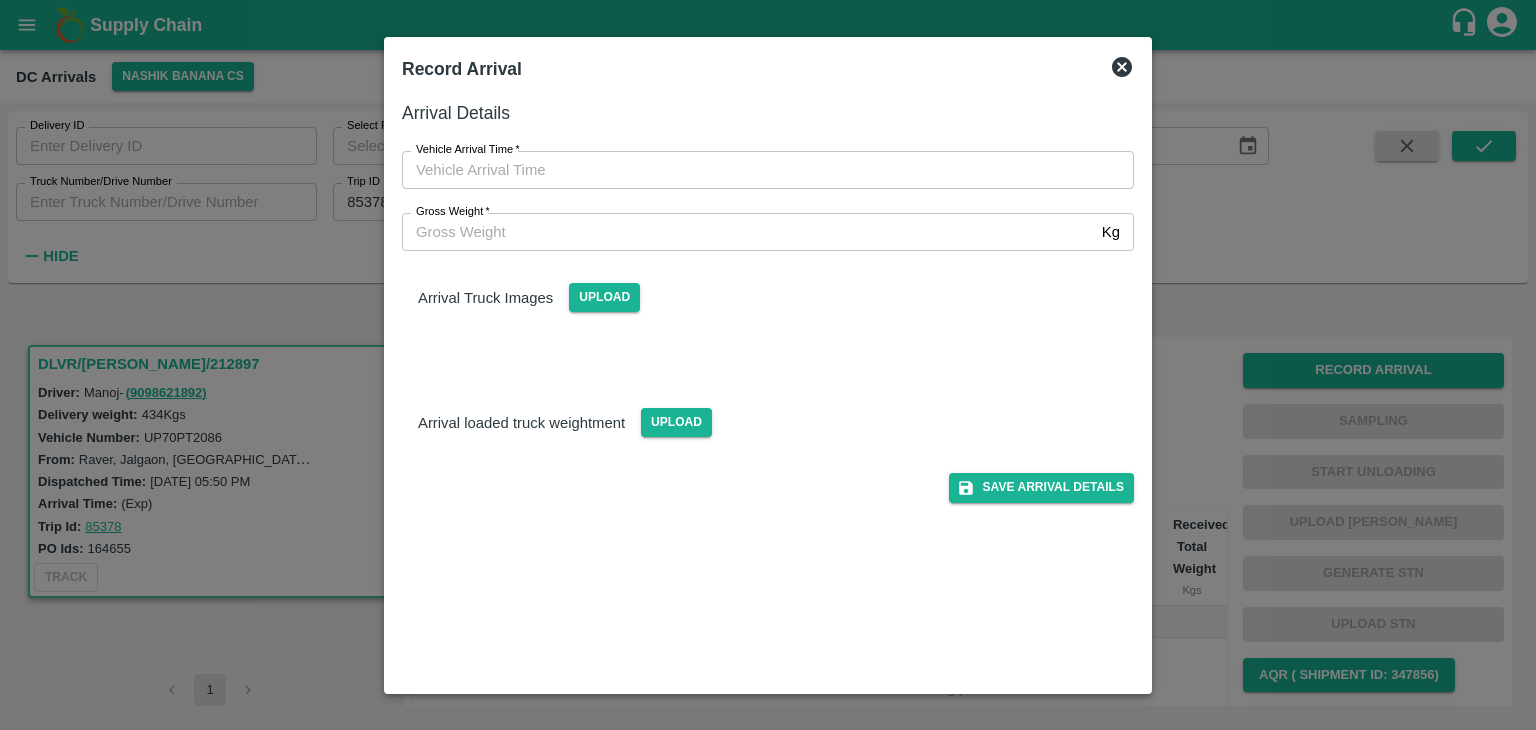 type on "DD/MM/YYYY hh:mm aa" 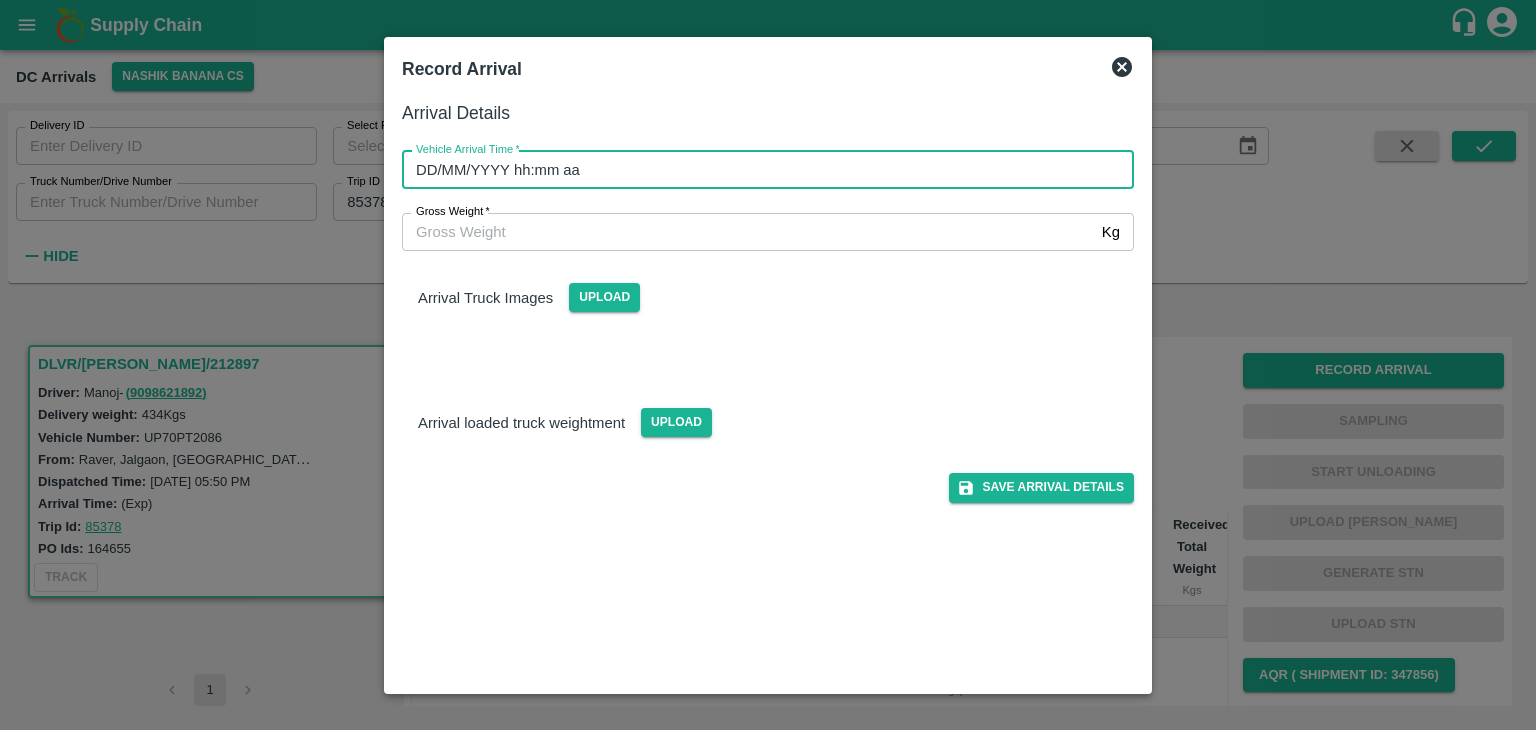 click on "DD/MM/YYYY hh:mm aa" at bounding box center [761, 170] 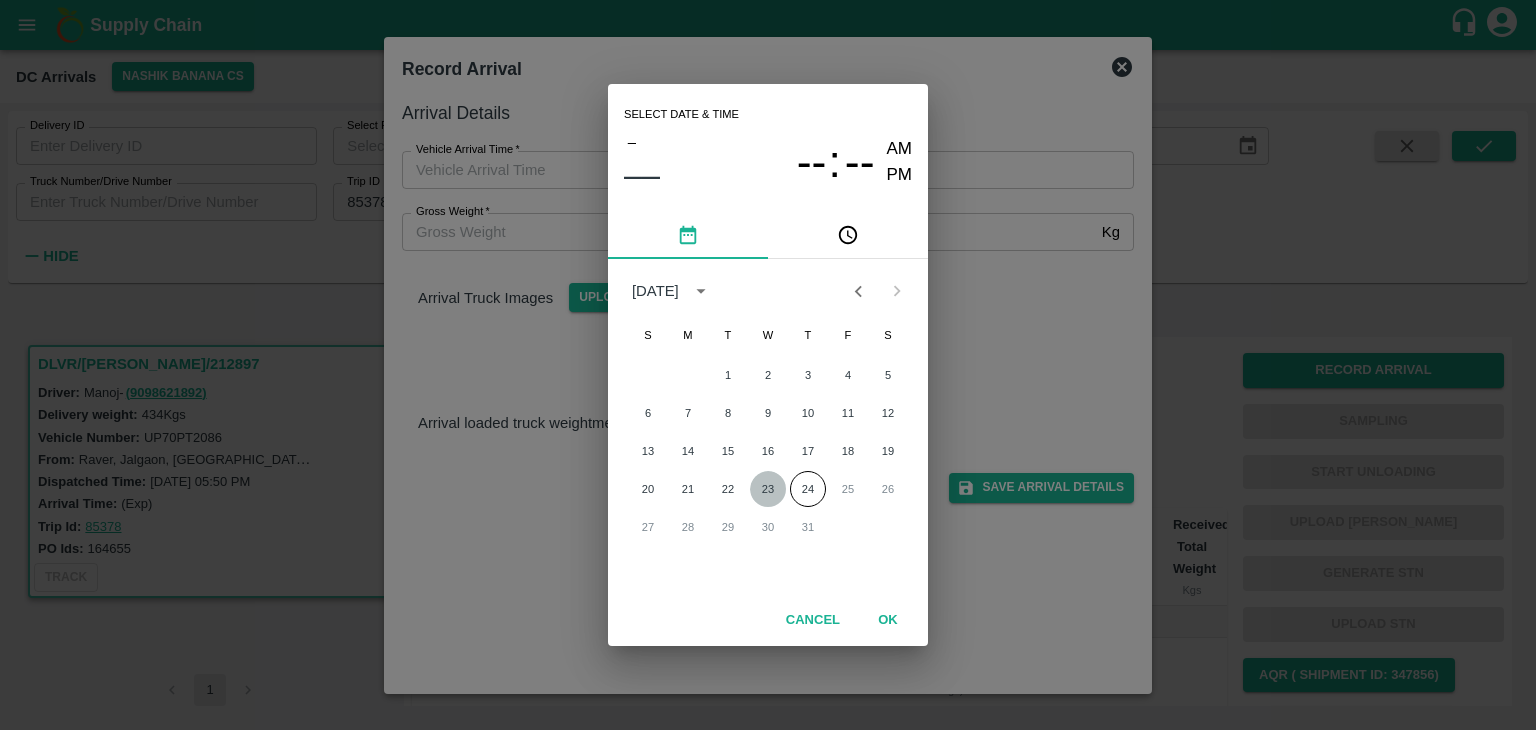 click on "23" at bounding box center (768, 489) 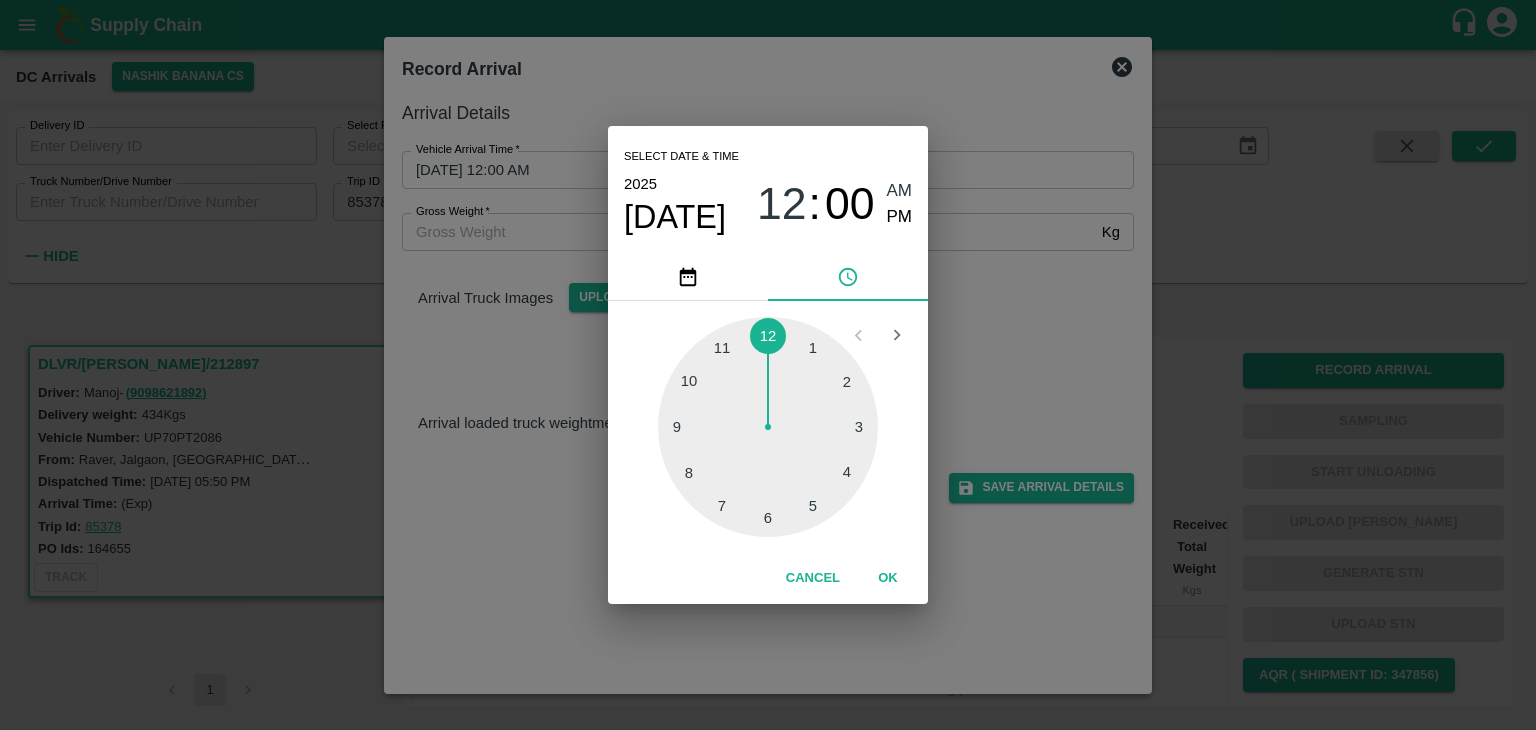 click at bounding box center (768, 427) 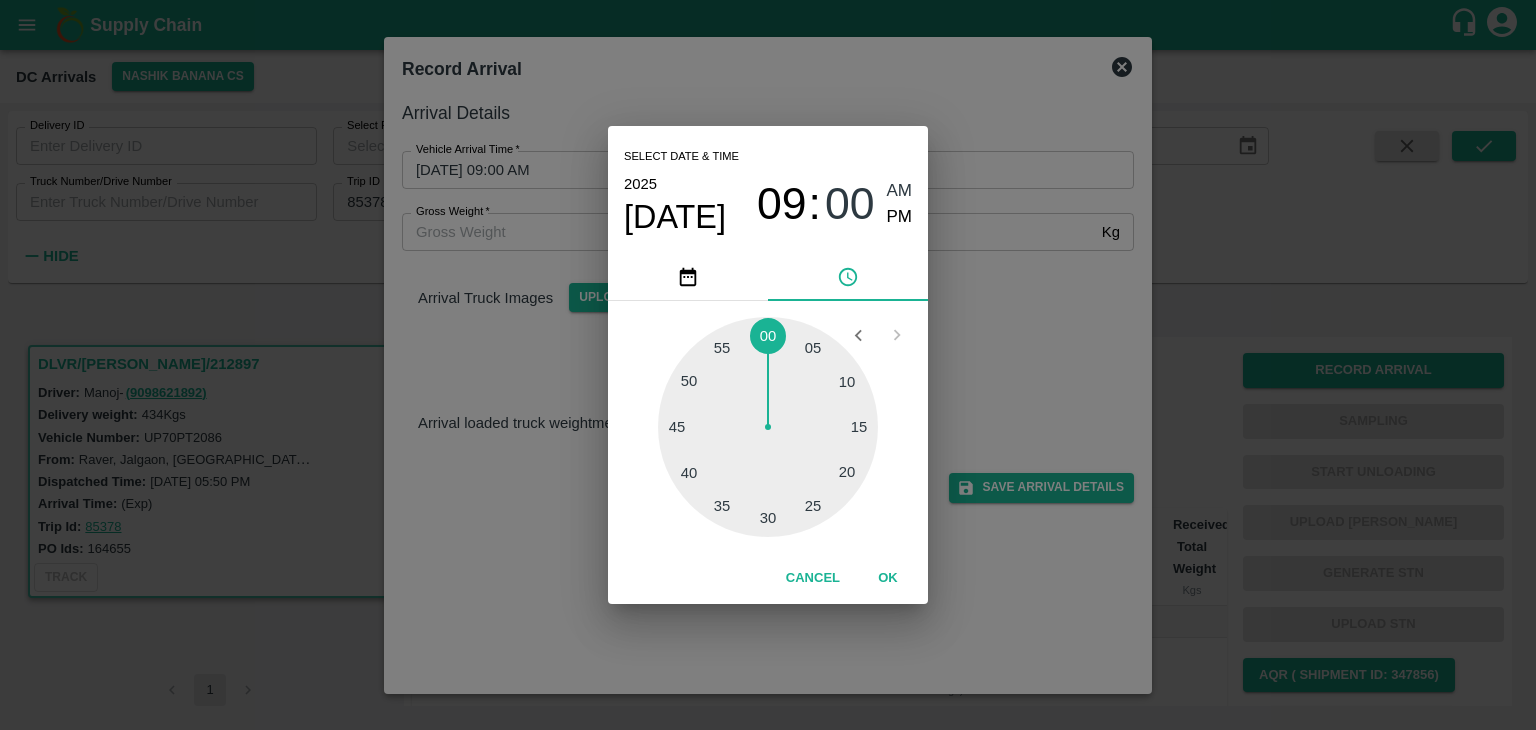 click at bounding box center [768, 427] 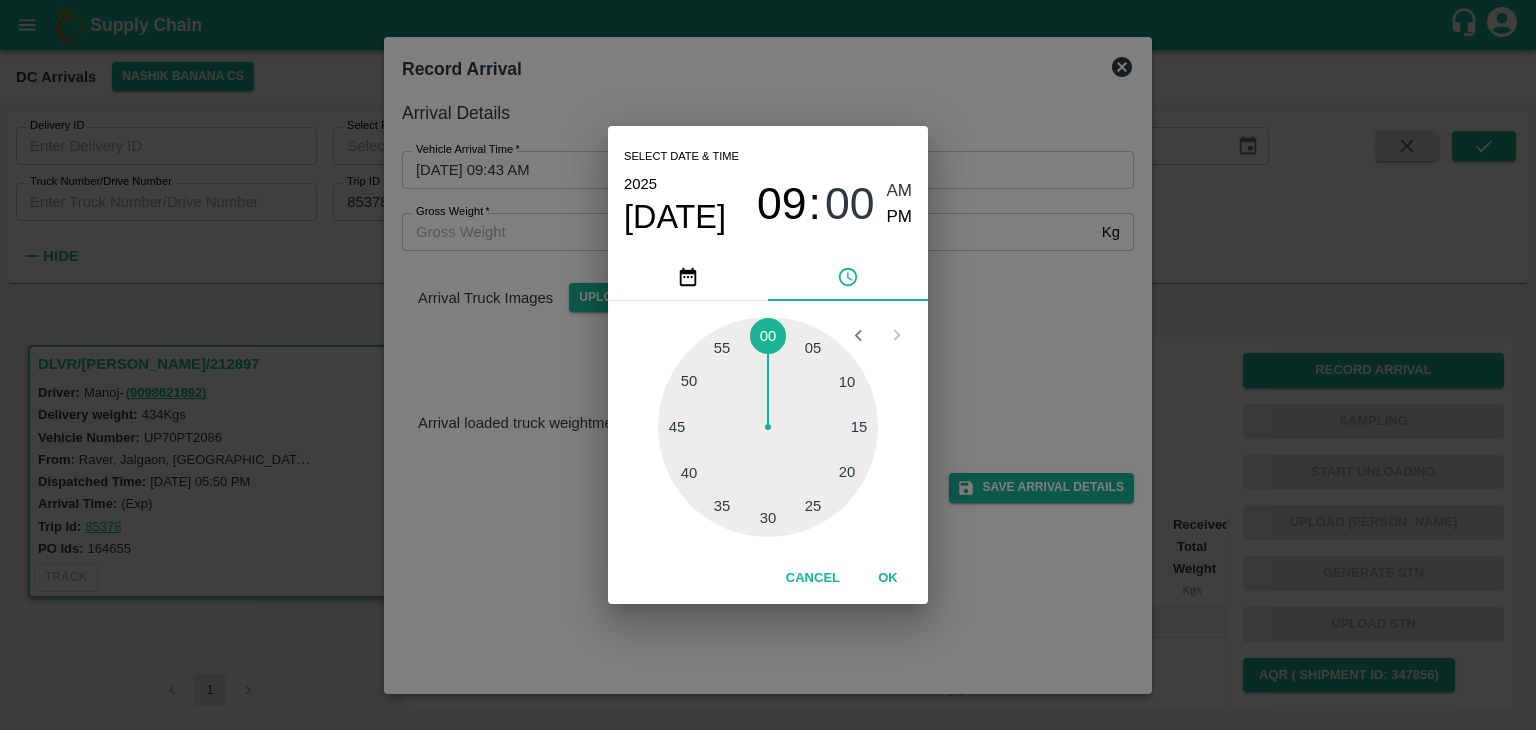 click at bounding box center [768, 427] 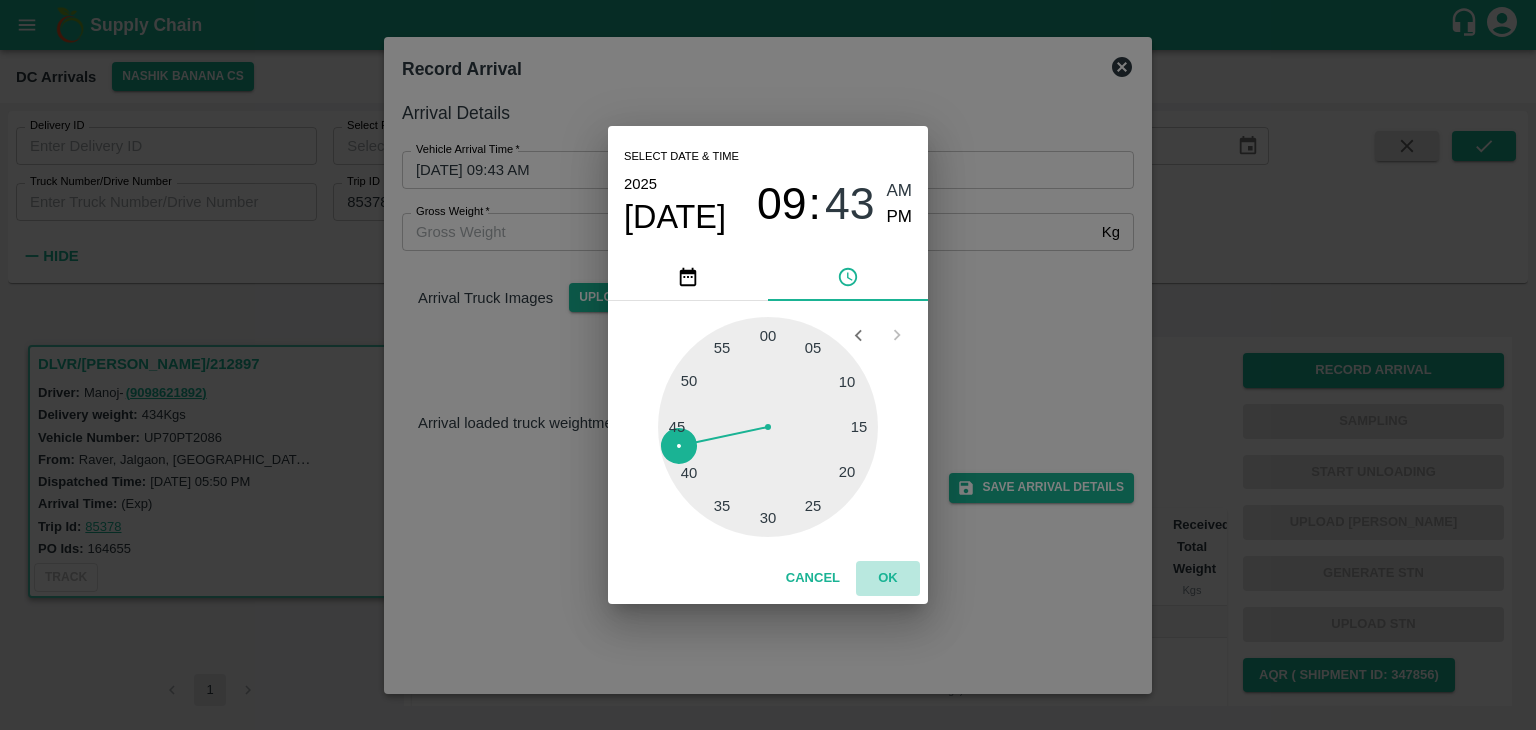 click on "OK" at bounding box center [888, 578] 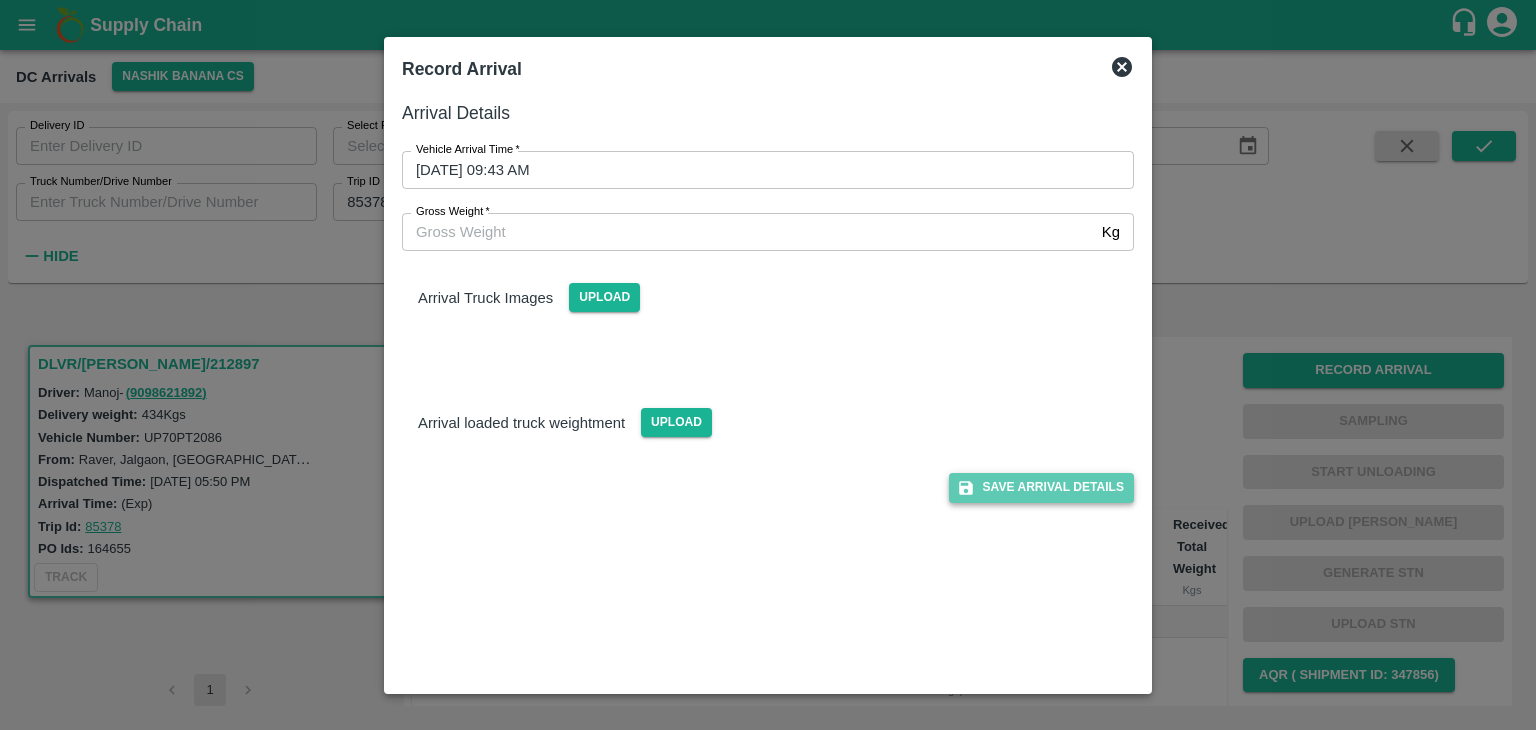 click on "Save Arrival Details" at bounding box center (1041, 487) 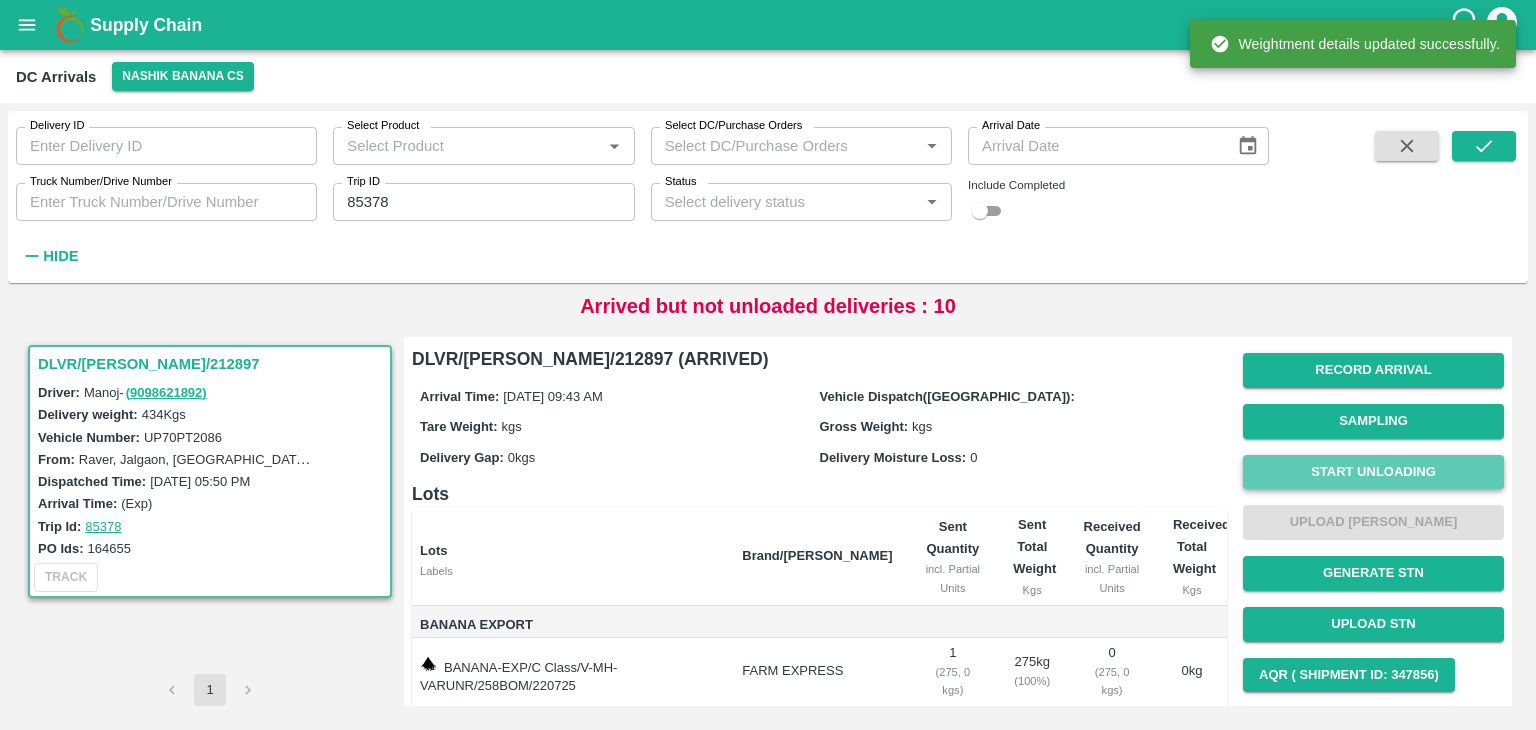 click on "Start Unloading" at bounding box center (1373, 472) 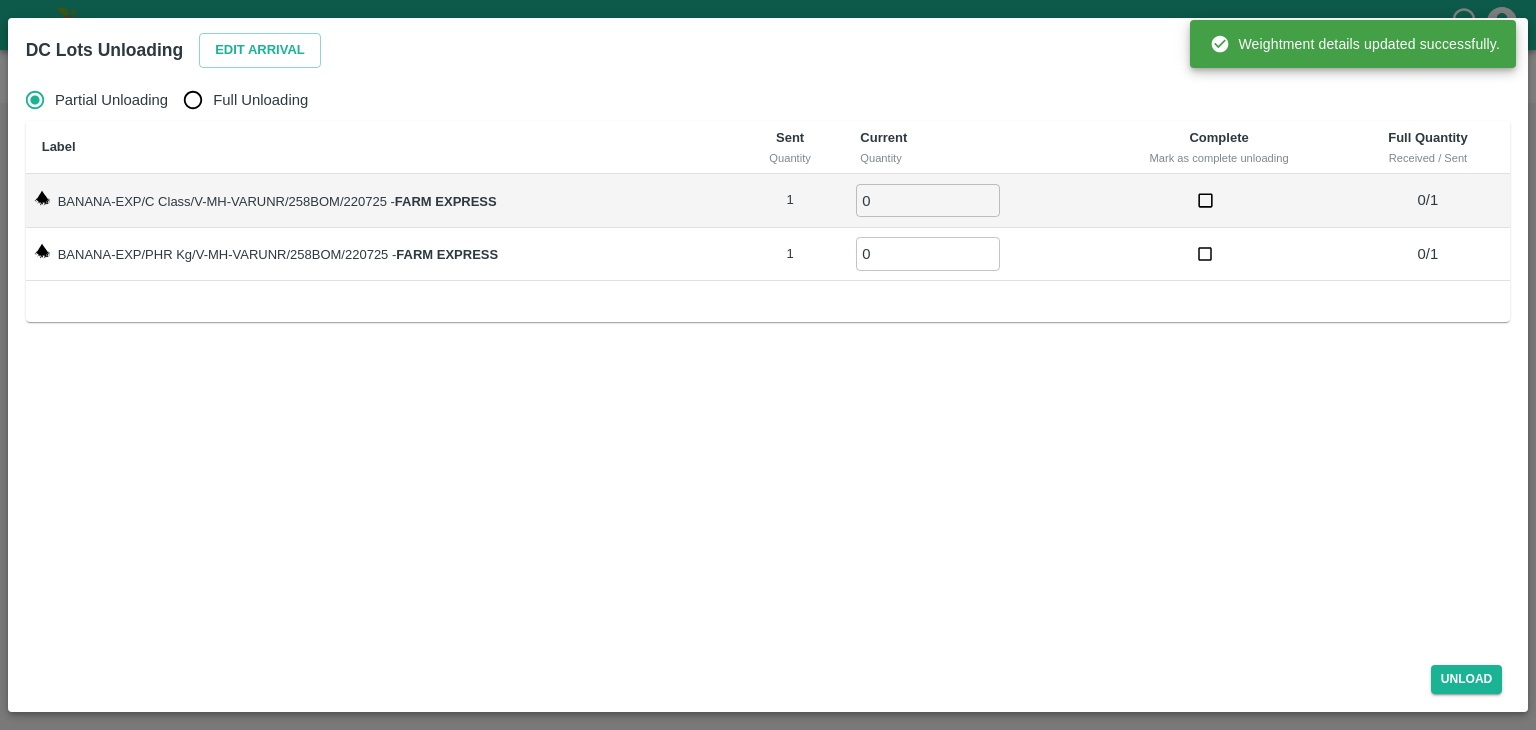 click on "Edit Arrival" at bounding box center (256, 46) 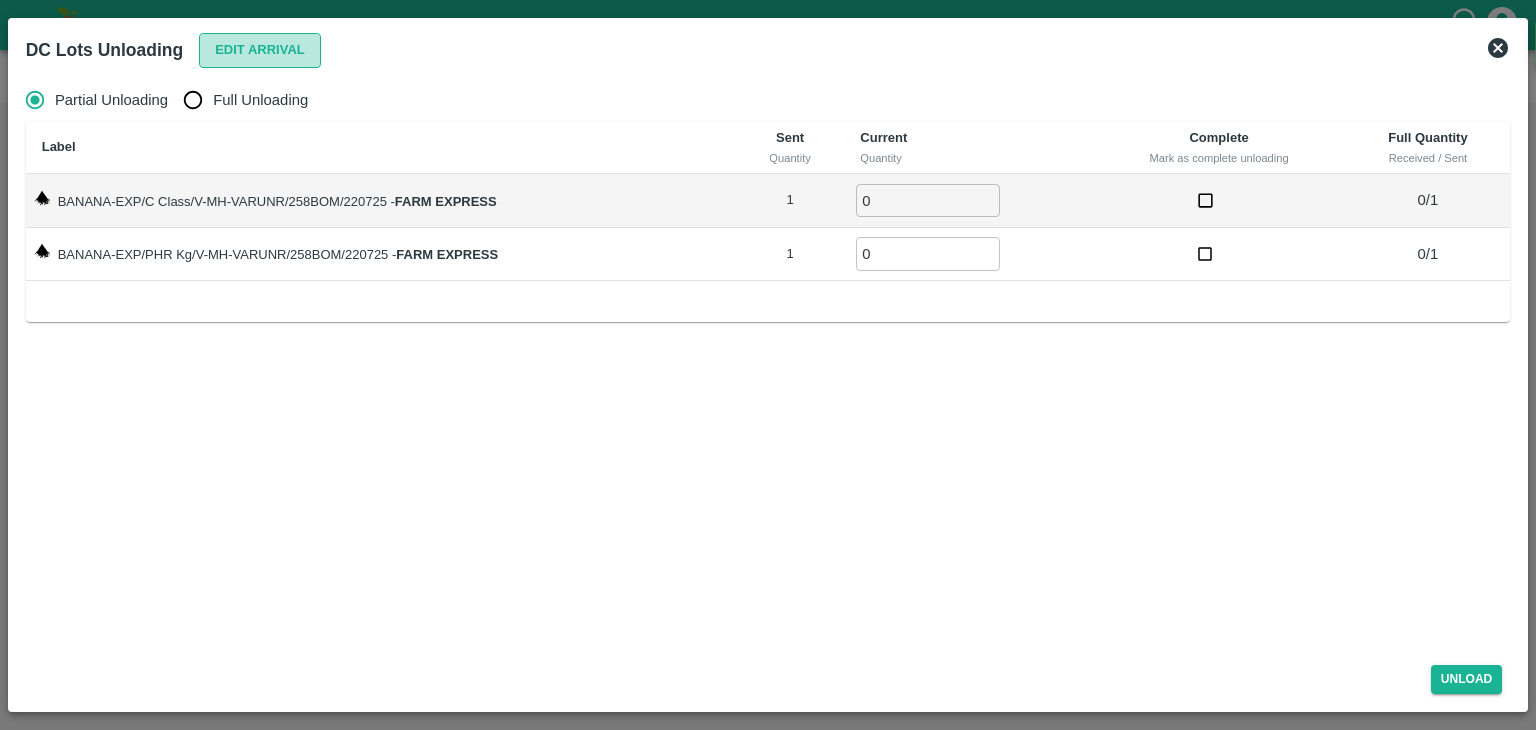 click on "Edit Arrival" at bounding box center [260, 50] 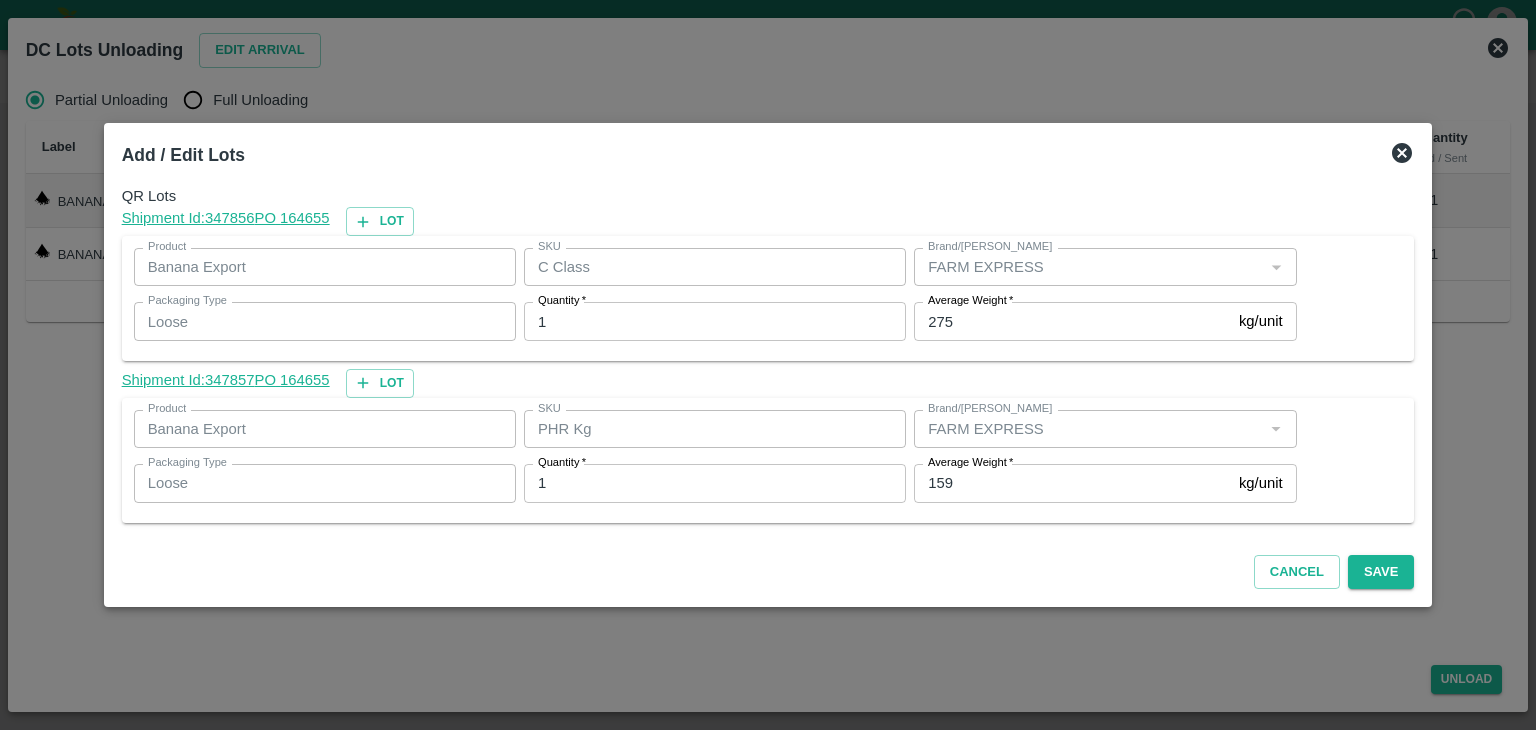 click on "Average Weight   * 159 kg/unit Average Weight" at bounding box center (1101, 483) 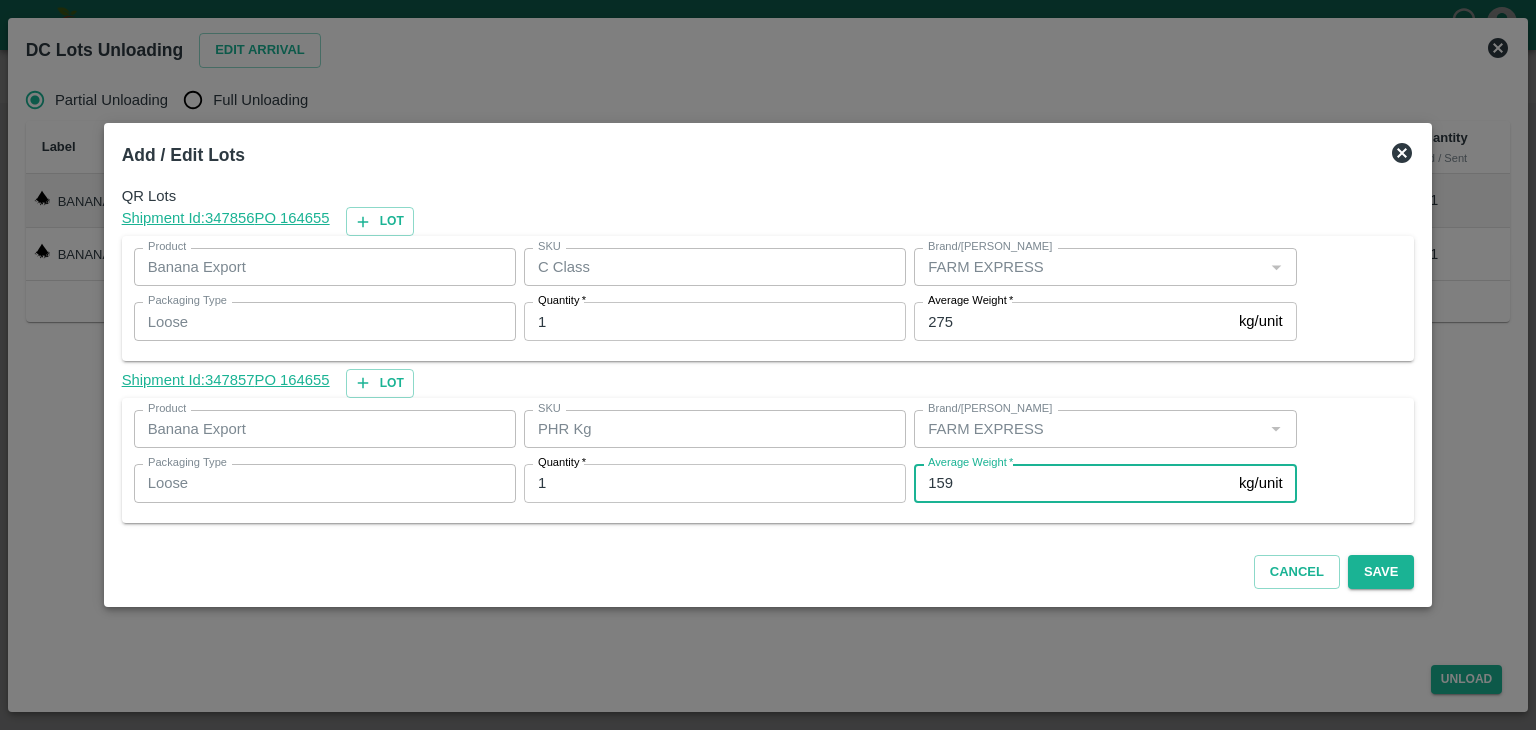 click on "159" at bounding box center [1072, 483] 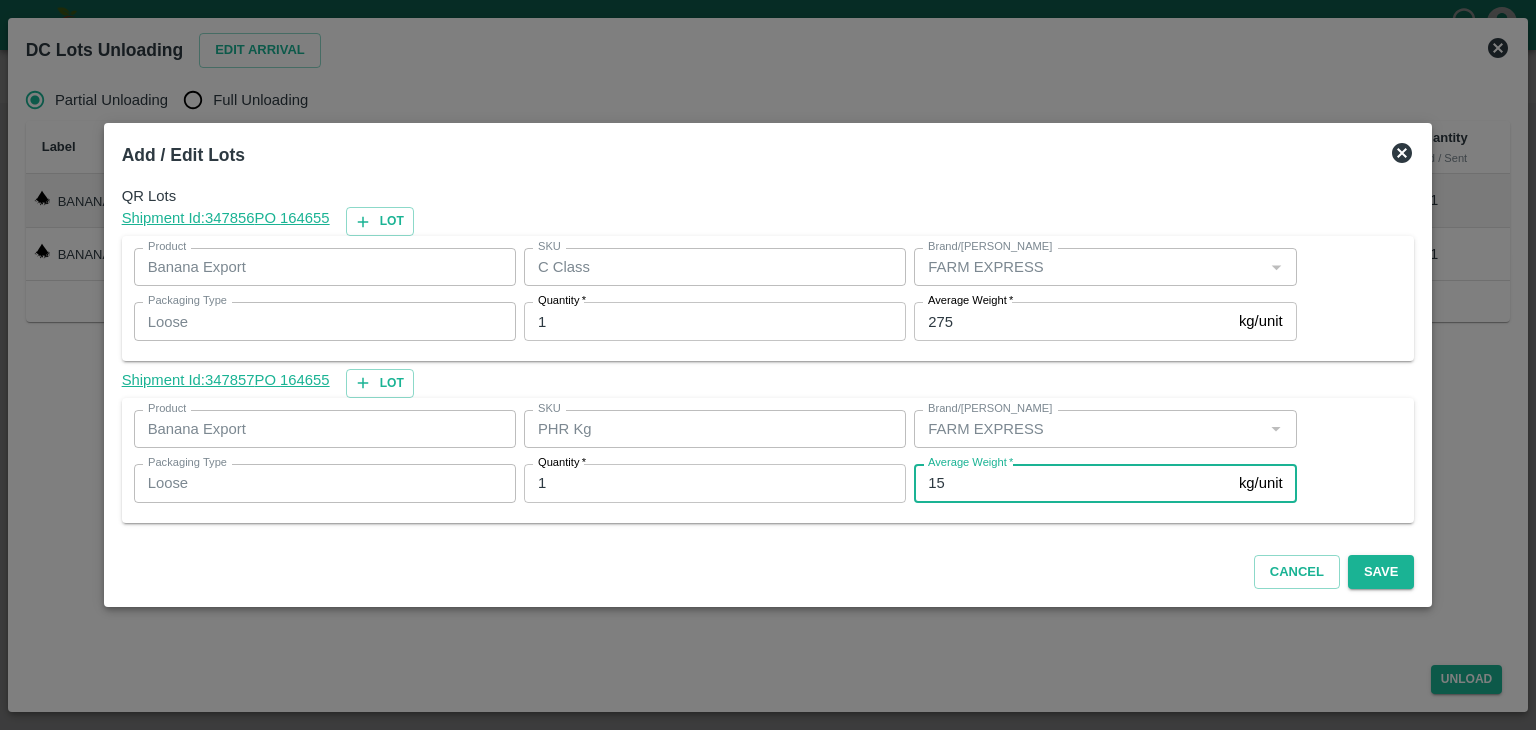type on "1" 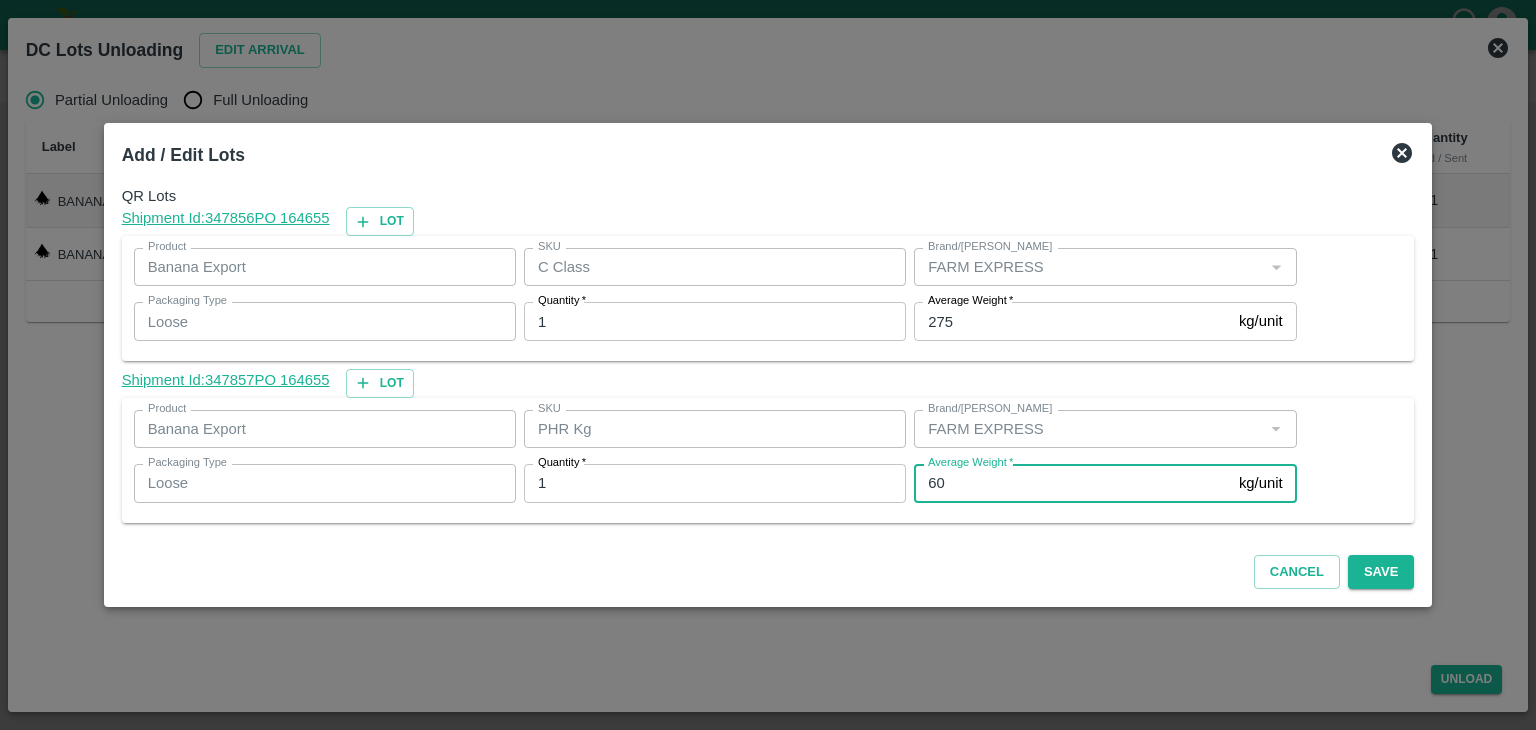 type on "60" 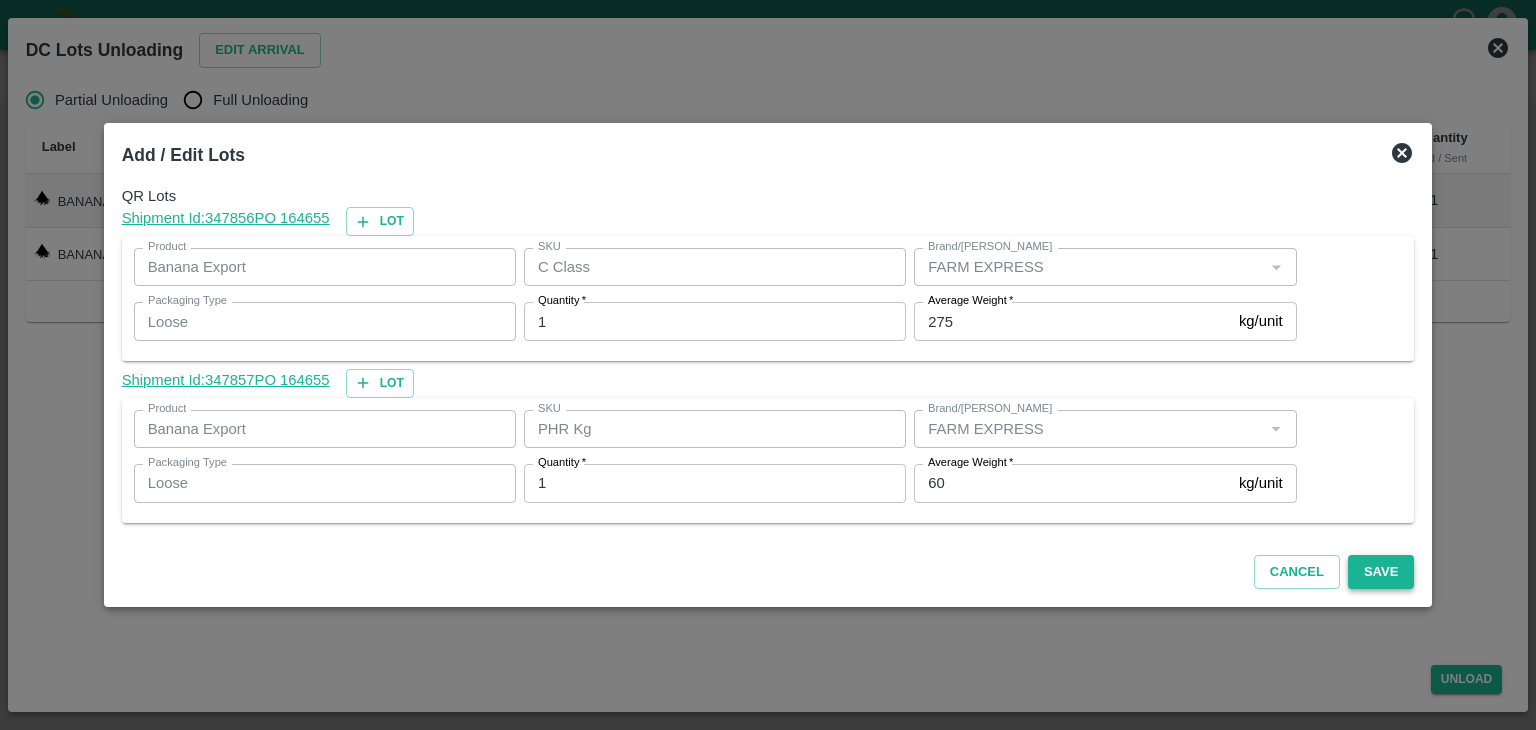 drag, startPoint x: 1394, startPoint y: 570, endPoint x: 1373, endPoint y: 570, distance: 21 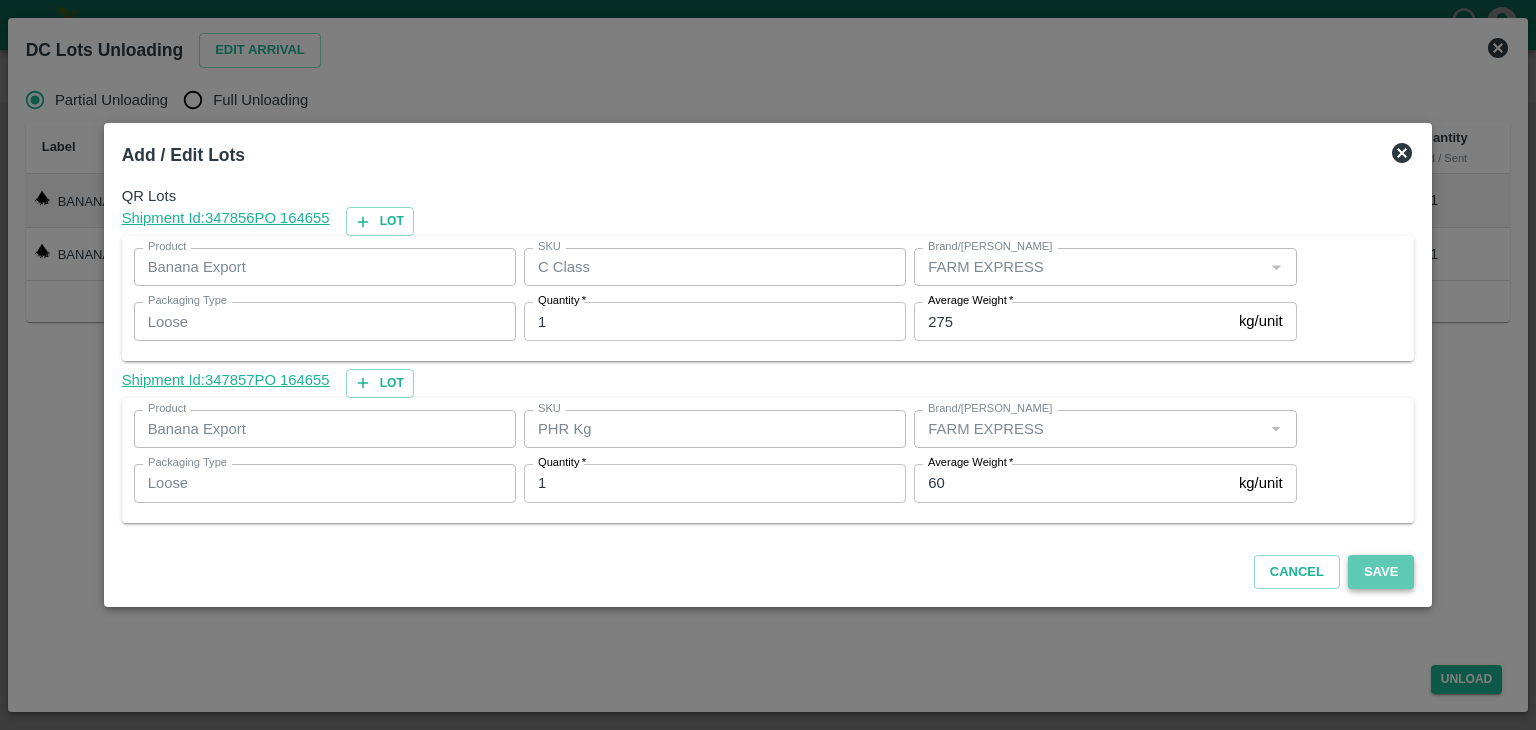 click on "Save" at bounding box center [1381, 572] 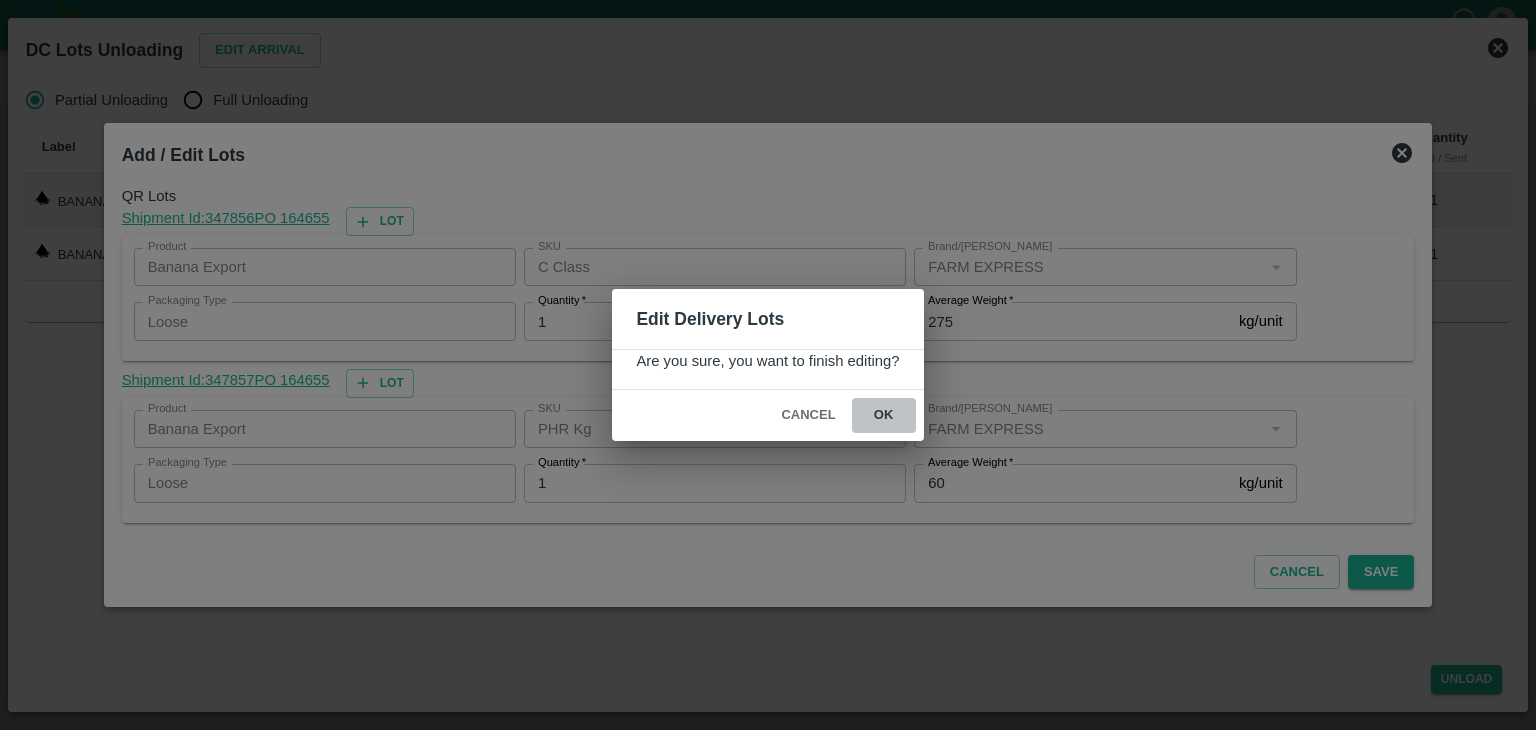 click on "ok" at bounding box center (884, 415) 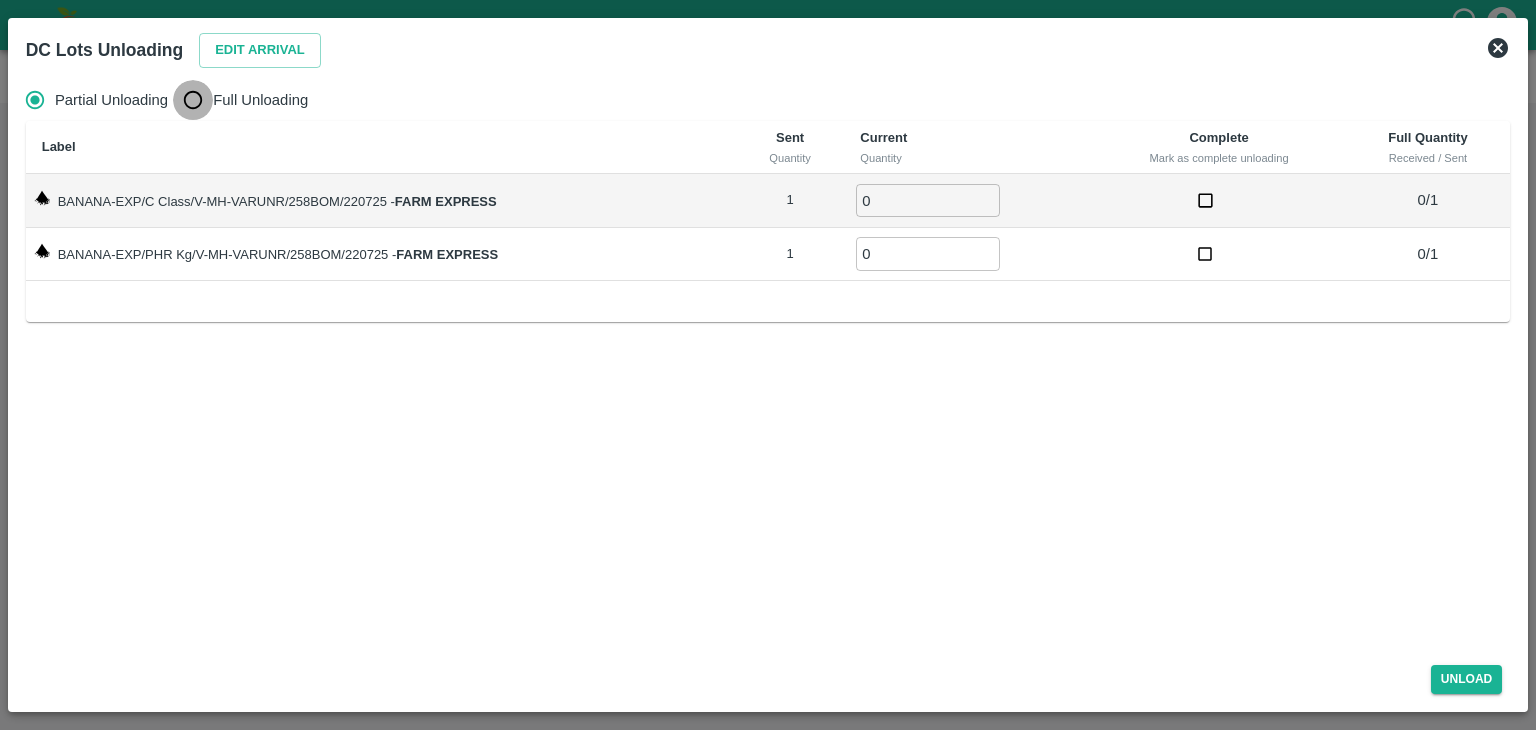 click on "Full Unloading" at bounding box center (193, 100) 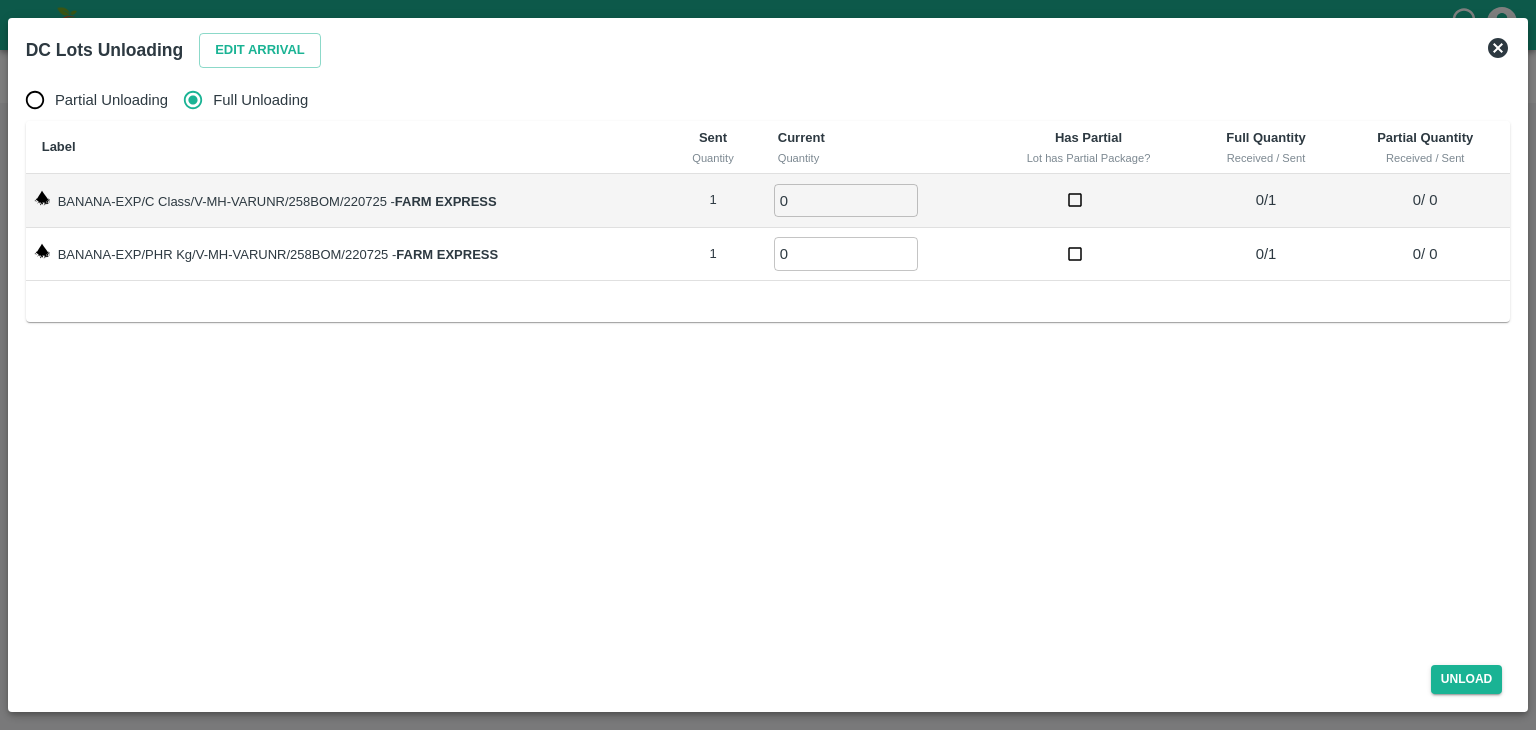 click on "0 ​" at bounding box center (873, 201) 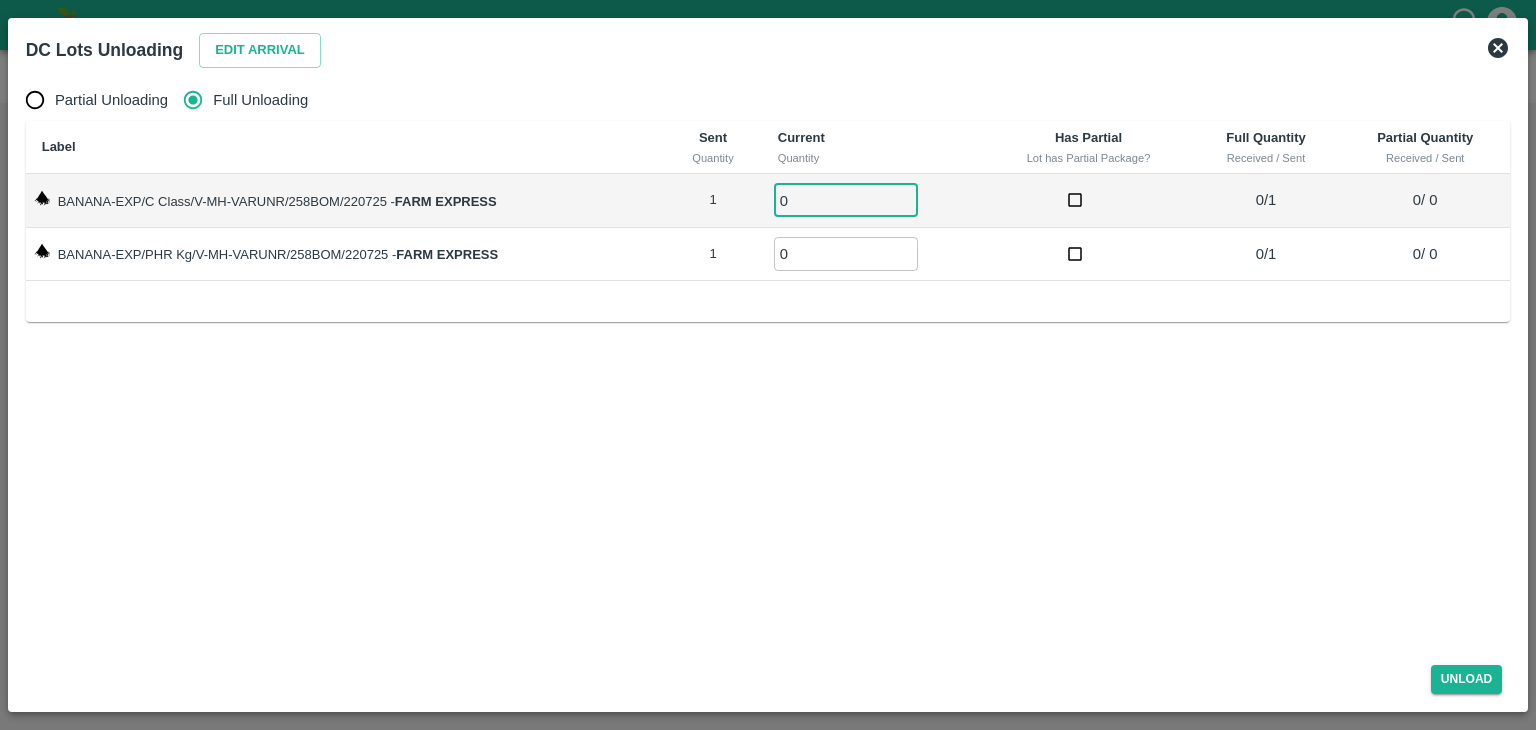 click on "0" at bounding box center [846, 200] 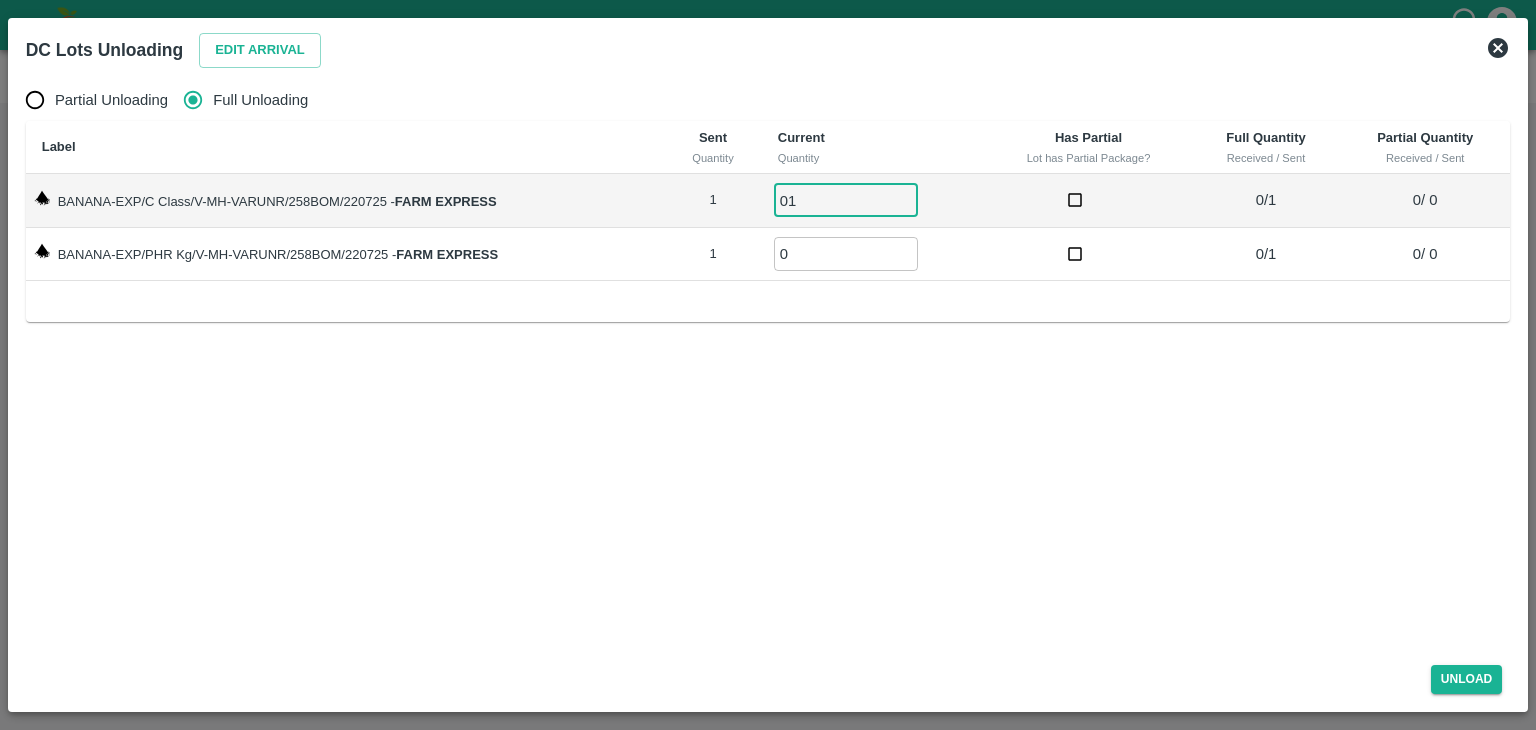 type on "01" 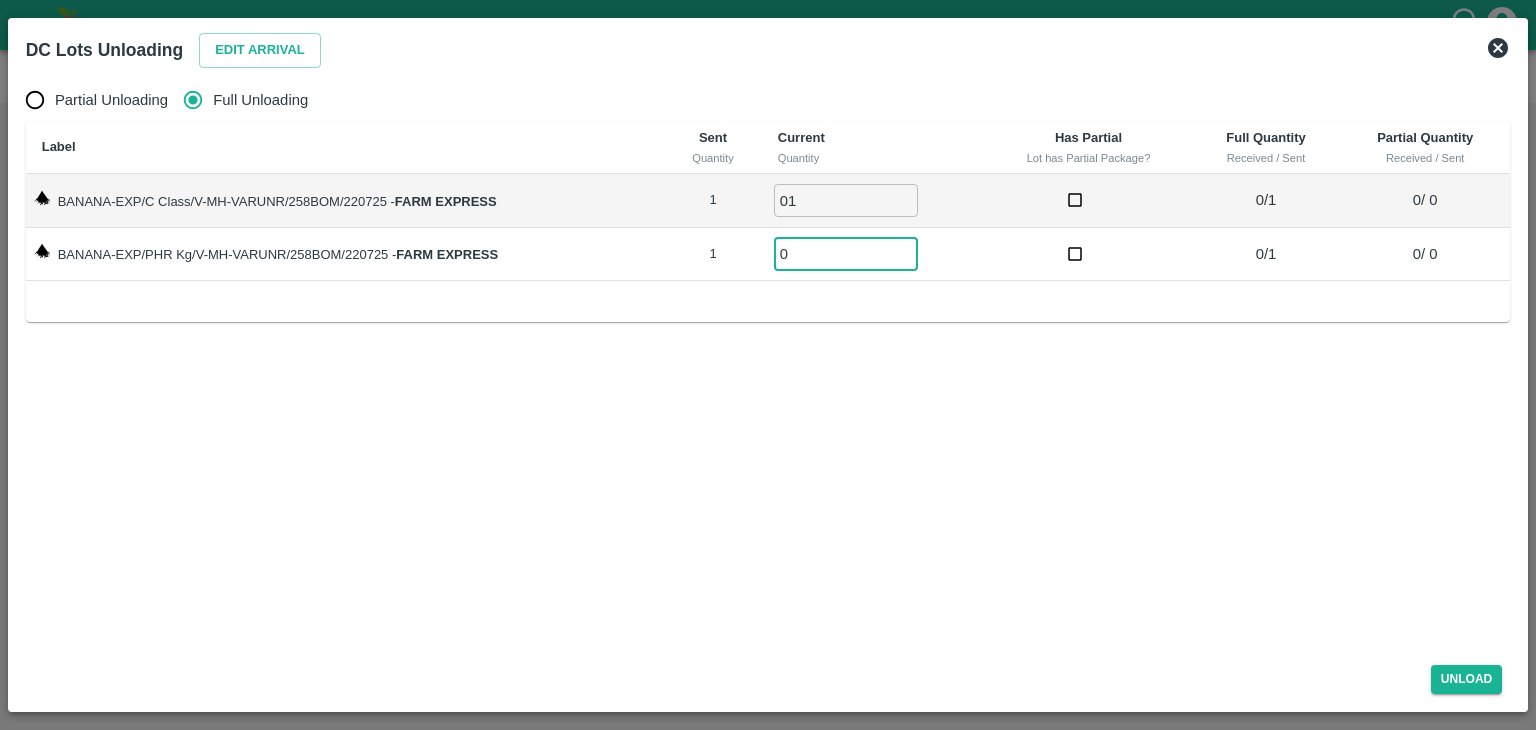 click on "0" at bounding box center [846, 253] 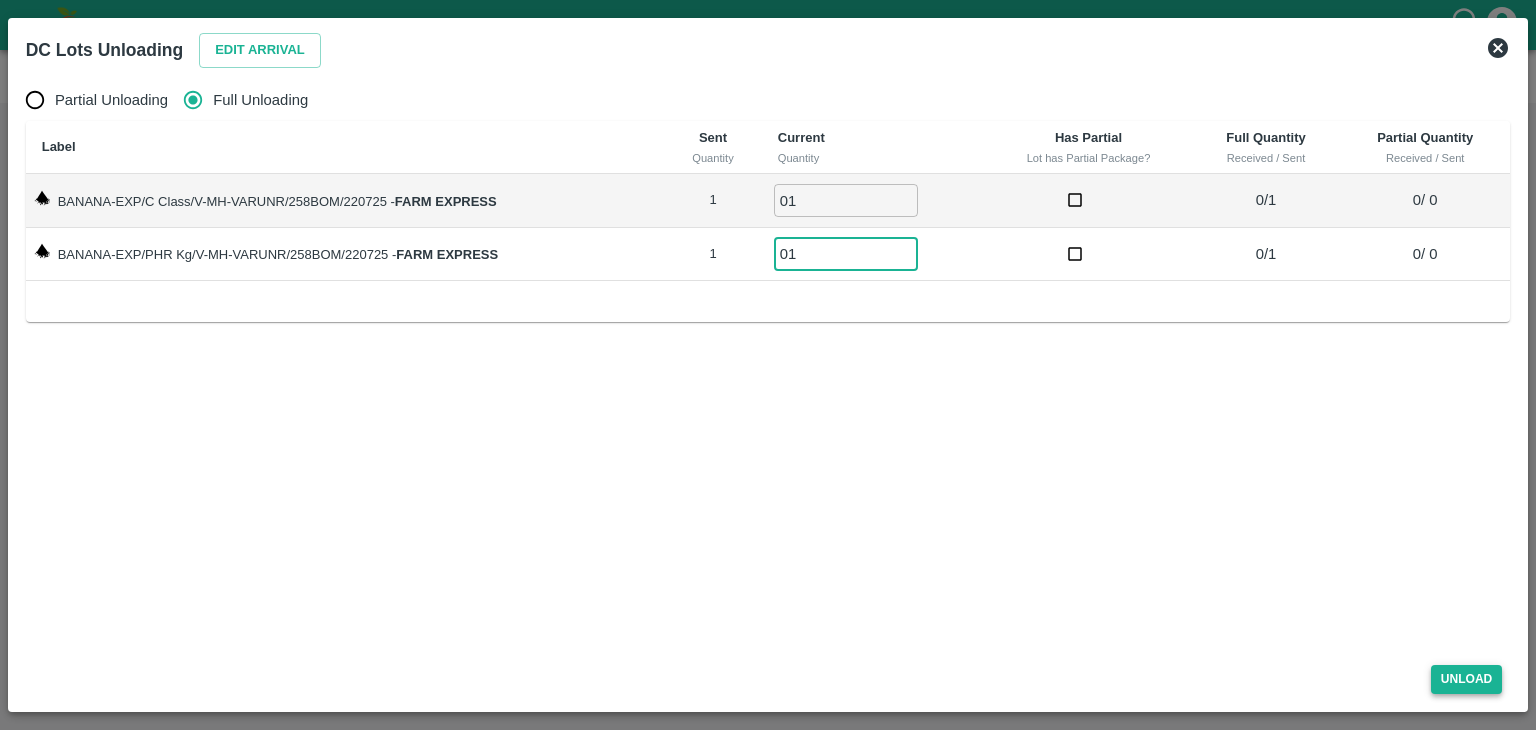 type on "01" 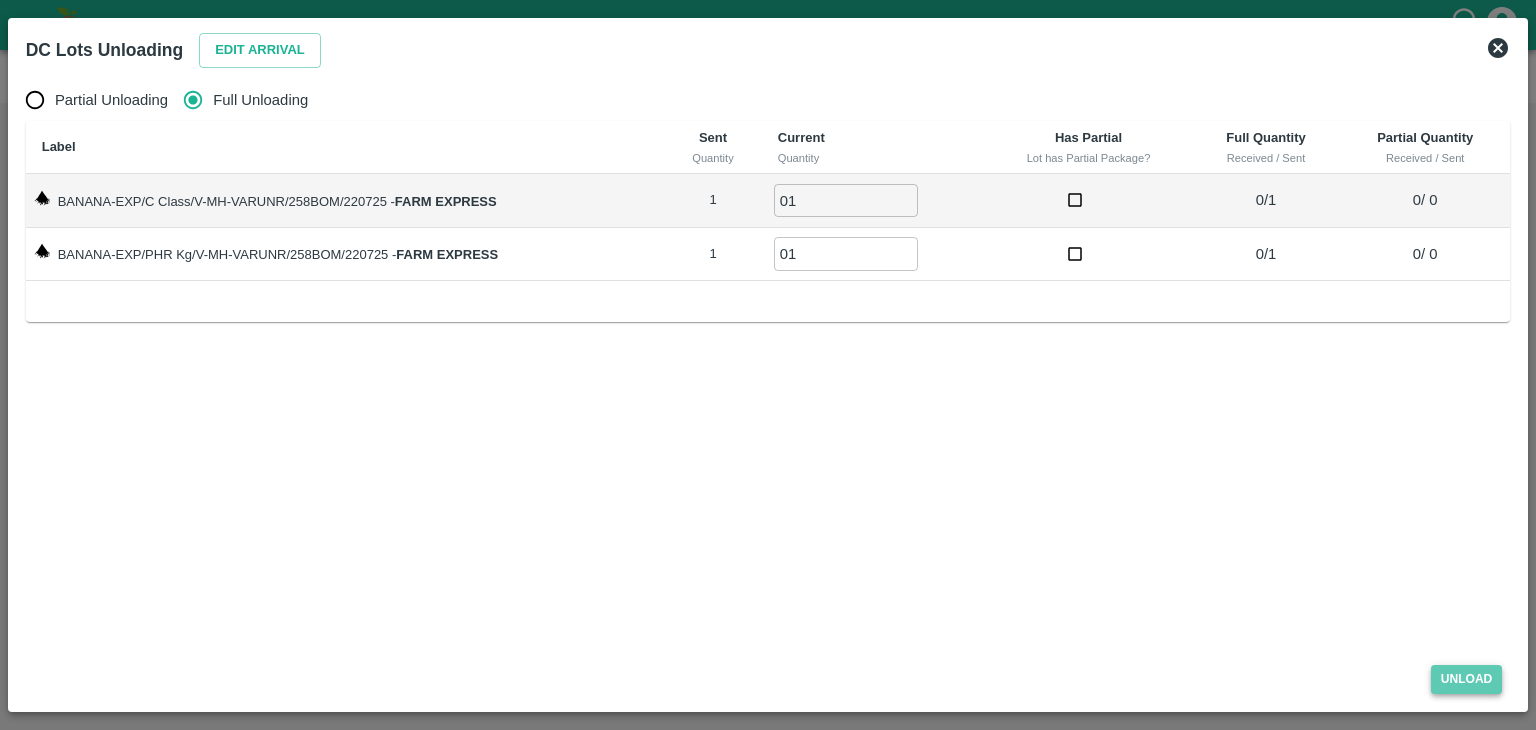 click on "Unload" at bounding box center [1467, 679] 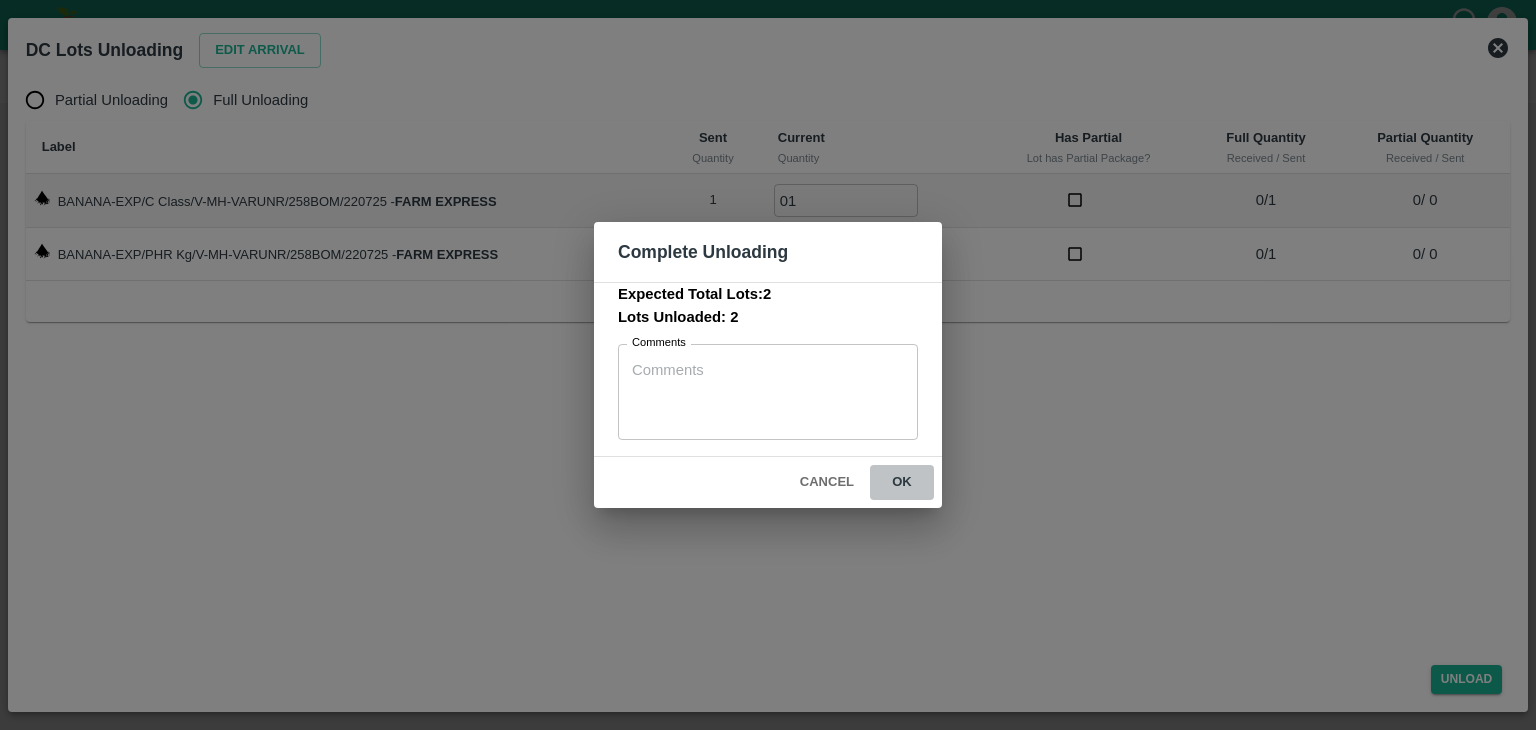 click on "ok" at bounding box center (902, 482) 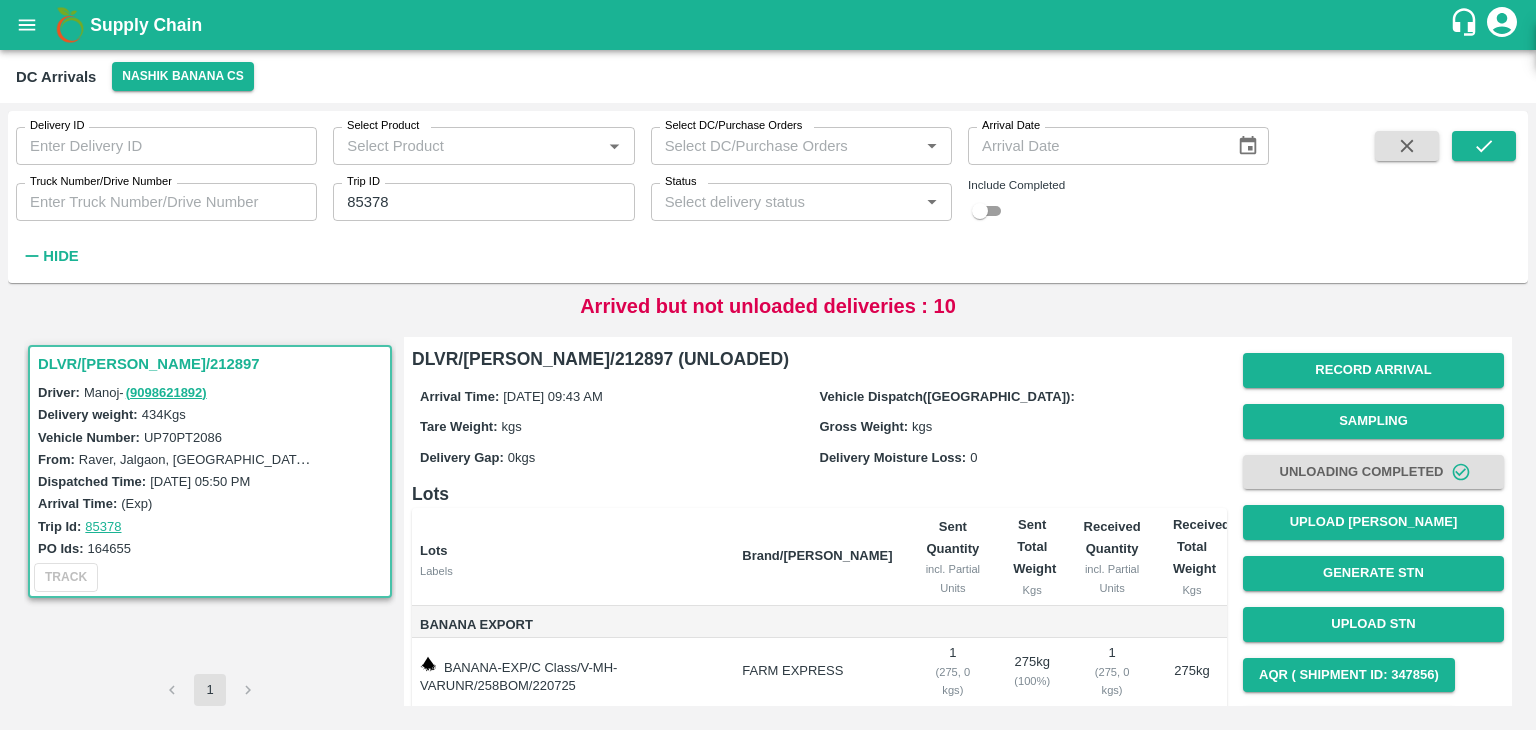 scroll, scrollTop: 124, scrollLeft: 0, axis: vertical 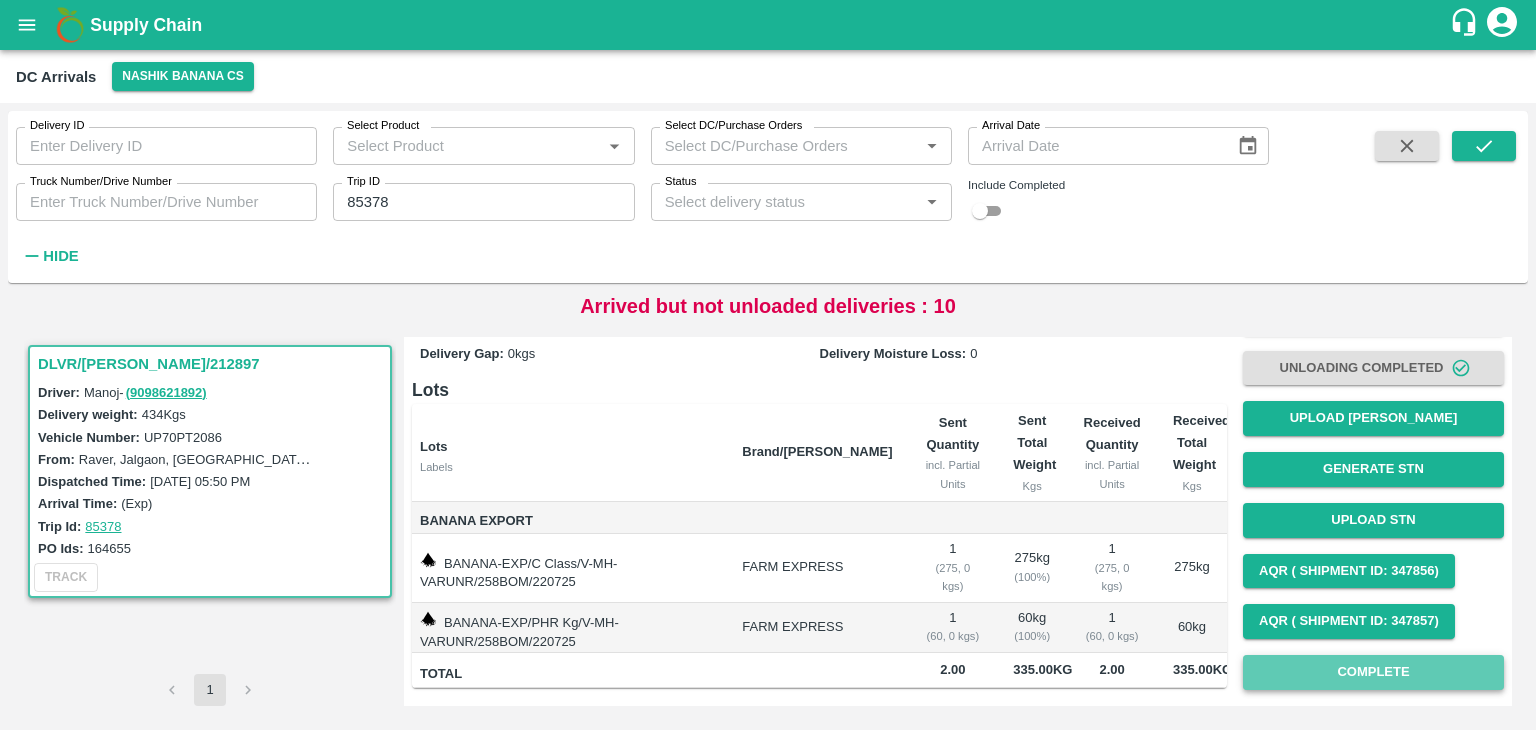 click on "Complete" at bounding box center (1373, 672) 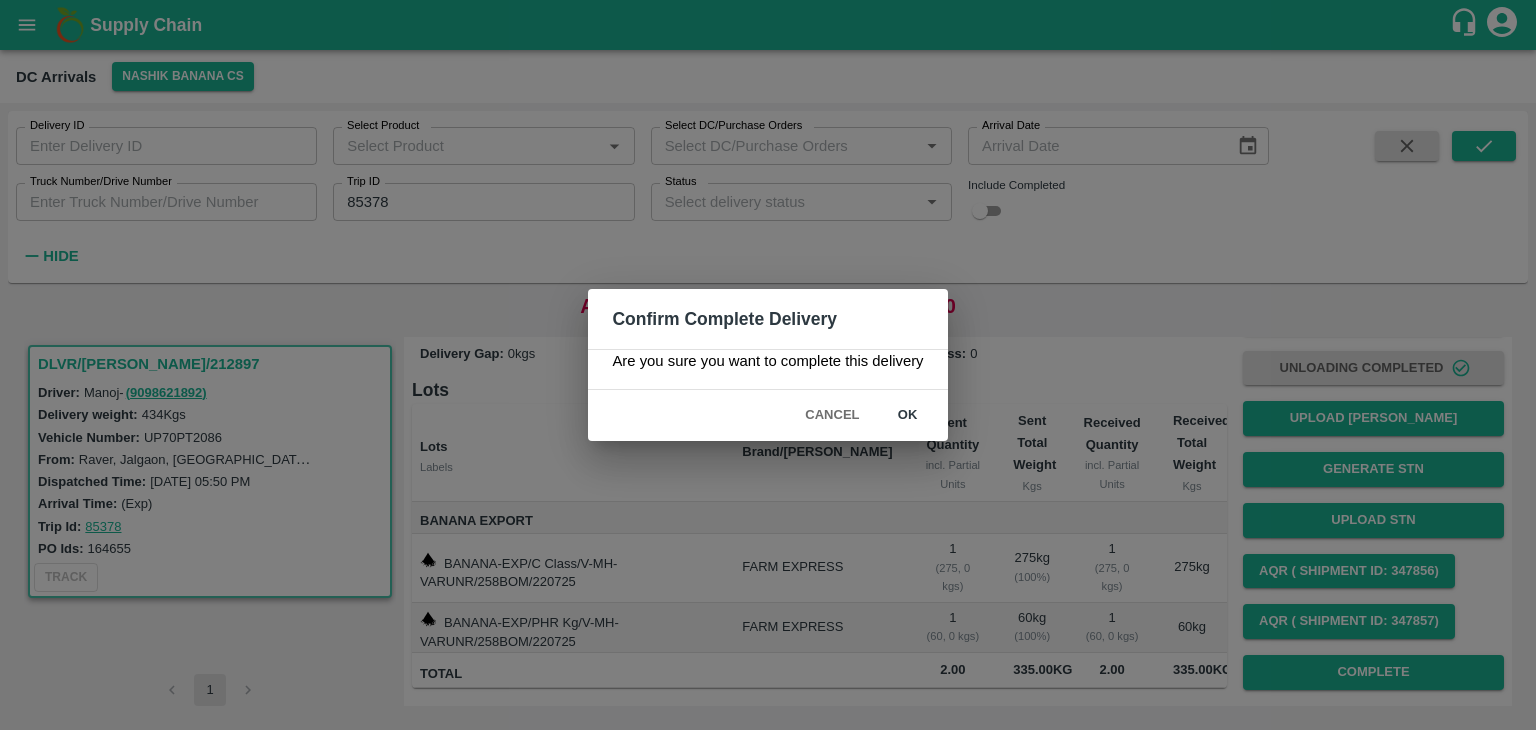 click on "ok" at bounding box center [908, 415] 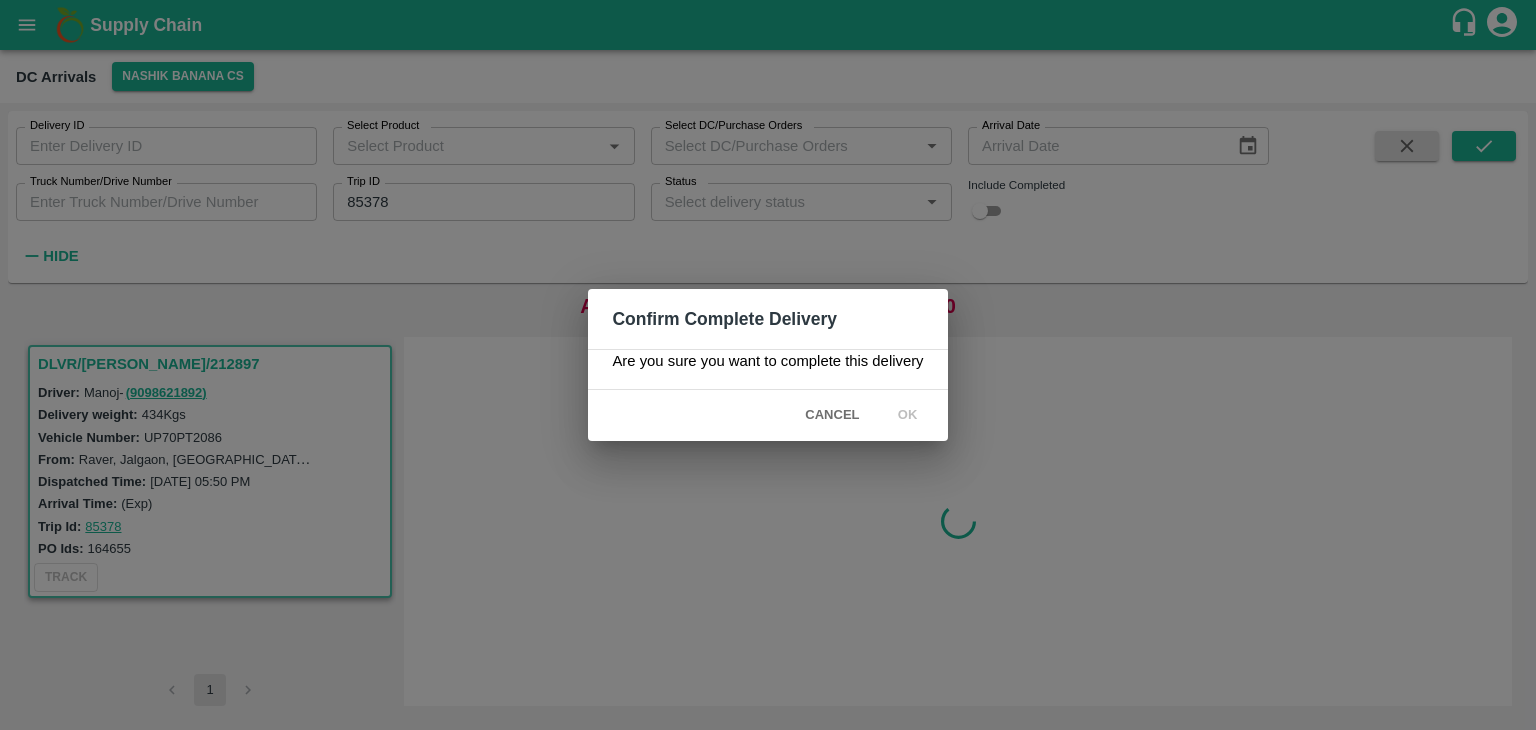 scroll, scrollTop: 0, scrollLeft: 0, axis: both 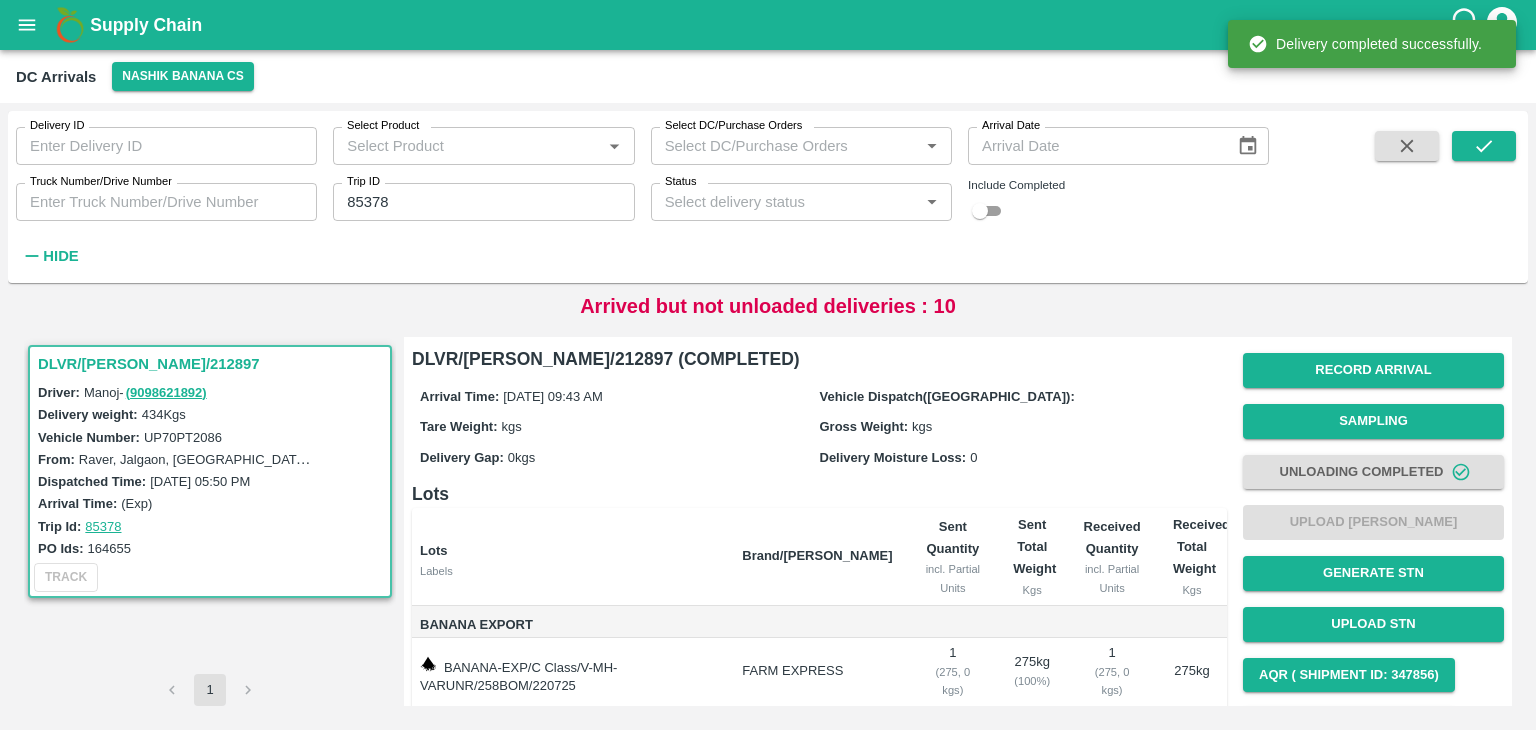 click on "Supply Chain" at bounding box center (768, 25) 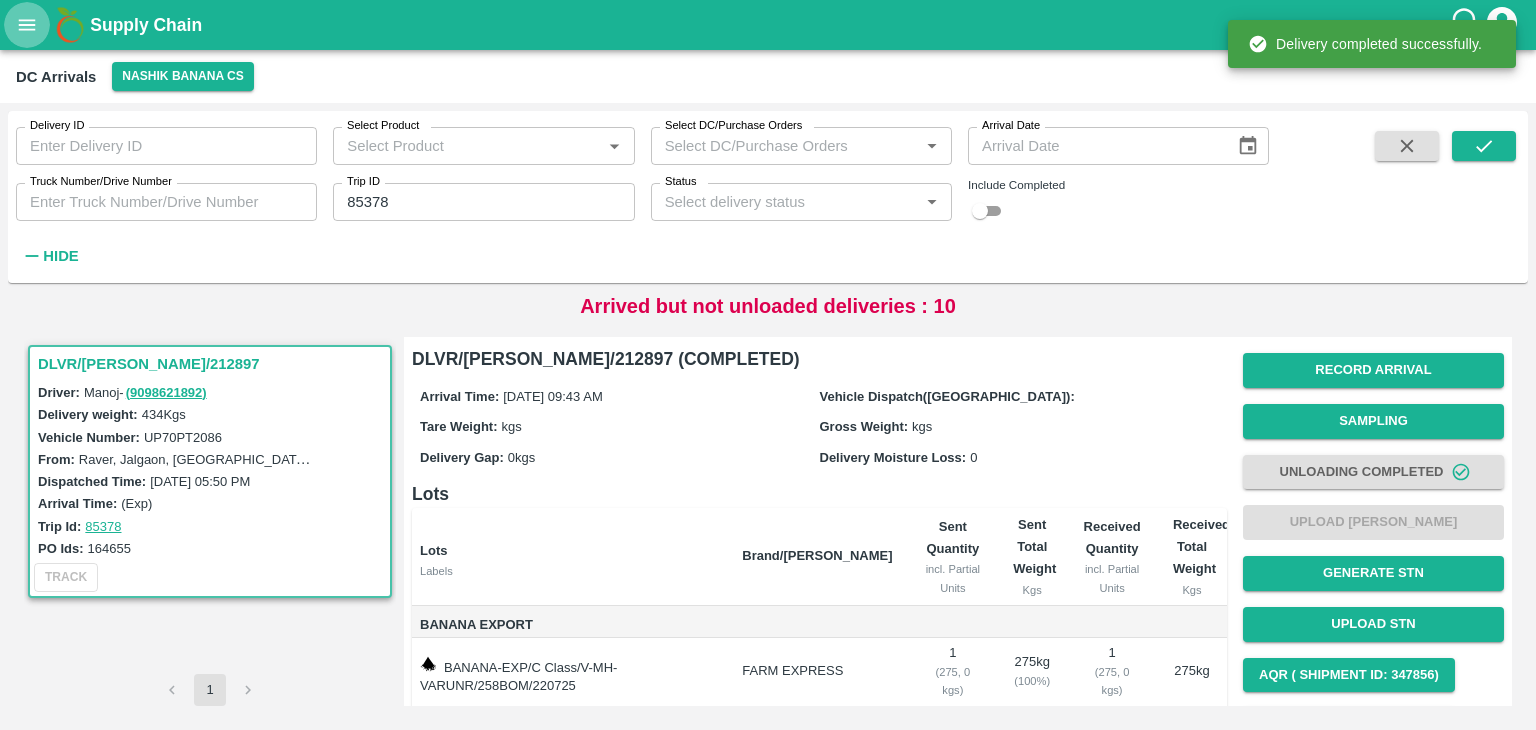 click 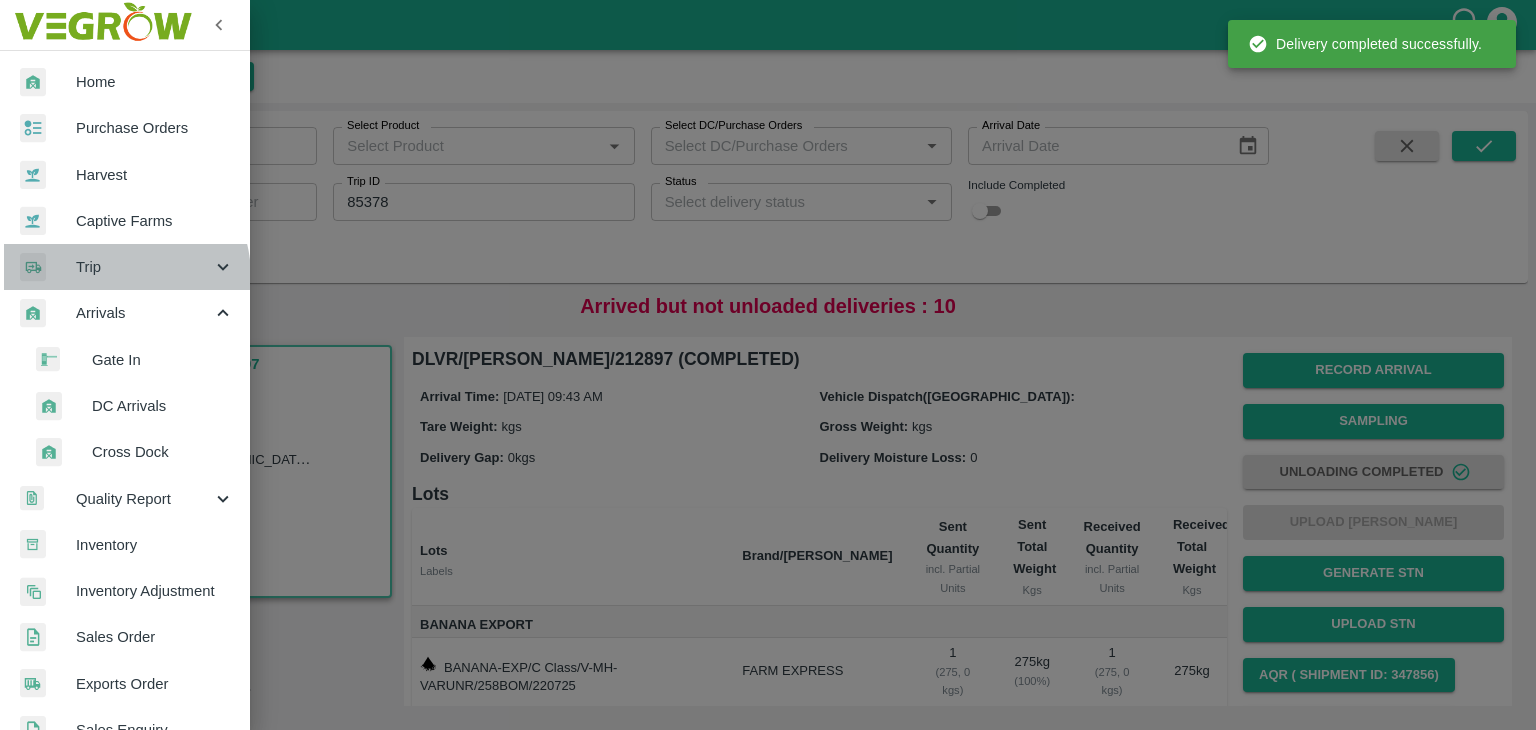 click on "Trip" at bounding box center (144, 267) 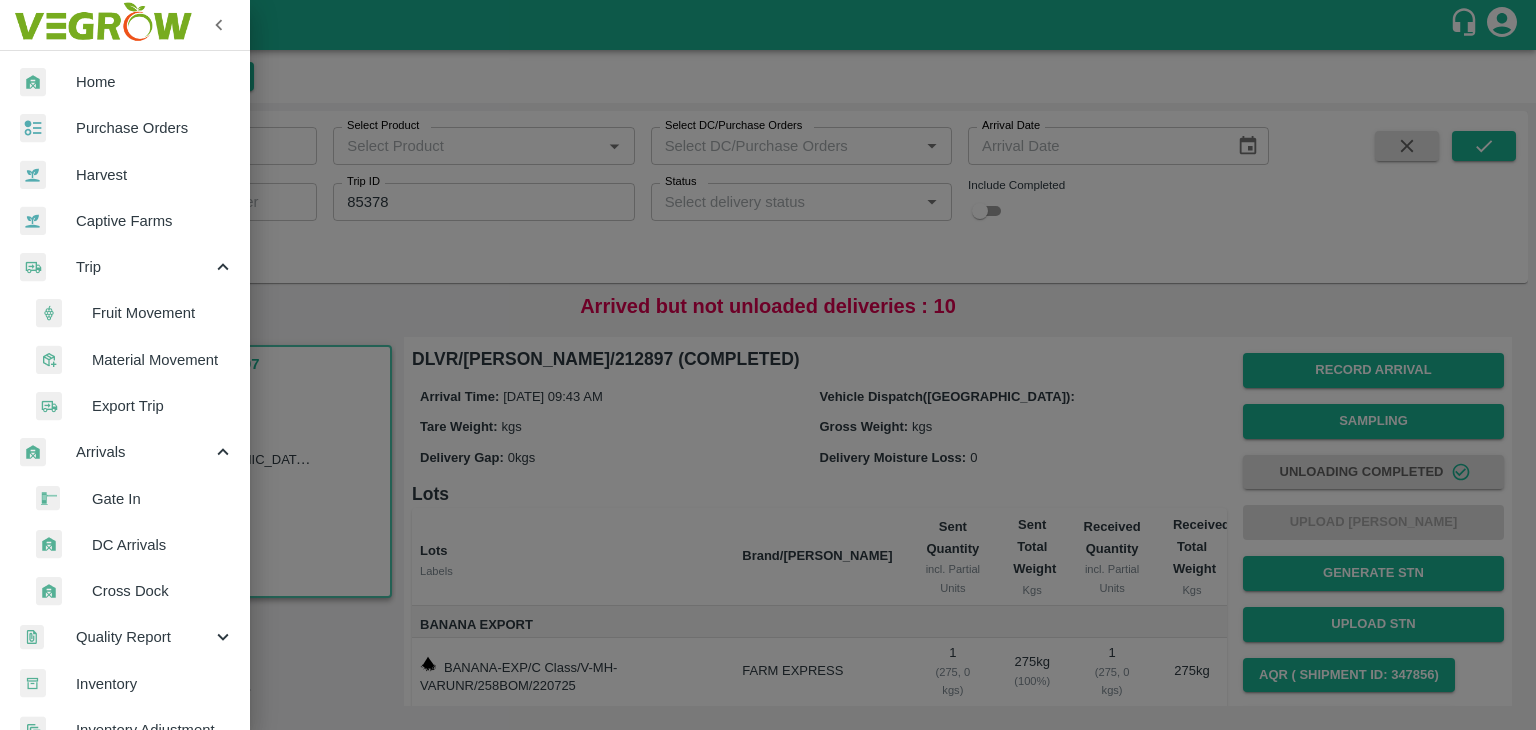 click on "Fruit Movement" at bounding box center [163, 313] 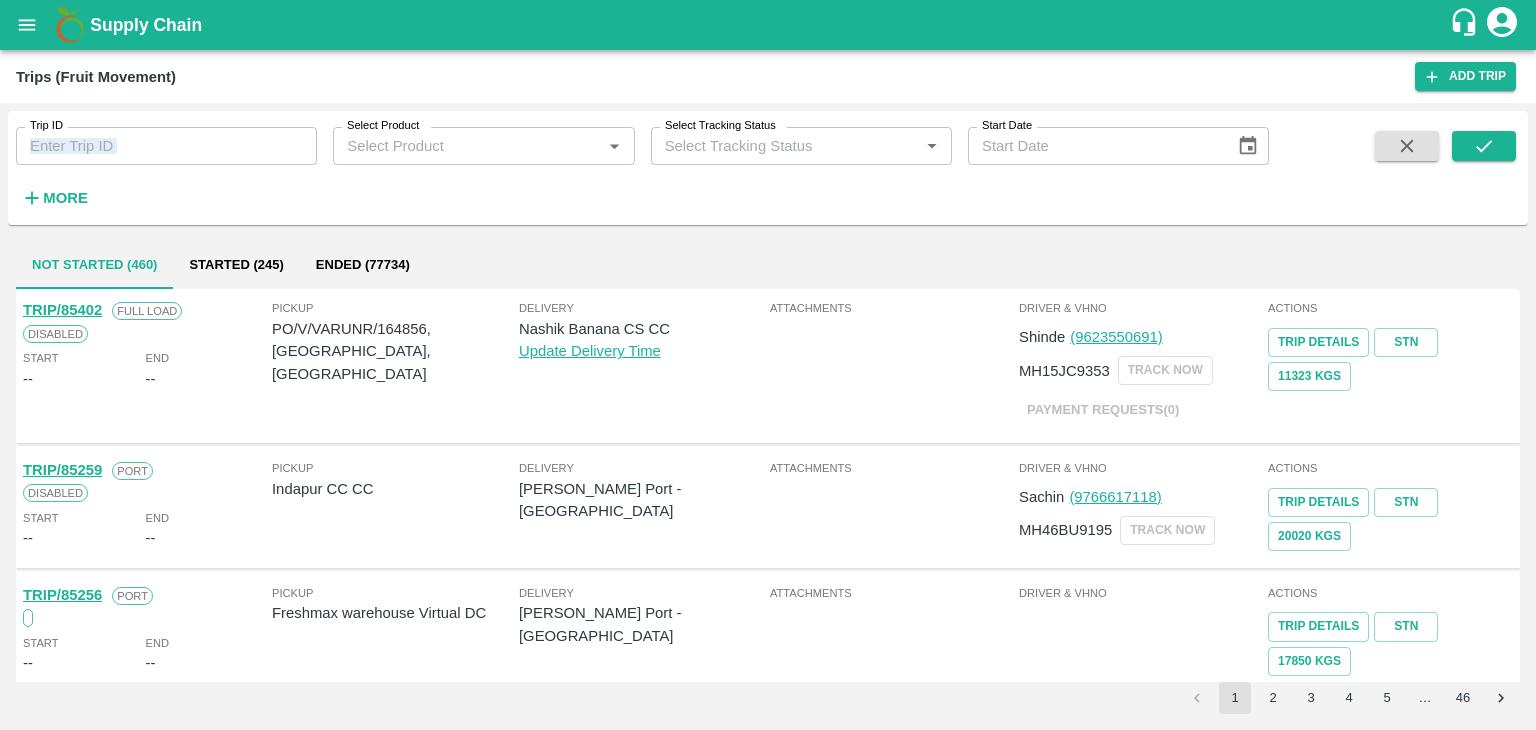 drag, startPoint x: 148, startPoint y: 167, endPoint x: 157, endPoint y: 153, distance: 16.643316 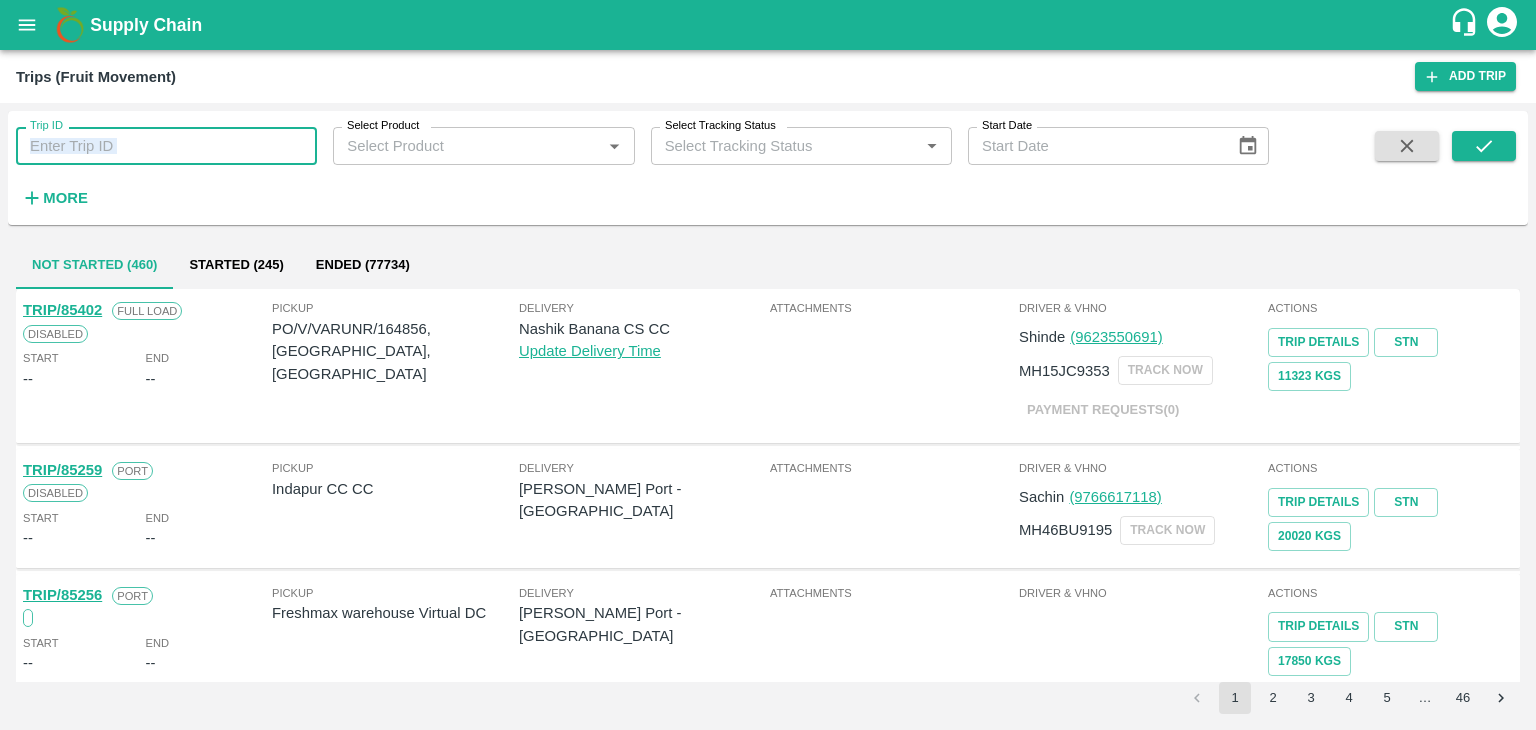 click on "Trip ID" at bounding box center [166, 146] 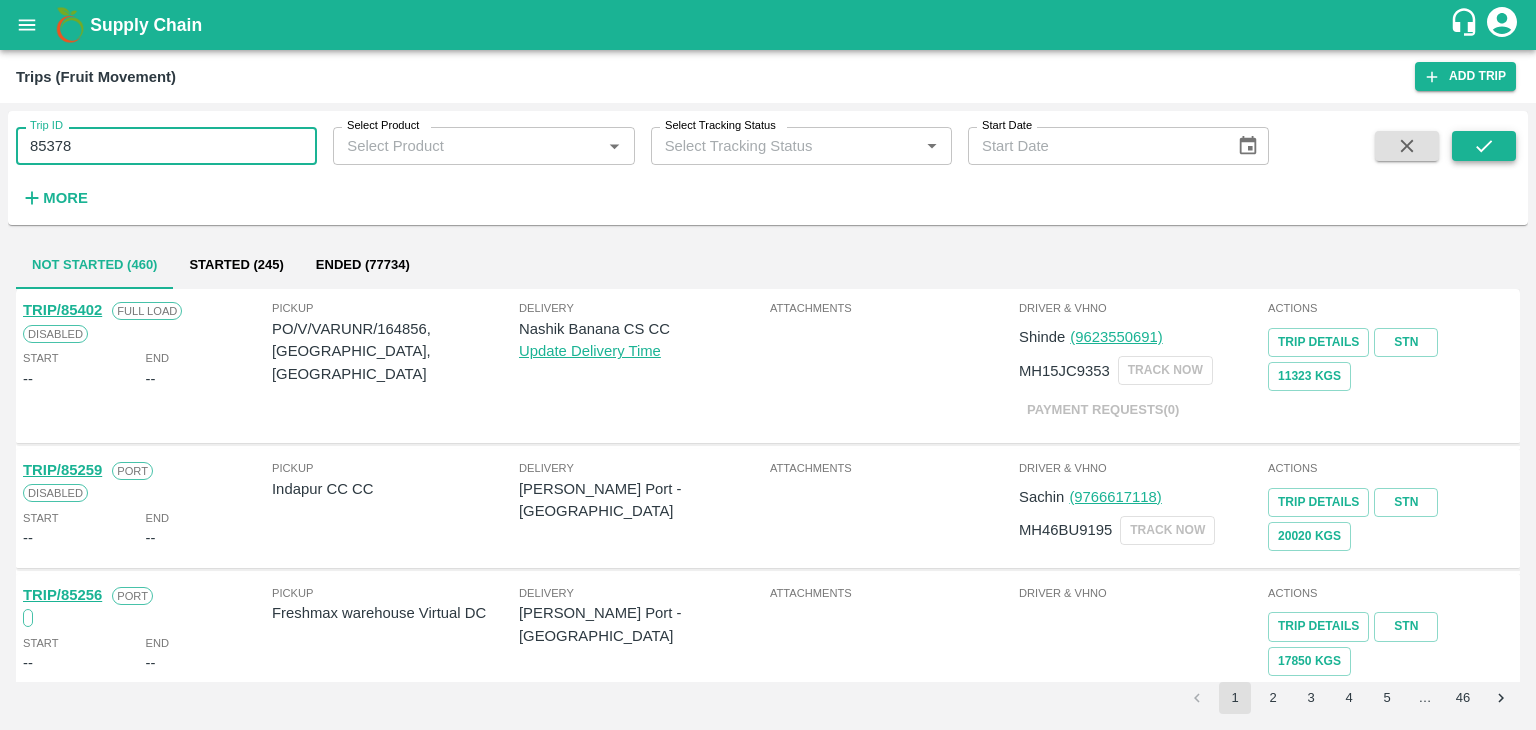 type on "85378" 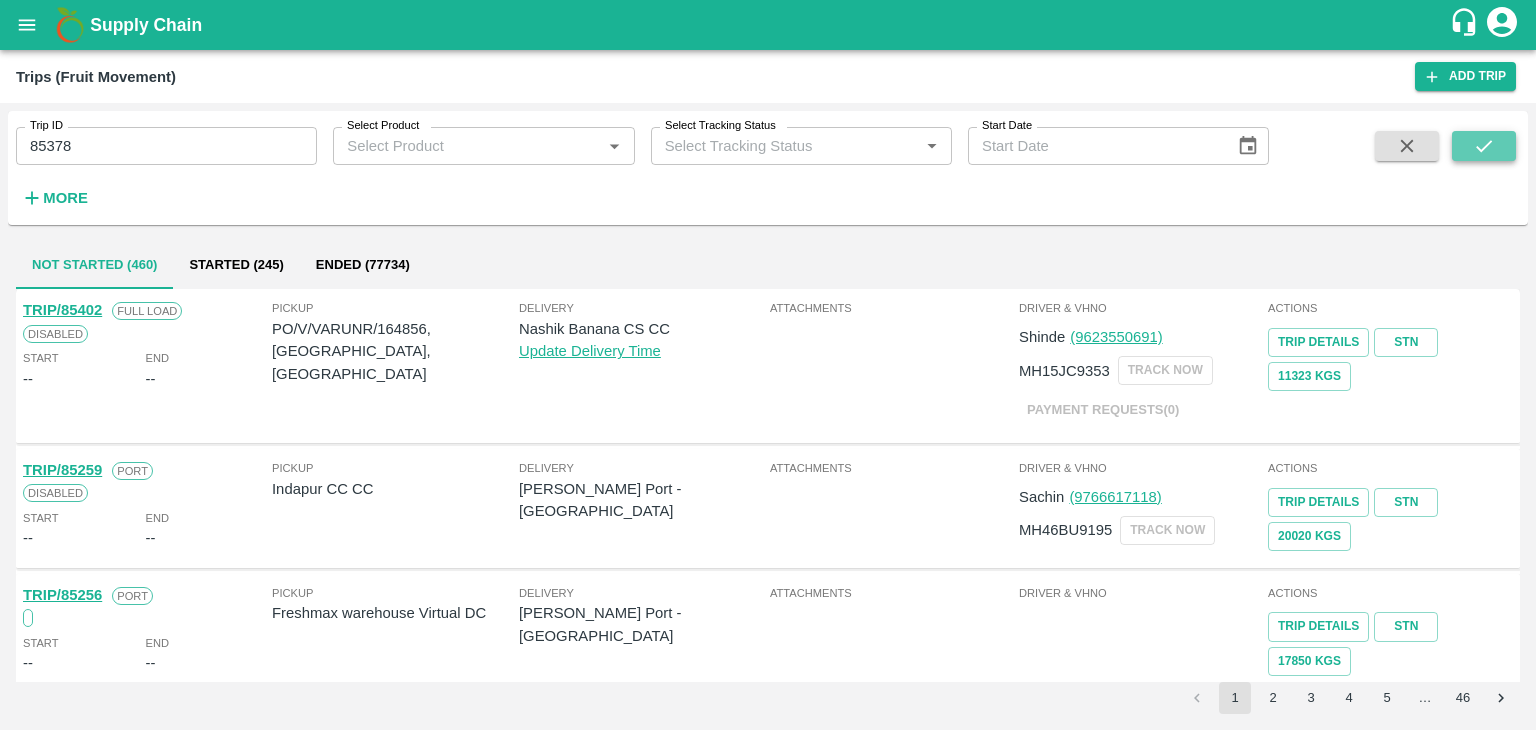 click 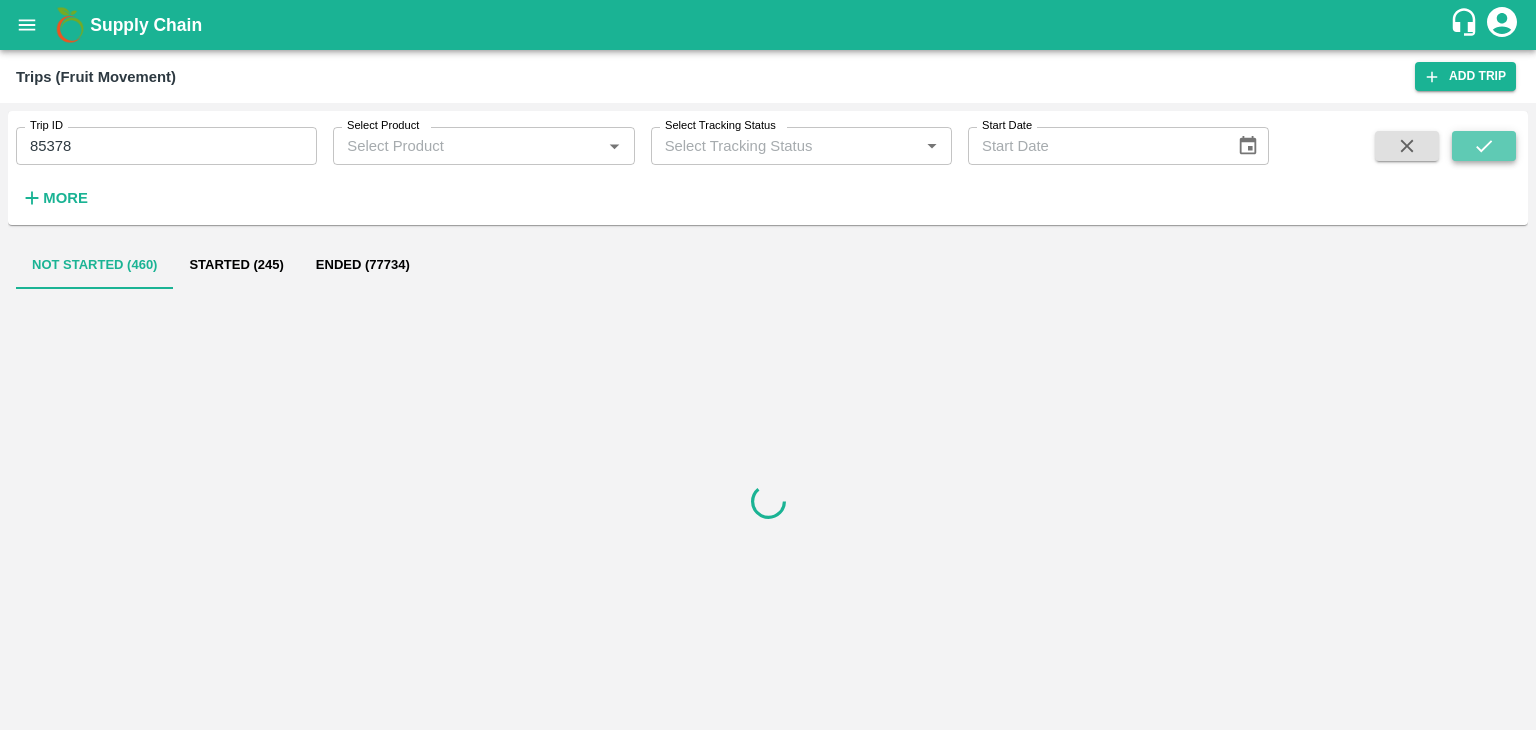 click 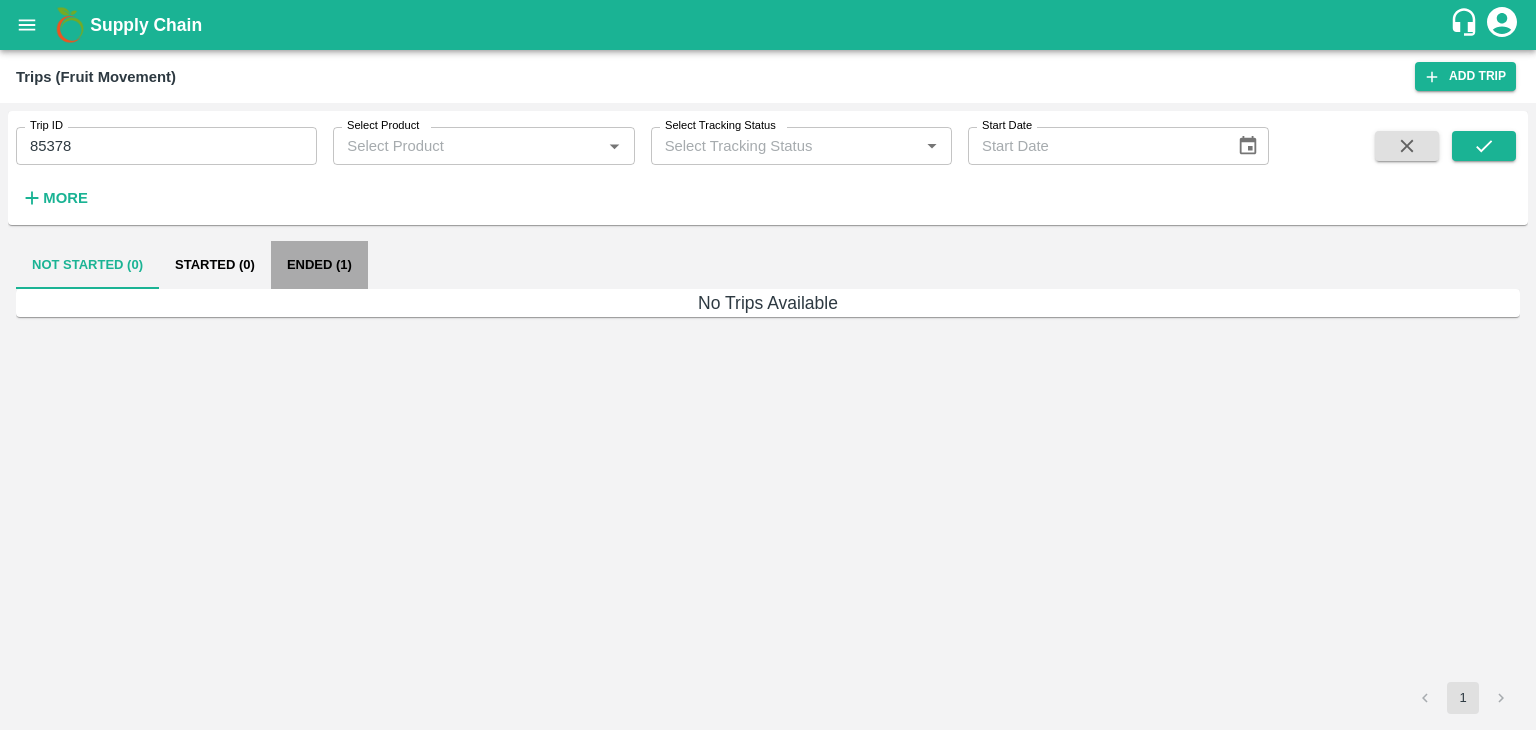 click on "Ended (1)" at bounding box center [319, 265] 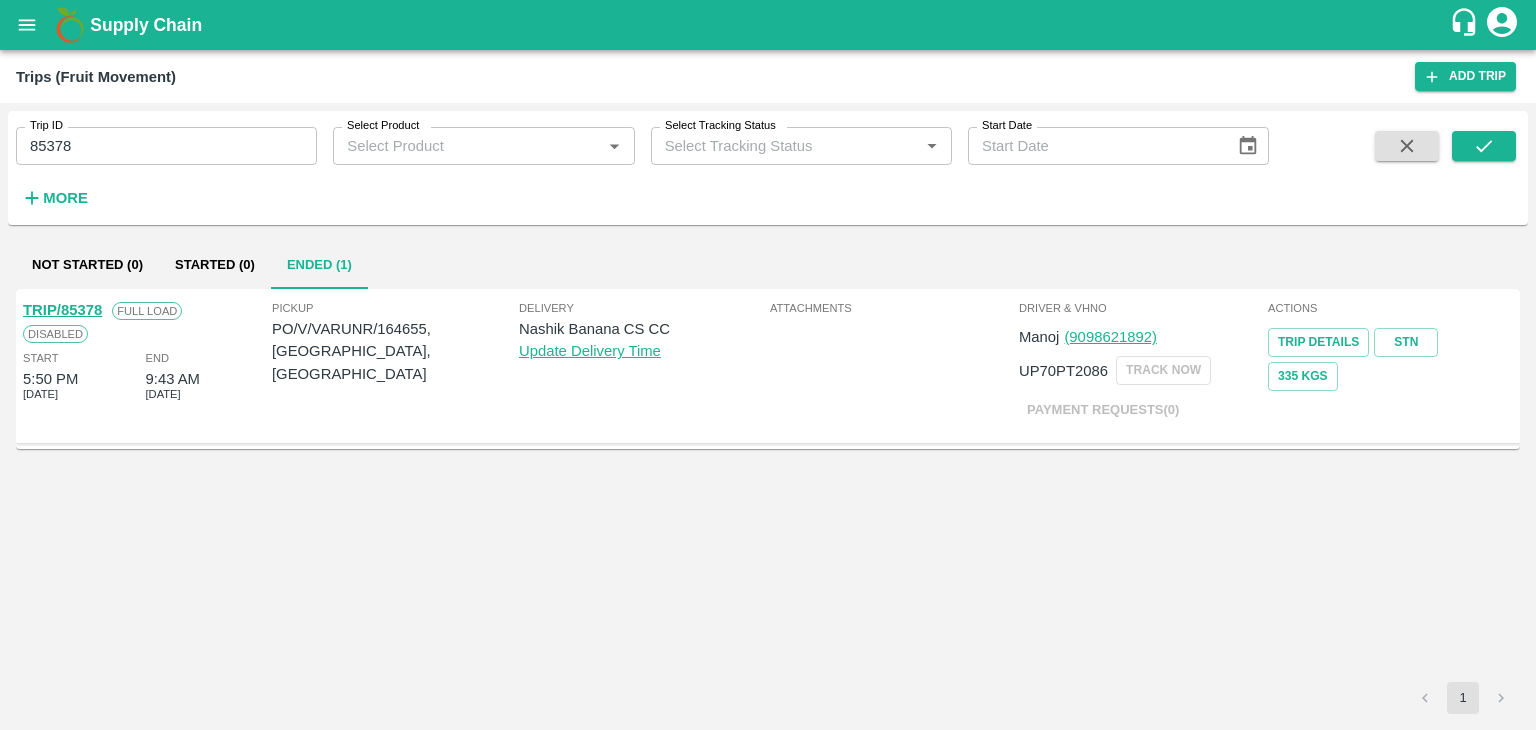 click on "TRIP/85378" at bounding box center [62, 310] 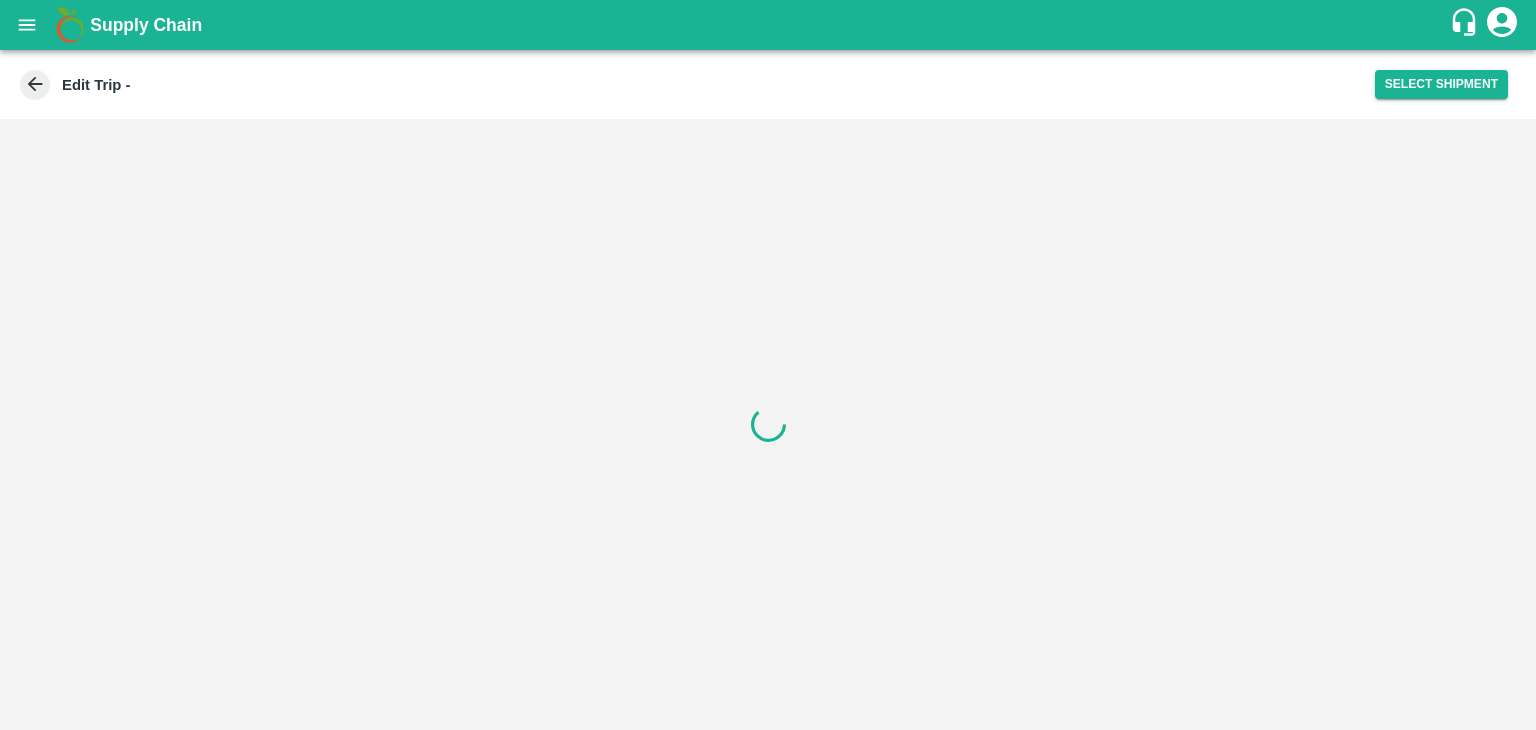 scroll, scrollTop: 0, scrollLeft: 0, axis: both 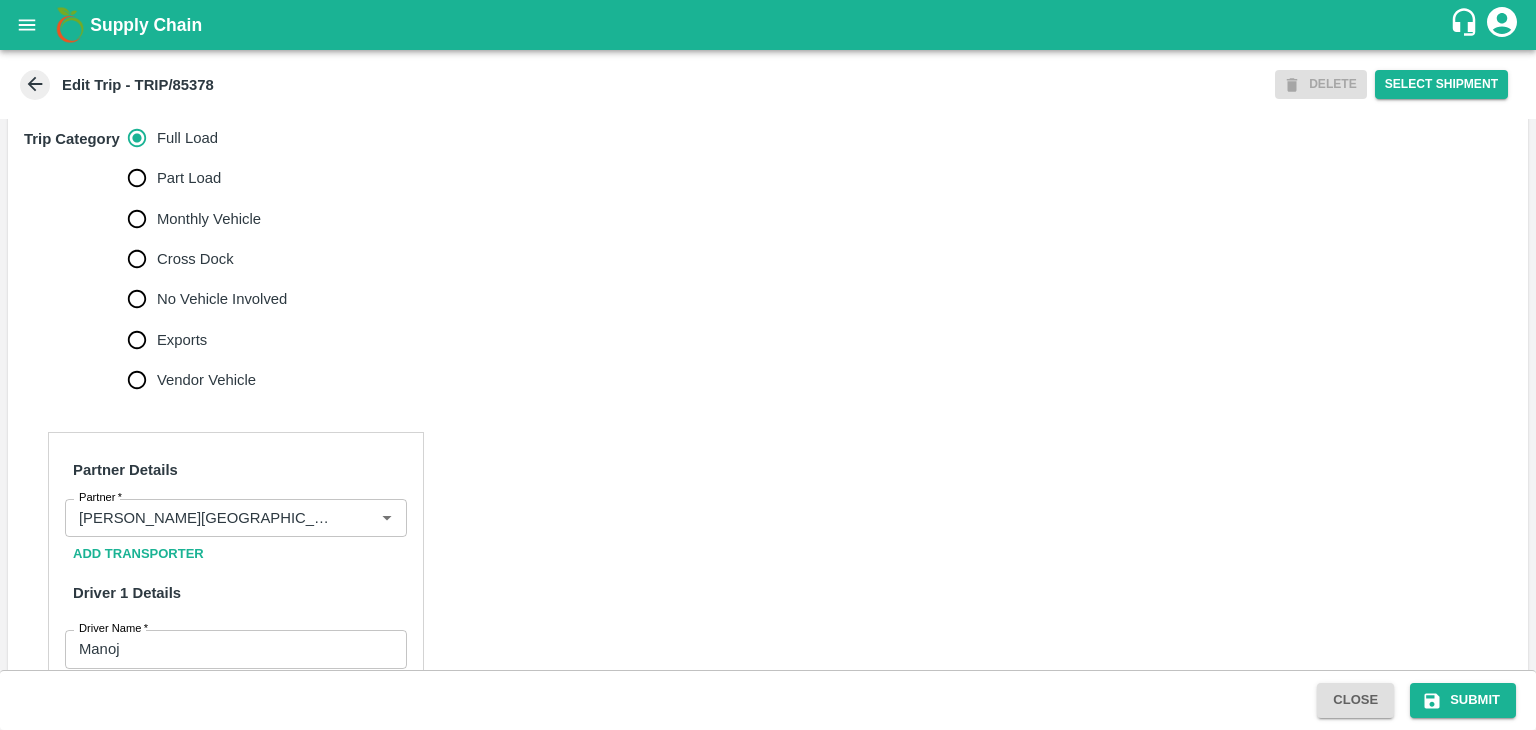 click on "No Vehicle Involved" at bounding box center [222, 299] 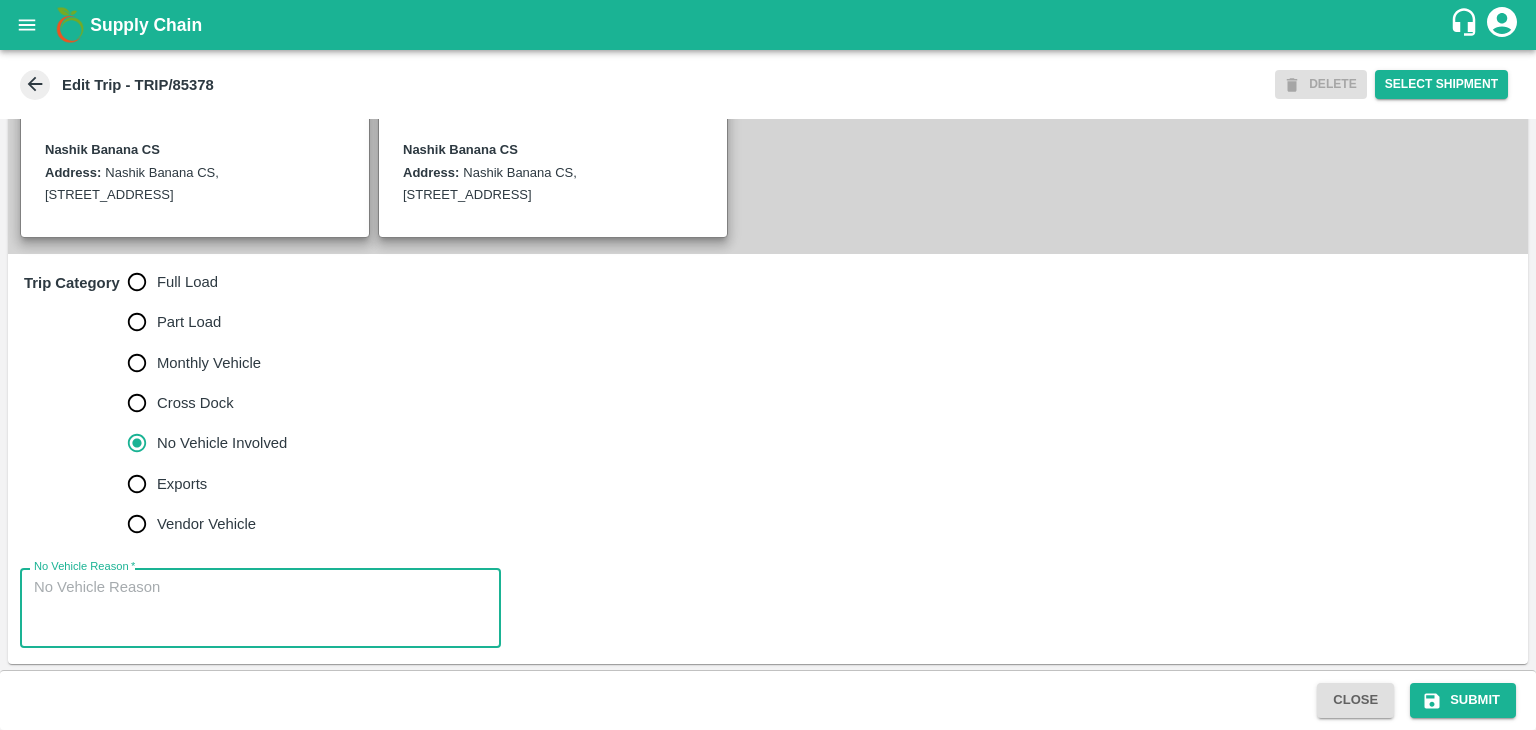 click on "No Vehicle Reason   *" at bounding box center [260, 608] 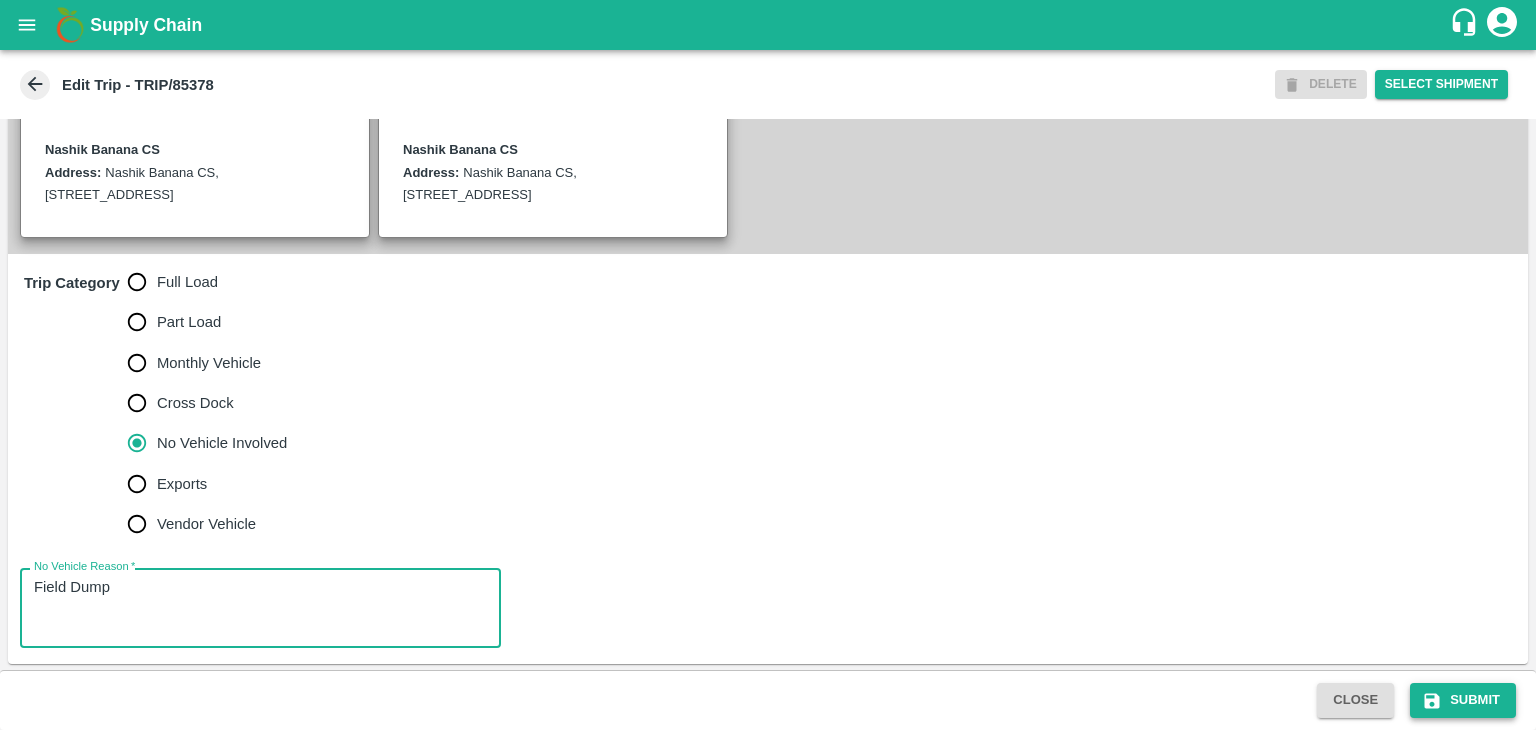 type on "Field Dump" 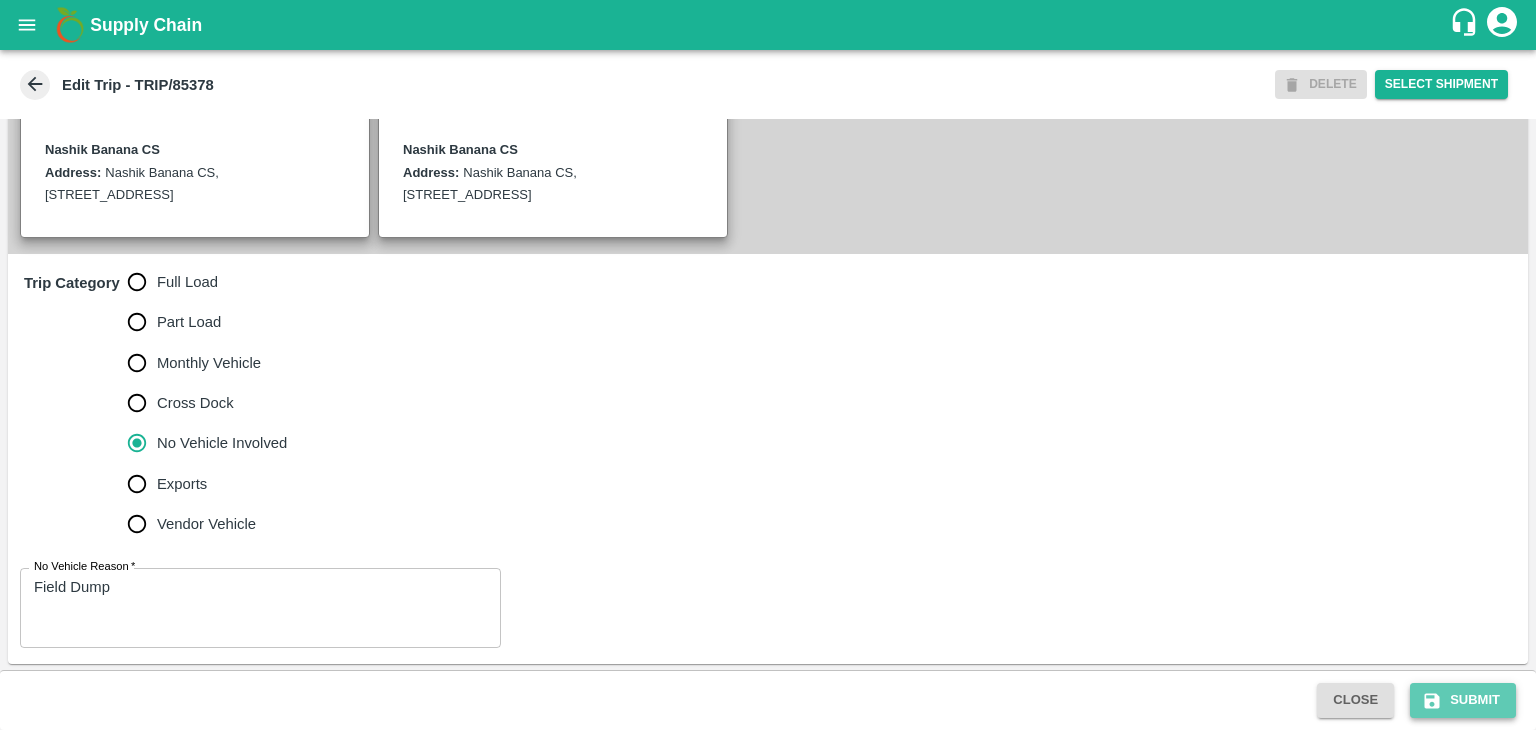 click on "Submit" at bounding box center [1463, 700] 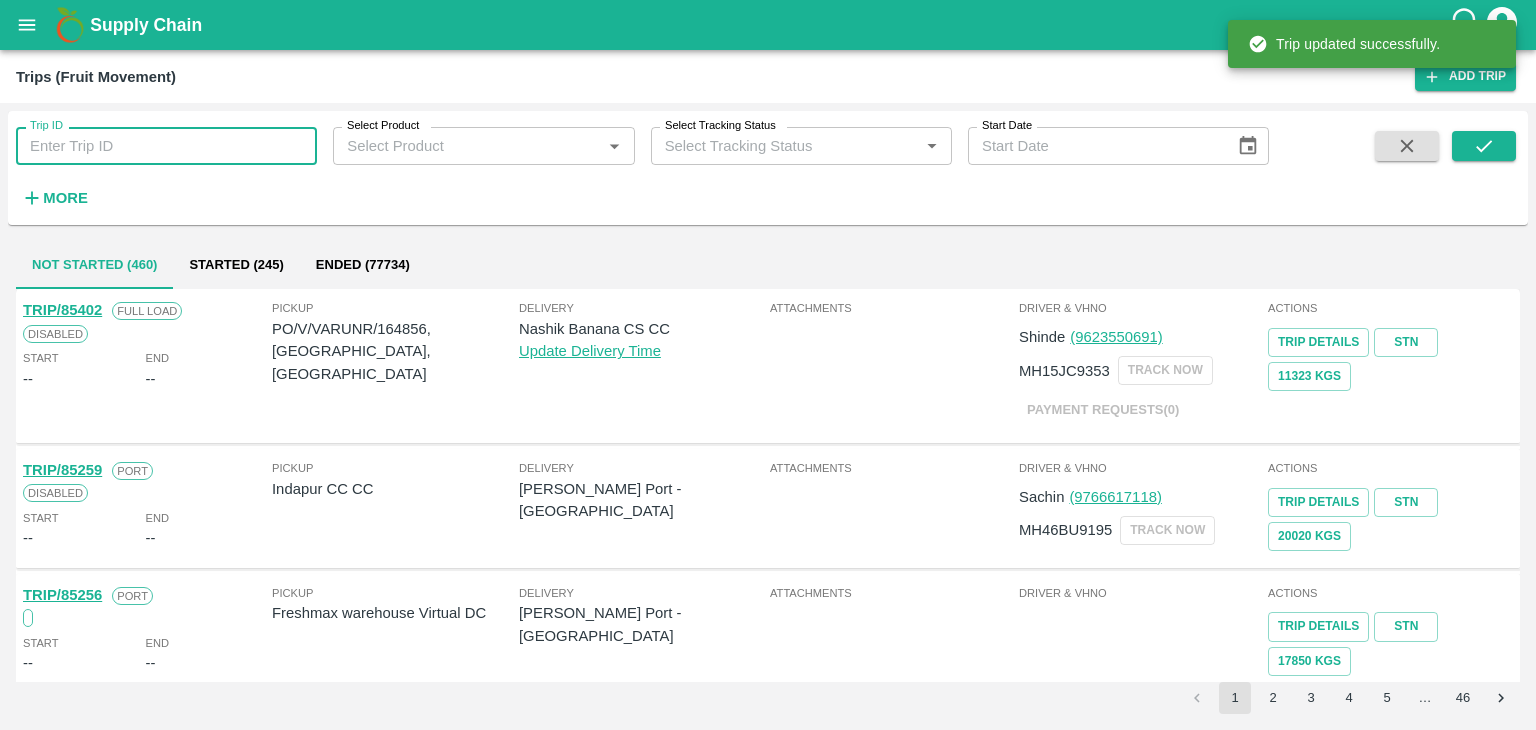 click on "Trip ID" at bounding box center (166, 146) 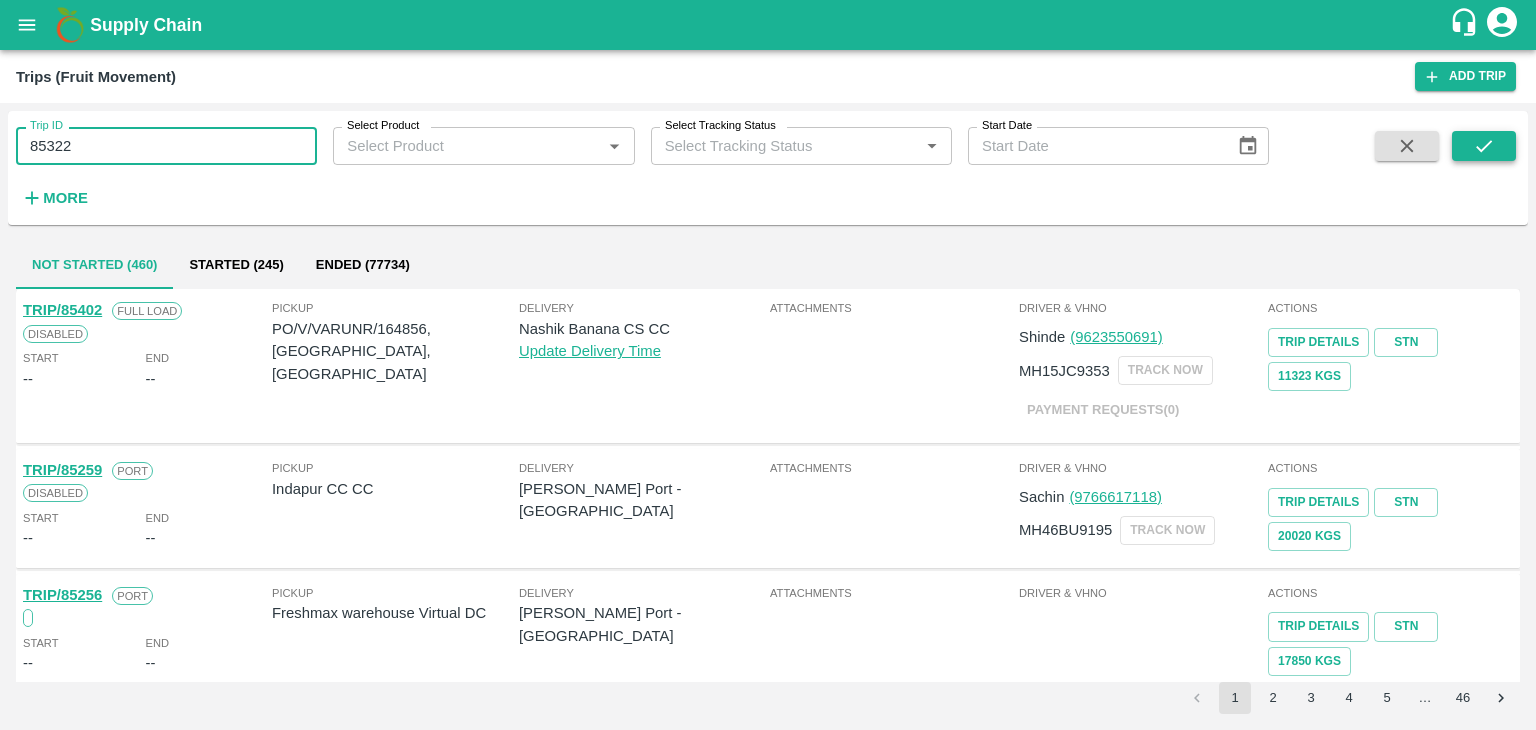 type on "85322" 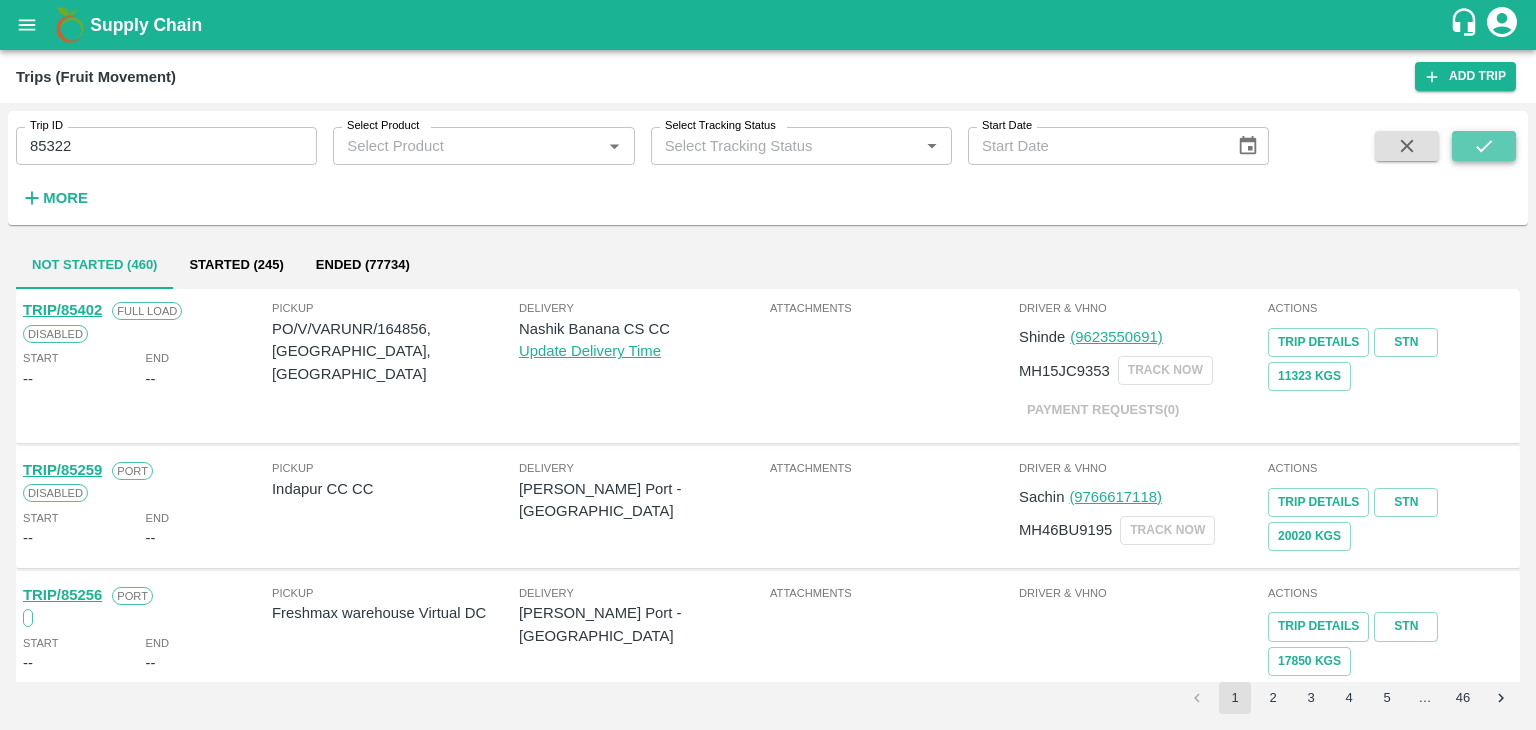 click 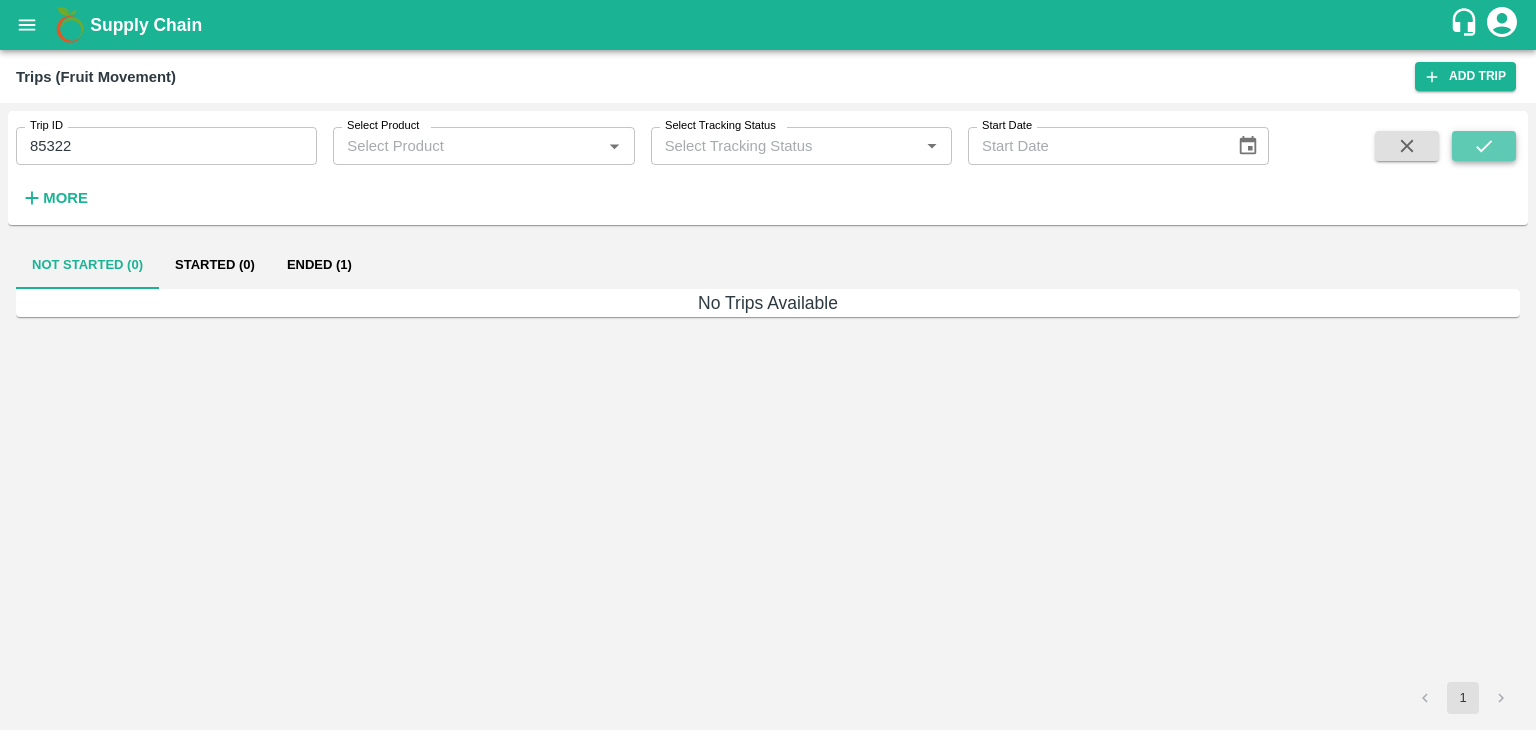 click 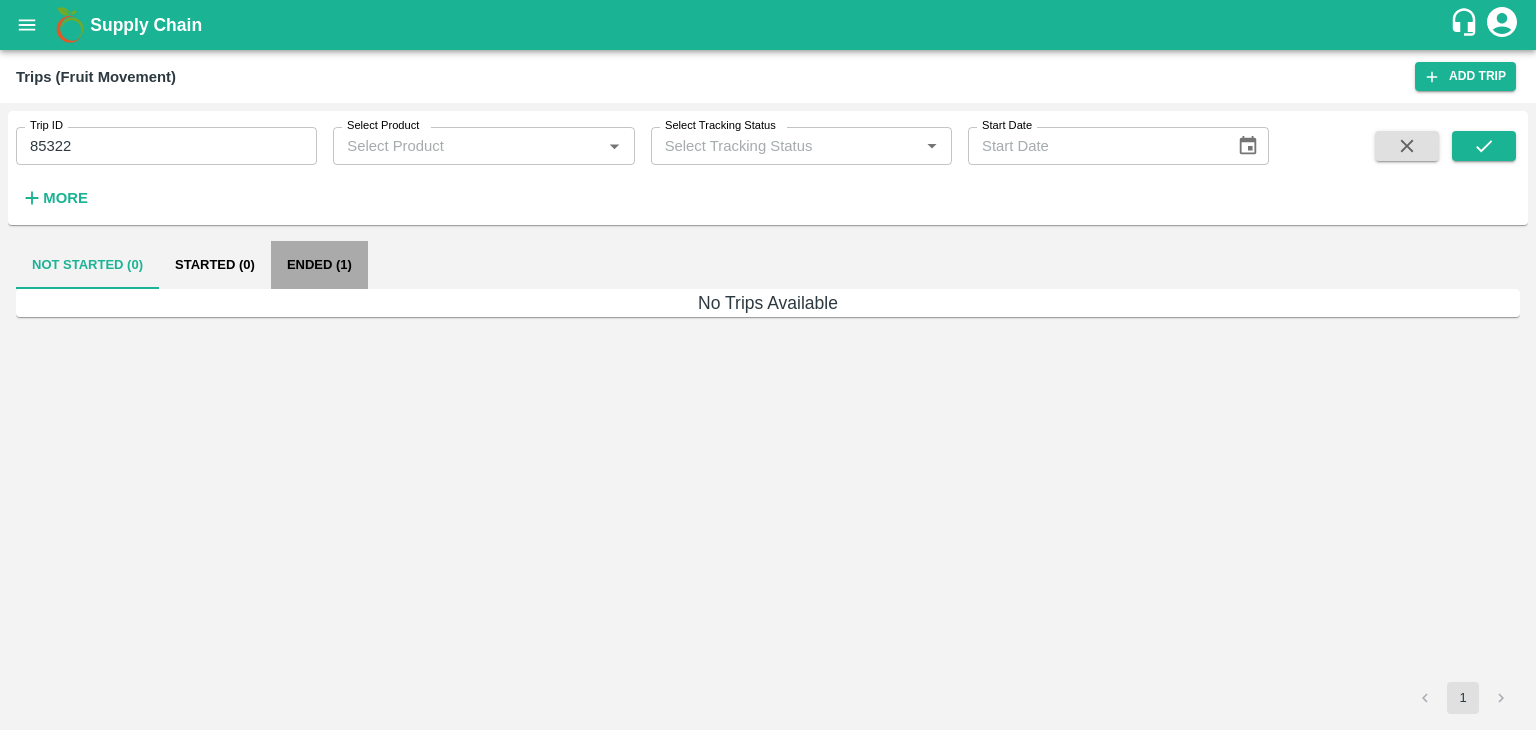 click on "Ended (1)" at bounding box center (319, 265) 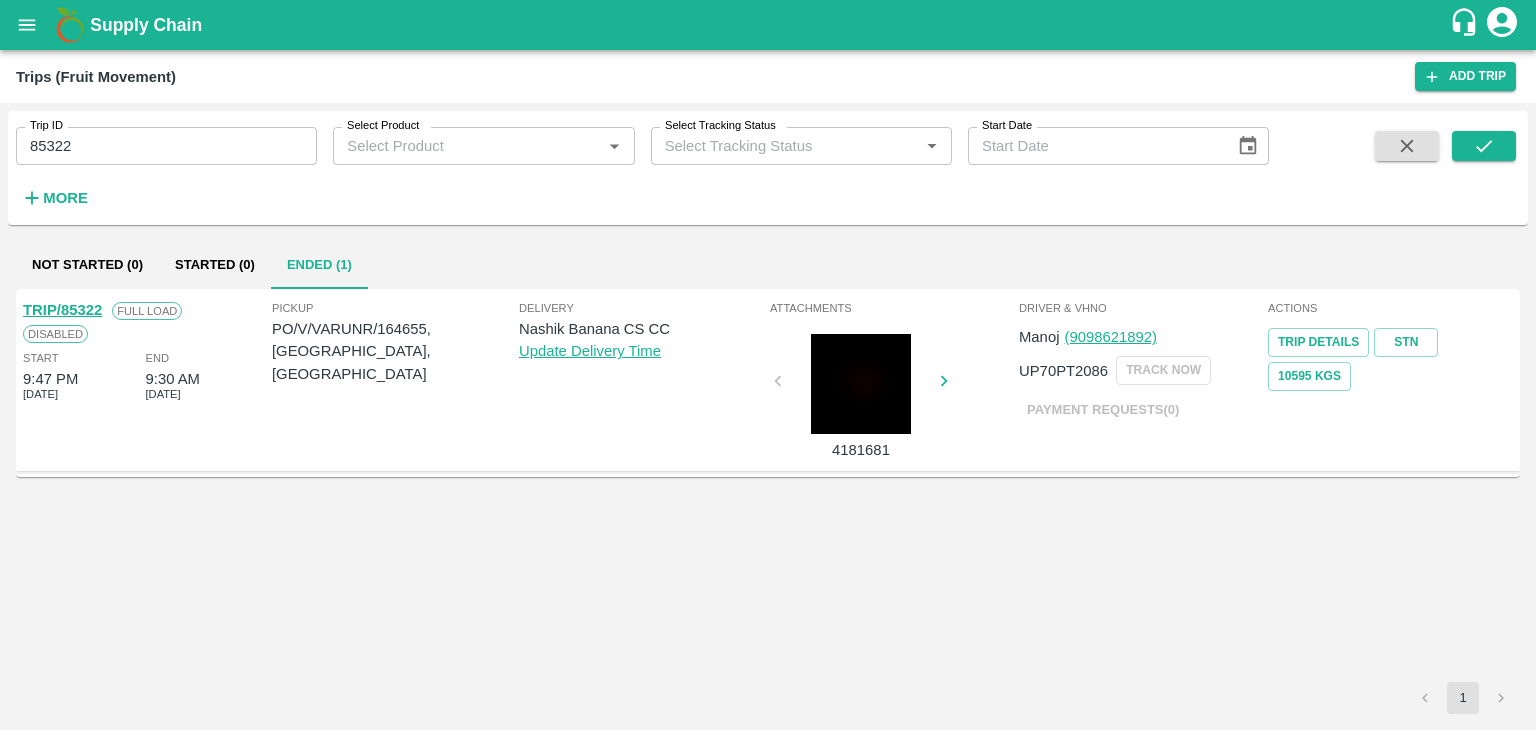 click on "TRIP/85322" at bounding box center [62, 310] 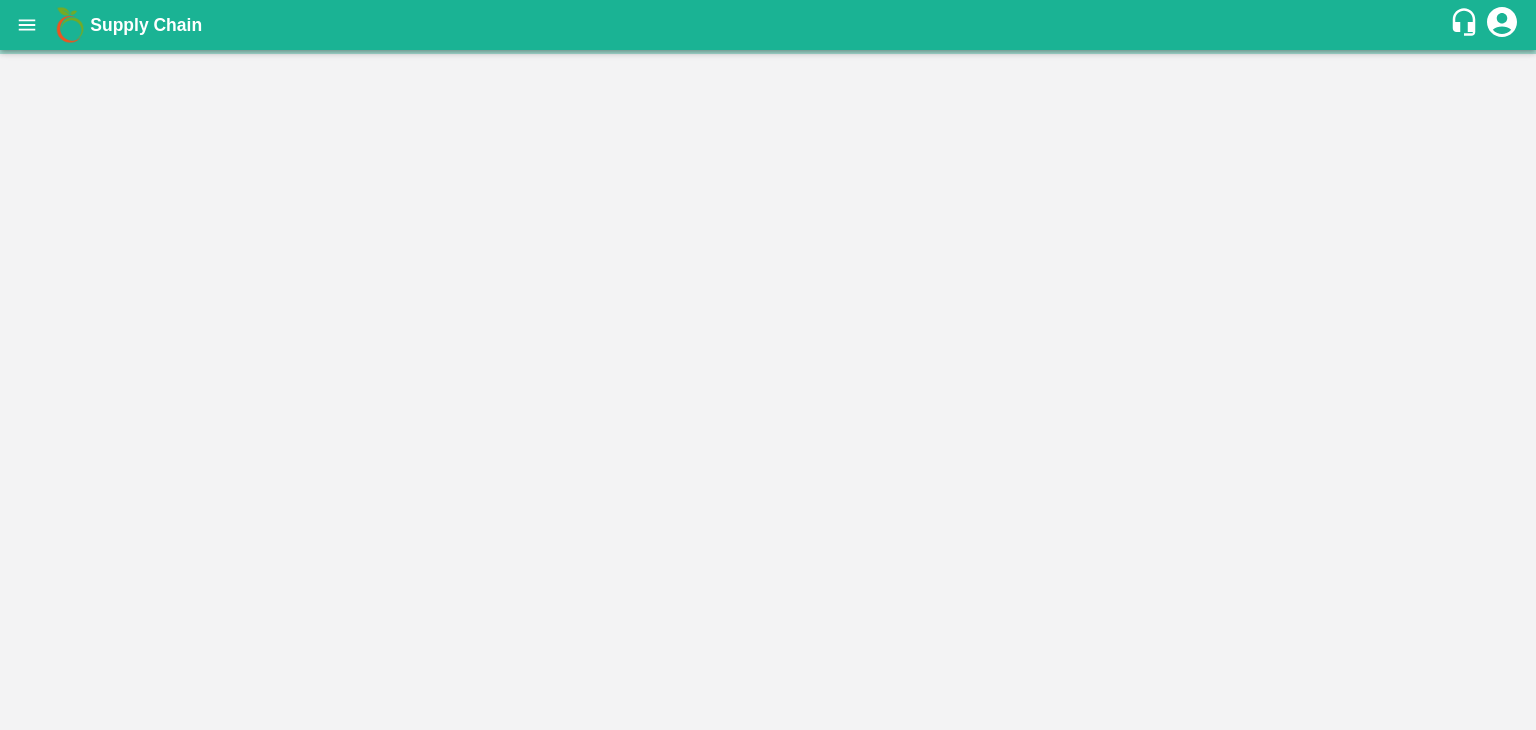 scroll, scrollTop: 0, scrollLeft: 0, axis: both 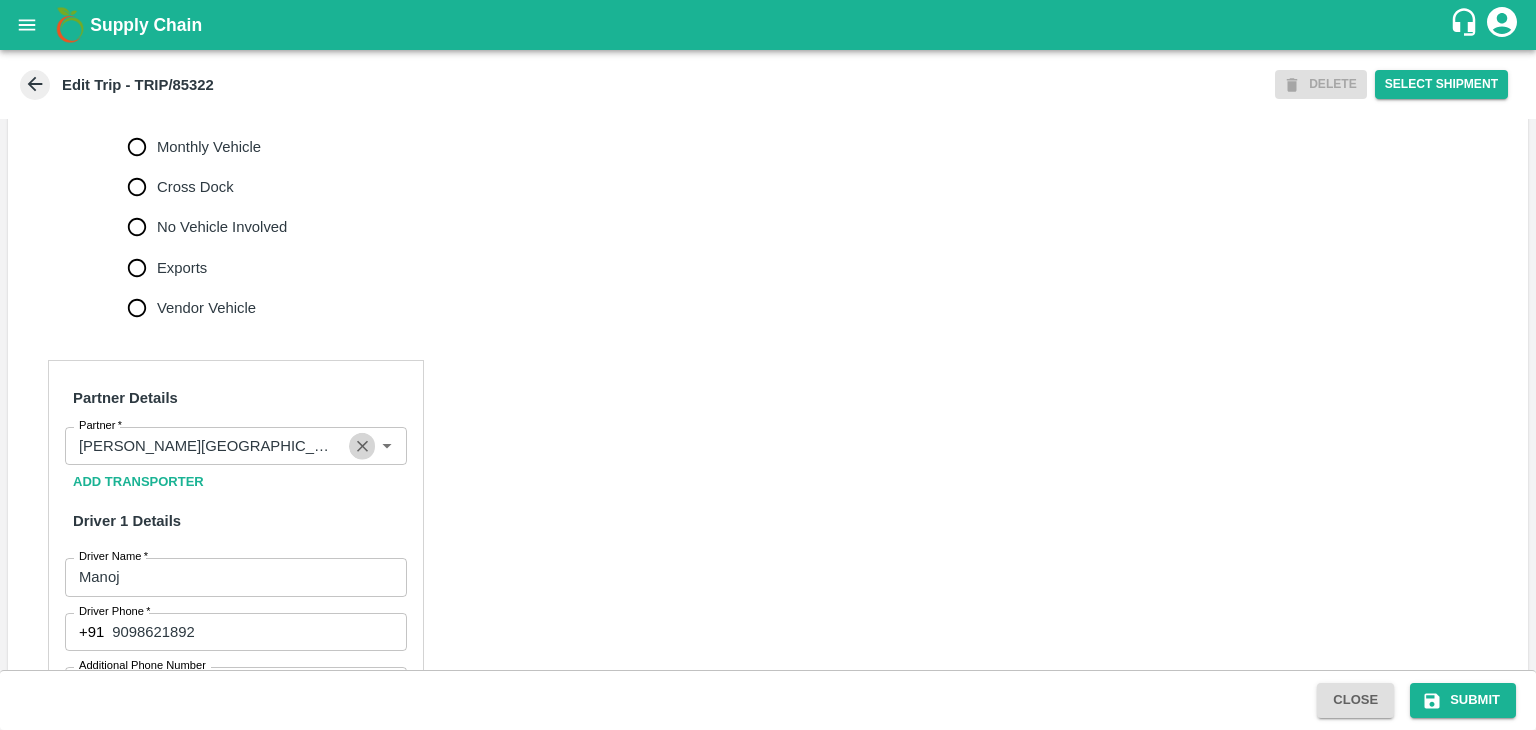 click 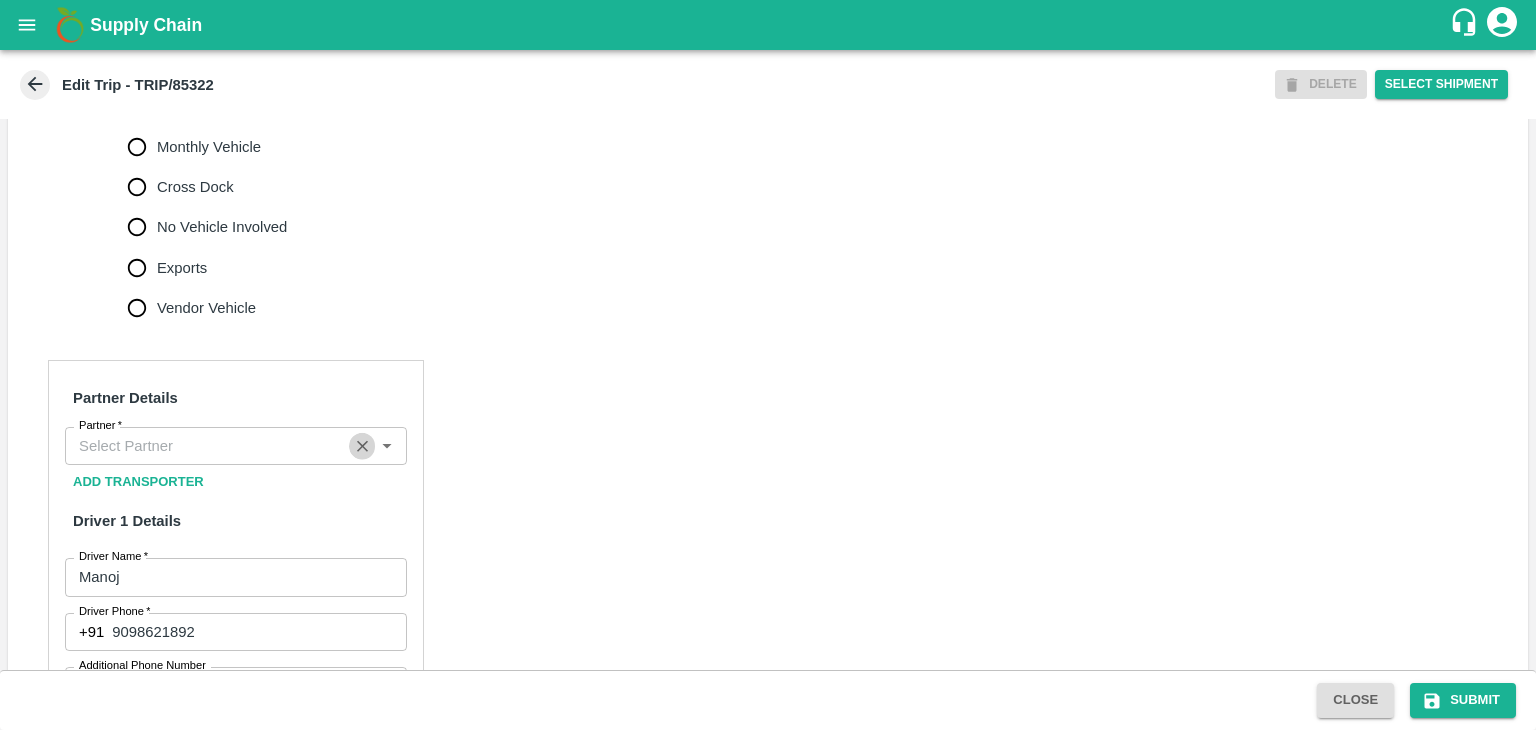 scroll, scrollTop: 0, scrollLeft: 0, axis: both 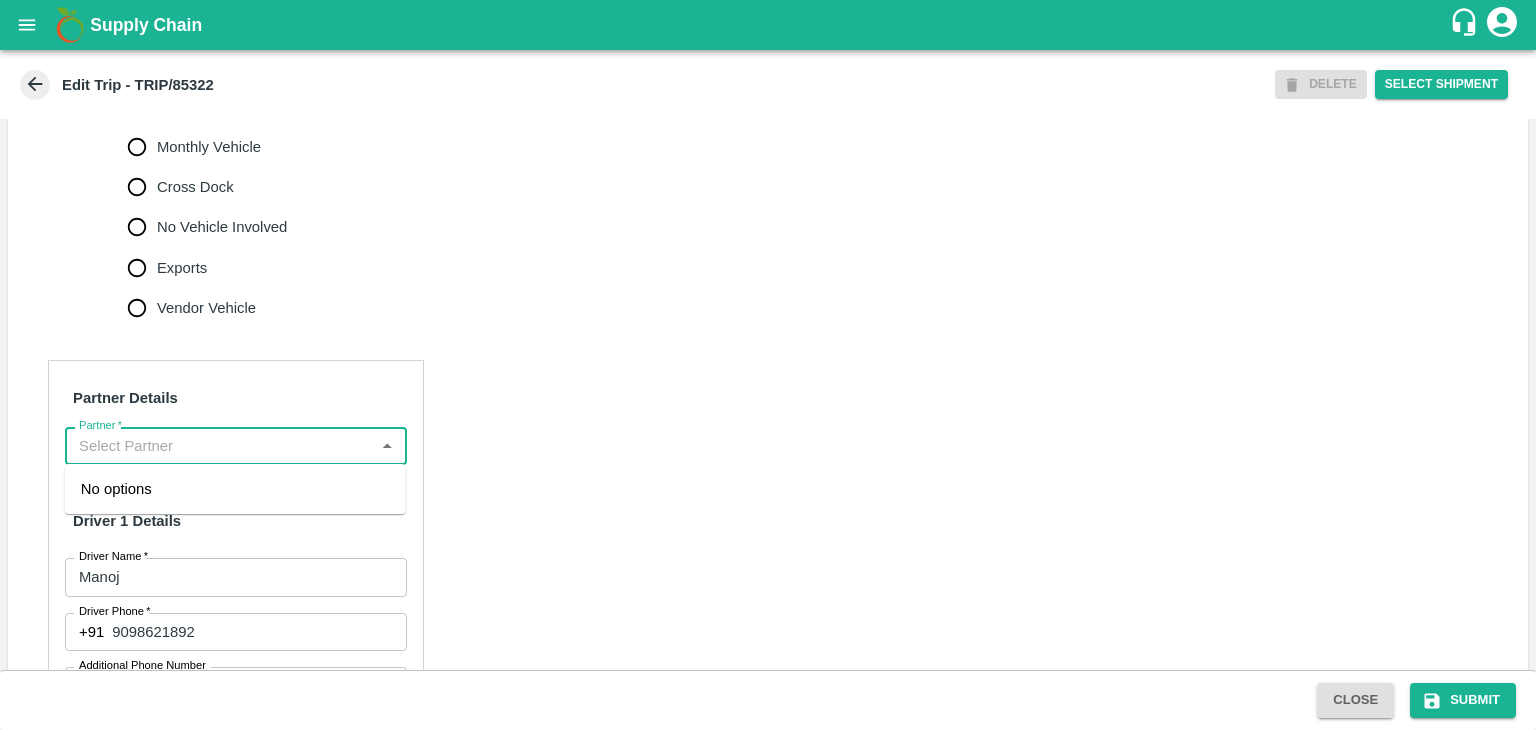 click on "Partner   *" at bounding box center [219, 446] 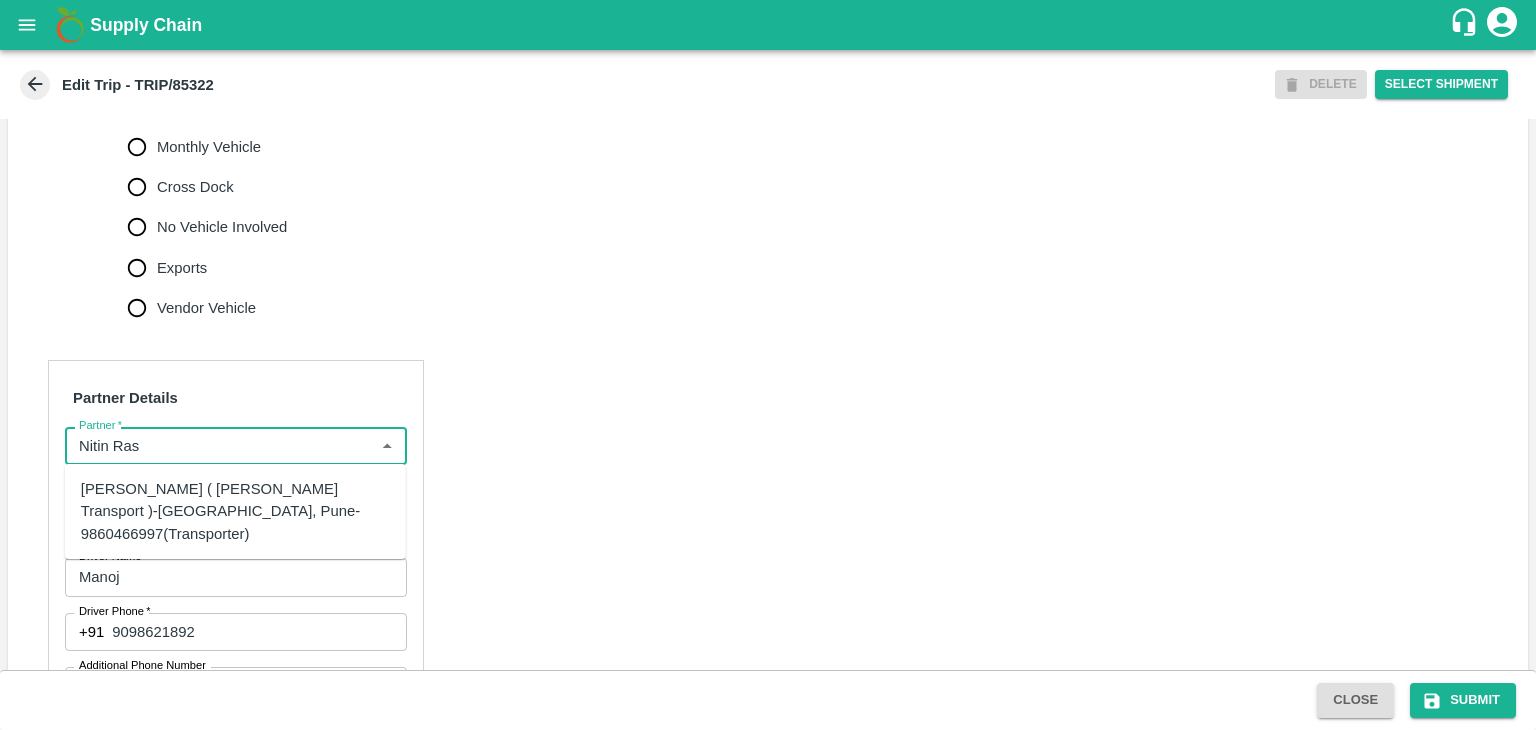 click on "Nitin Rasal ( Bhairavnath Transport )-Deulgaon, Pune-9860466997(Transporter)" at bounding box center [235, 511] 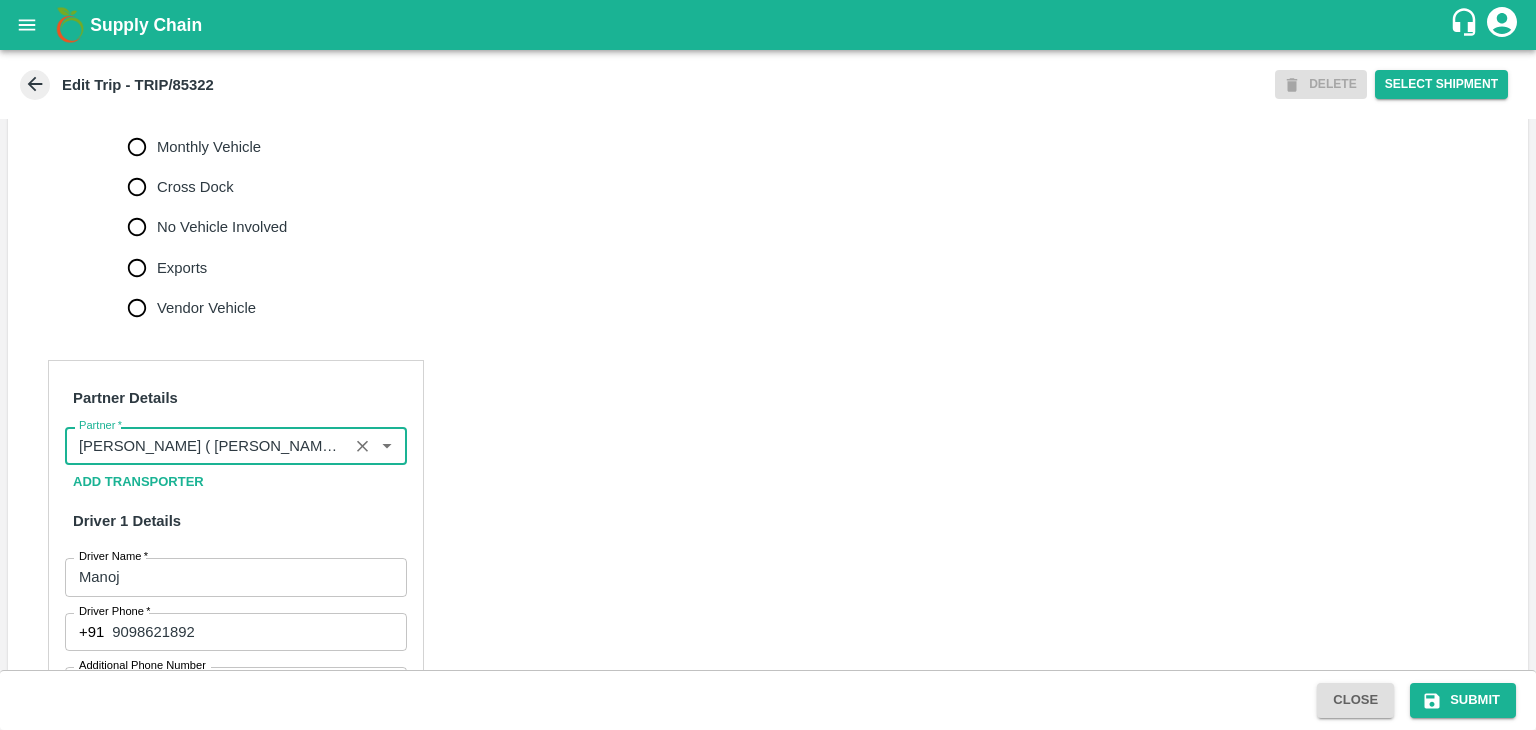 scroll, scrollTop: 1216, scrollLeft: 0, axis: vertical 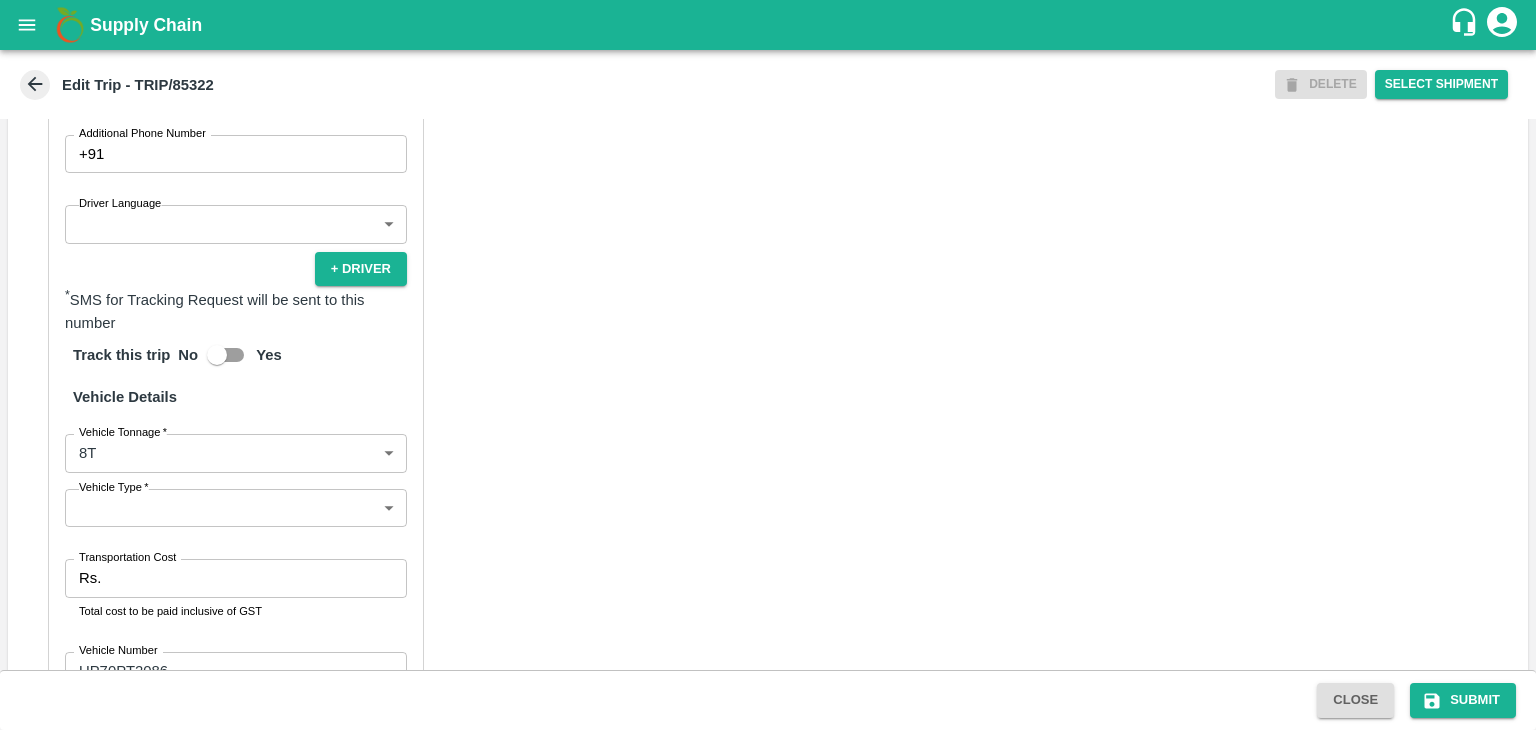 type on "Nitin Rasal ( Bhairavnath Transport )-Deulgaon, Pune-9860466997(Transporter)" 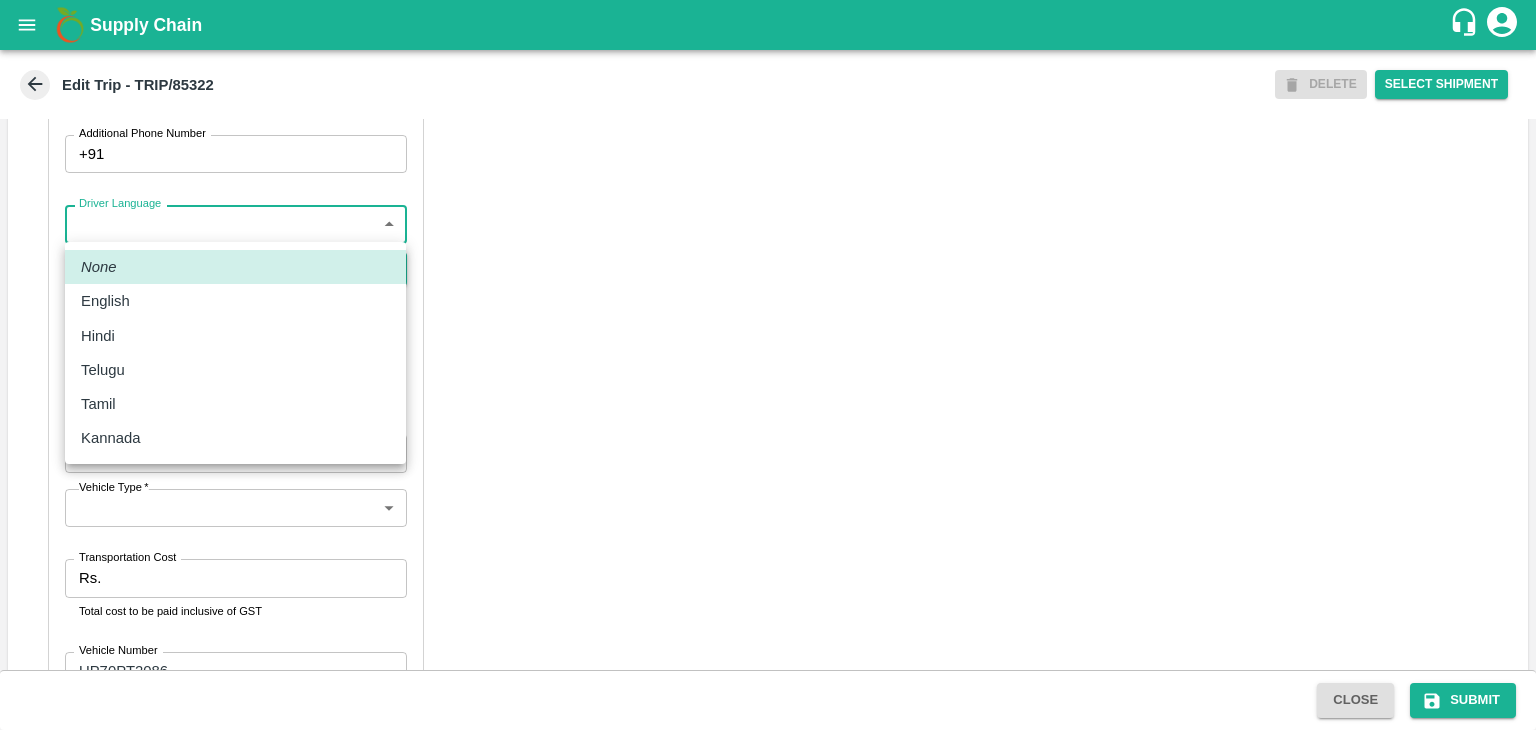 click on "Supply Chain Edit Trip - TRIP/85322 DELETE Select Shipment Trip Details Trip Type Fruit Movement 1 Trip Type Trip Pickup Order SHIP/NASH/347617 PO/V/VARUNR/164655 Address: Raver, Jalgaon, Raver, Maharashtra Trip Delivery Order SHIP/NASH/347617 Nashik Banana CS Address:  Nashik Banana CS, Gat No. 314/2/1, A/p- Mohadi, Tal- Dindori, Dist- Nashik 422207, Maharashtra, India., India Trip Category  Full Load Part Load Monthly Vehicle Cross Dock No Vehicle Involved Exports Vendor Vehicle Partner Details Partner   * Partner Add   Transporter Driver 1 Details Driver Name   * Manoj Driver Name Driver Phone   * +91 9098621892 Driver Phone Additional Phone Number +91 Additional Phone Number Driver Language ​ Driver Language + Driver * SMS for Tracking Request will be sent to this number Track this trip No Yes Vehicle Details Vehicle Tonnage   * 8T 8000 Vehicle Tonnage Vehicle Type   * ​ Vehicle Type Transportation Cost Rs. Transportation Cost Total cost to be paid inclusive of GST Vehicle Number UP70PT2086" at bounding box center (768, 365) 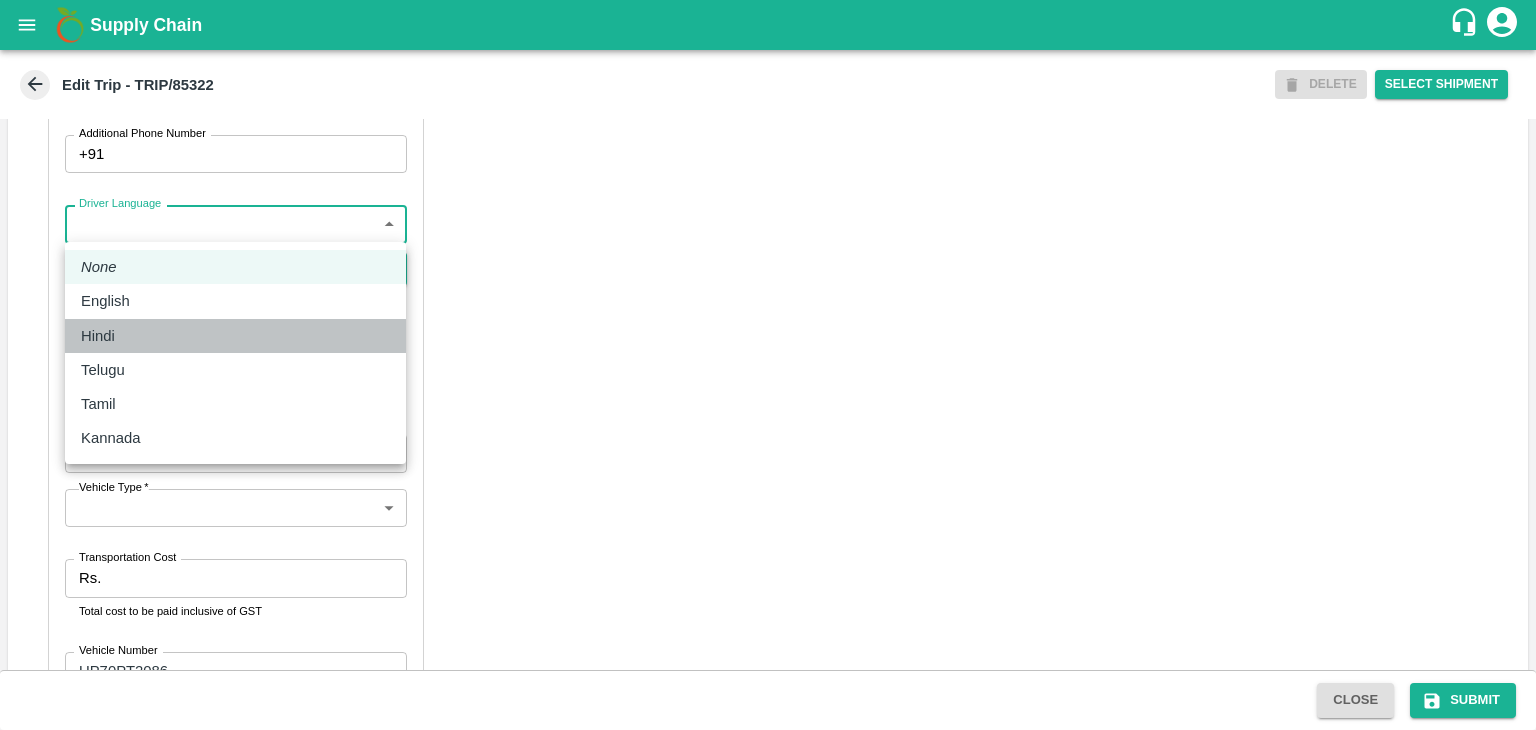 click on "Hindi" at bounding box center (235, 336) 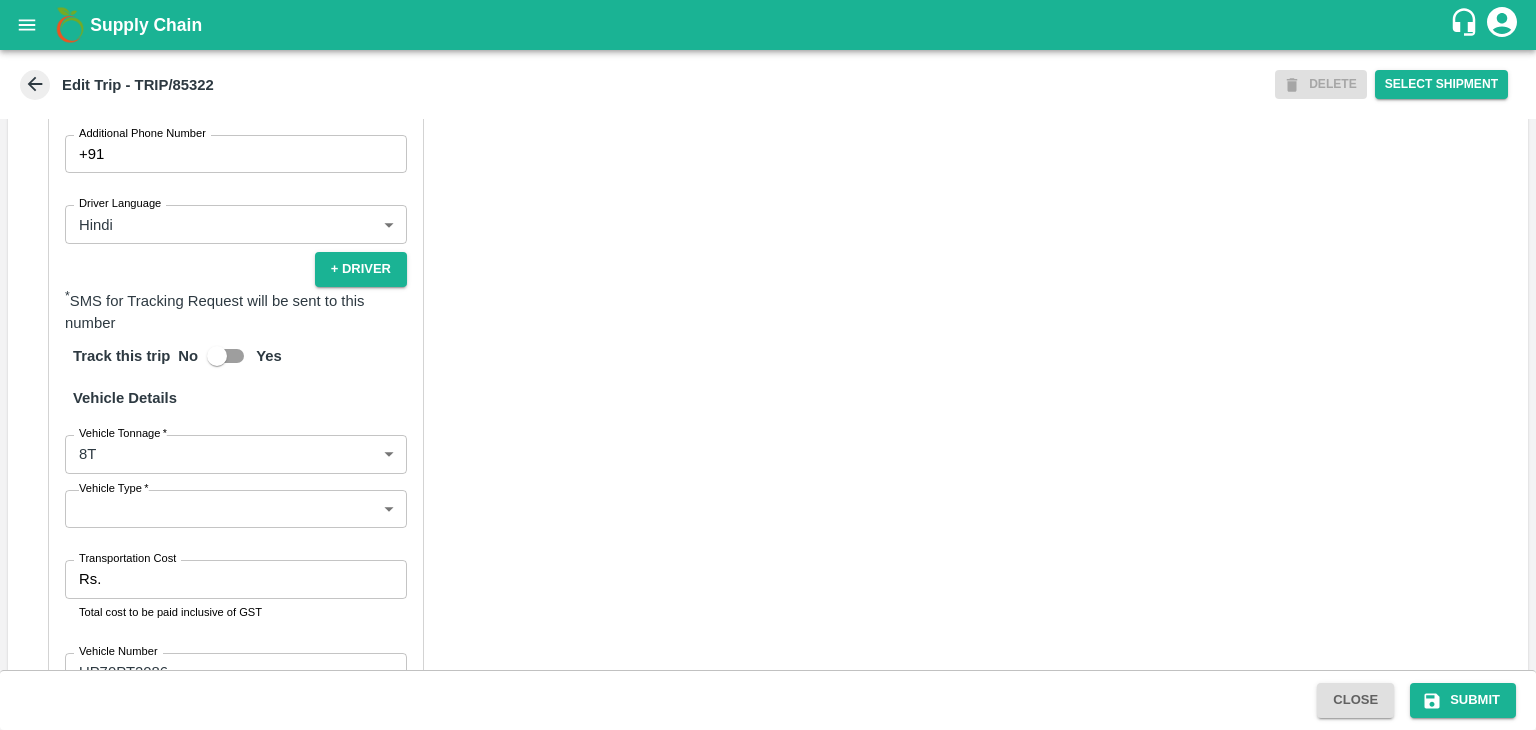 click on "Vehicle Details" at bounding box center [236, 398] 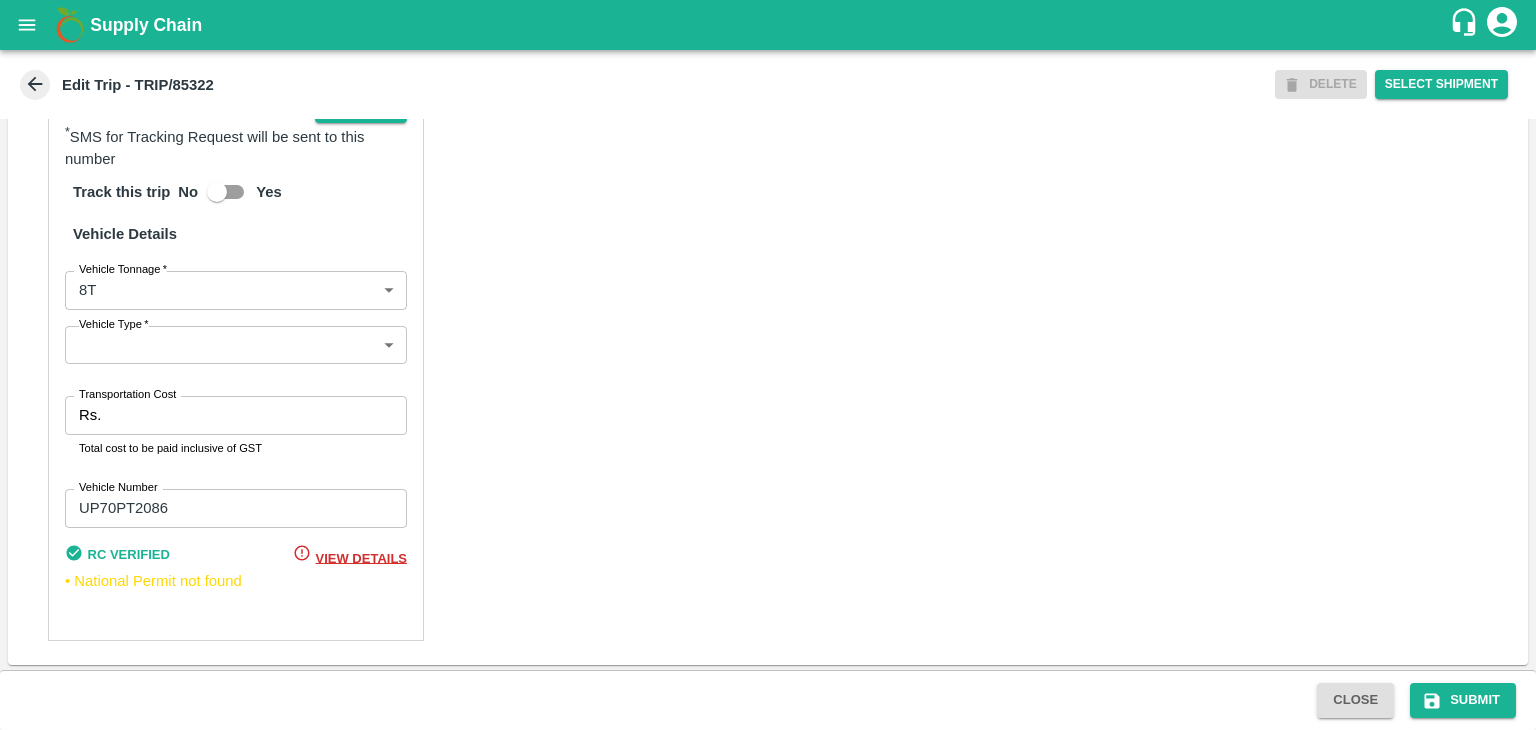 click on "Vehicle Type   *" at bounding box center [114, 325] 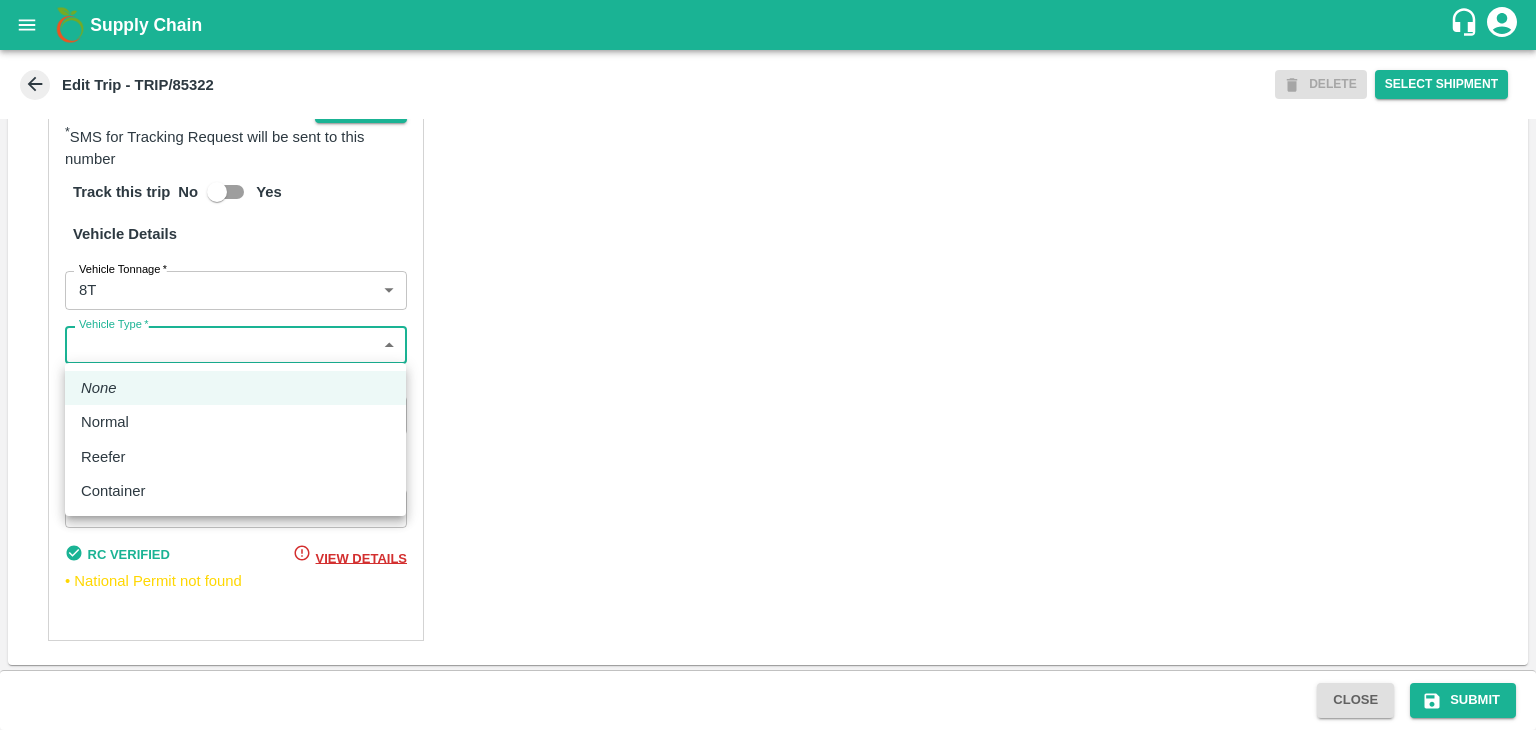 click on "Supply Chain Edit Trip - TRIP/85322 DELETE Select Shipment Trip Details Trip Type Fruit Movement 1 Trip Type Trip Pickup Order SHIP/NASH/347617 PO/V/VARUNR/164655 Address: Raver, Jalgaon, Raver, Maharashtra Trip Delivery Order SHIP/NASH/347617 Nashik Banana CS Address:  Nashik Banana CS, Gat No. 314/2/1, A/p- Mohadi, Tal- Dindori, Dist- Nashik 422207, Maharashtra, India., India Trip Category  Full Load Part Load Monthly Vehicle Cross Dock No Vehicle Involved Exports Vendor Vehicle Partner Details Partner   * Partner Add   Transporter Driver 1 Details Driver Name   * Manoj Driver Name Driver Phone   * +91 9098621892 Driver Phone Additional Phone Number +91 Additional Phone Number Driver Language Hindi hi Driver Language + Driver * SMS for Tracking Request will be sent to this number Track this trip No Yes Vehicle Details Vehicle Tonnage   * 8T 8000 Vehicle Tonnage Vehicle Type   * ​ Vehicle Type Transportation Cost Rs. Transportation Cost Total cost to be paid inclusive of GST Vehicle Number Close" at bounding box center (768, 365) 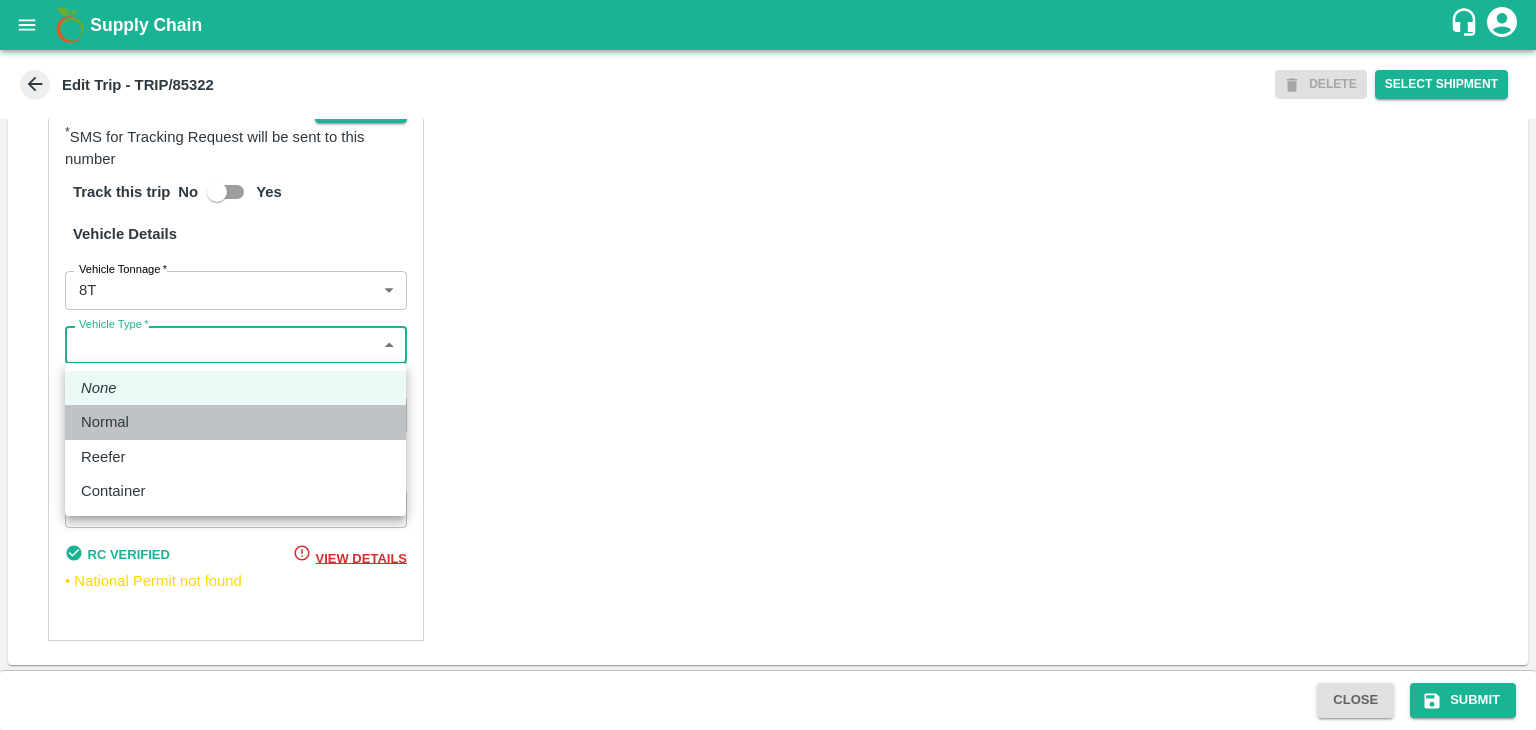 click on "Normal" at bounding box center (105, 422) 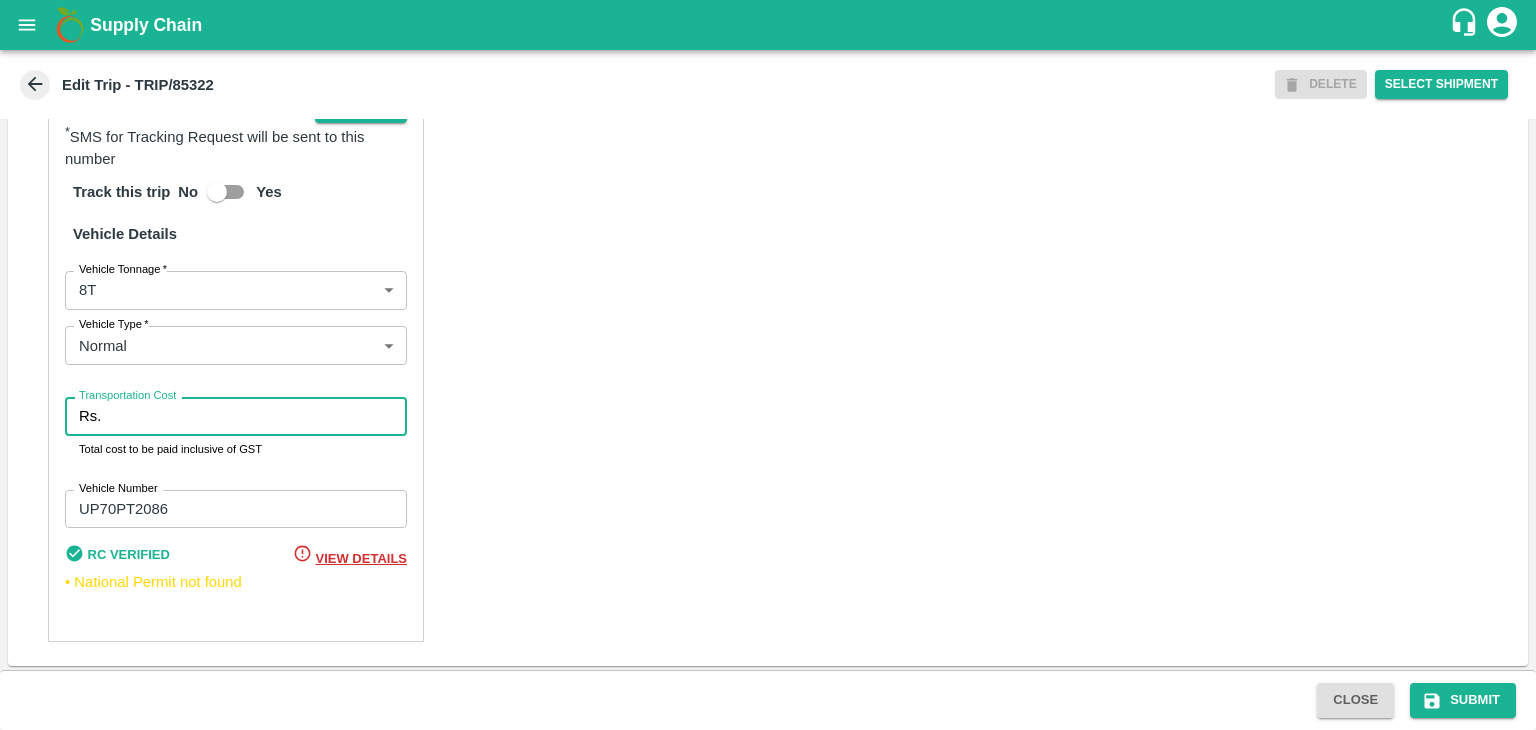 click on "Transportation Cost" at bounding box center (258, 416) 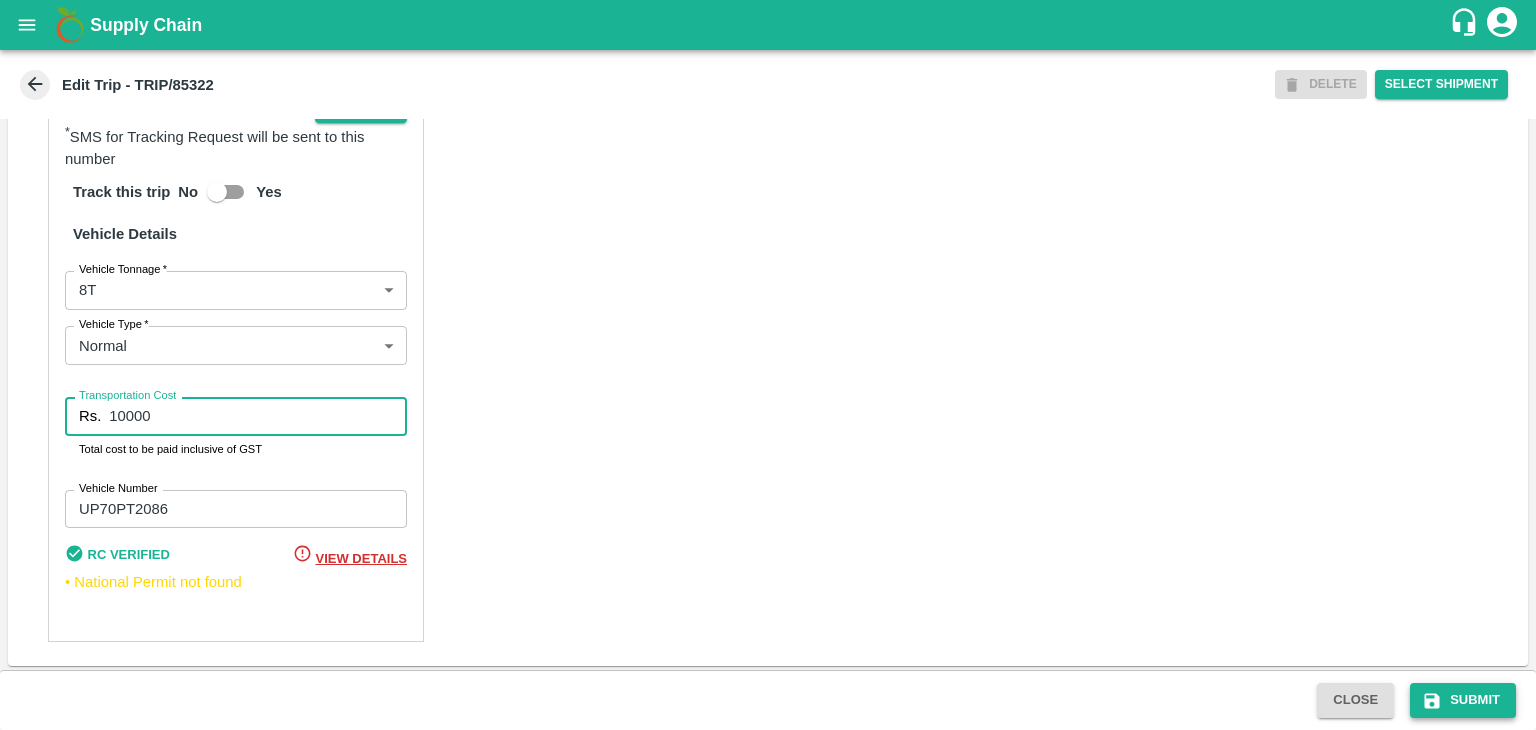 type on "10000" 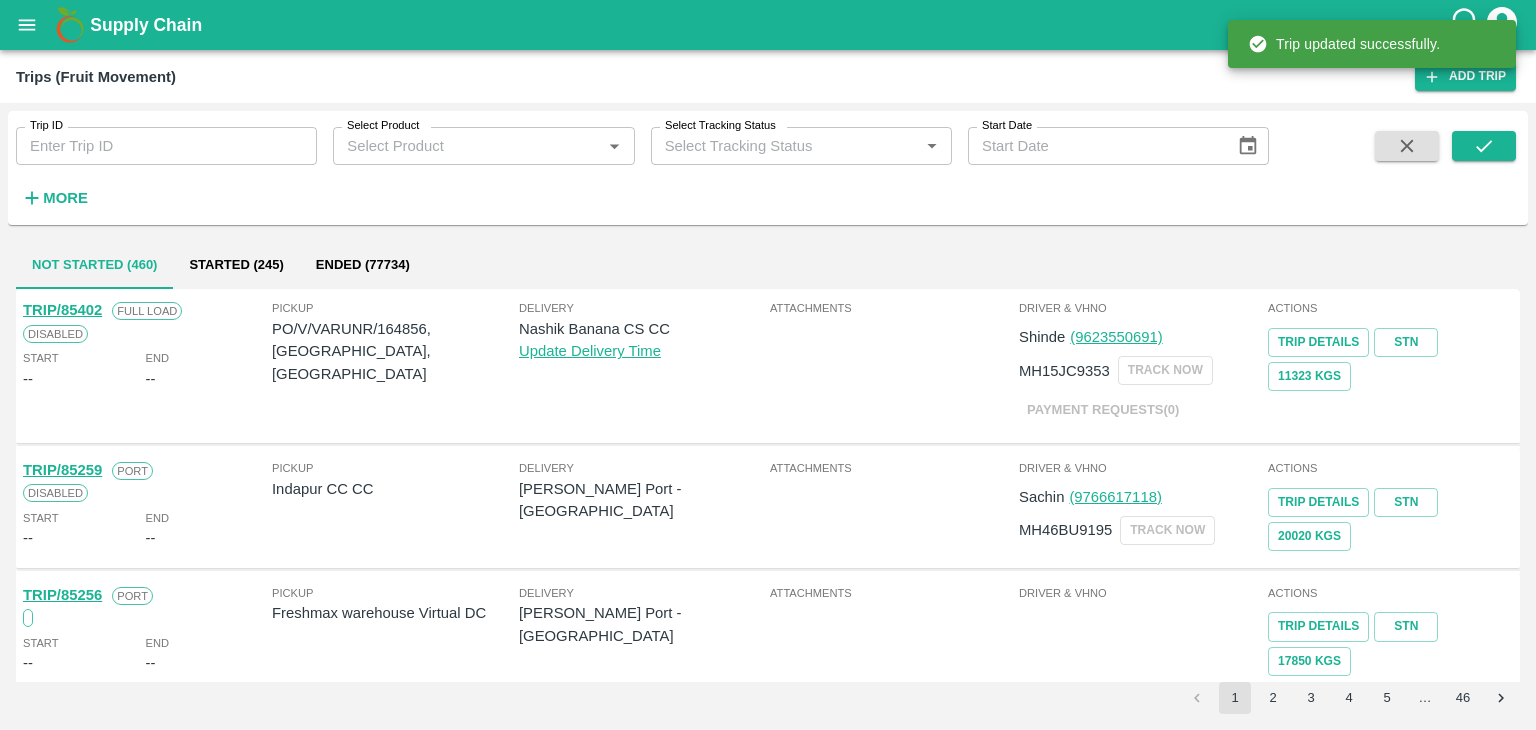 click at bounding box center [27, 25] 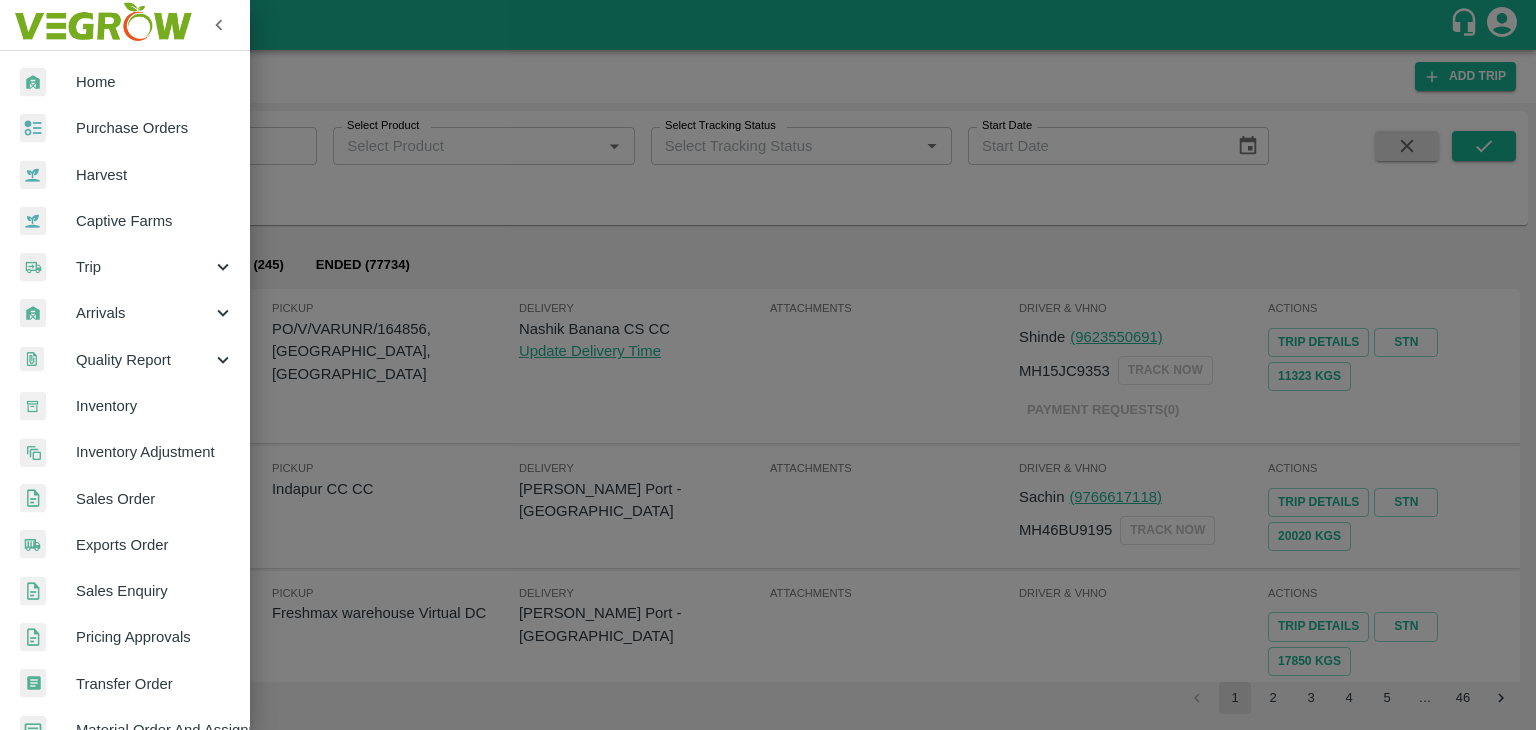 scroll, scrollTop: 409, scrollLeft: 0, axis: vertical 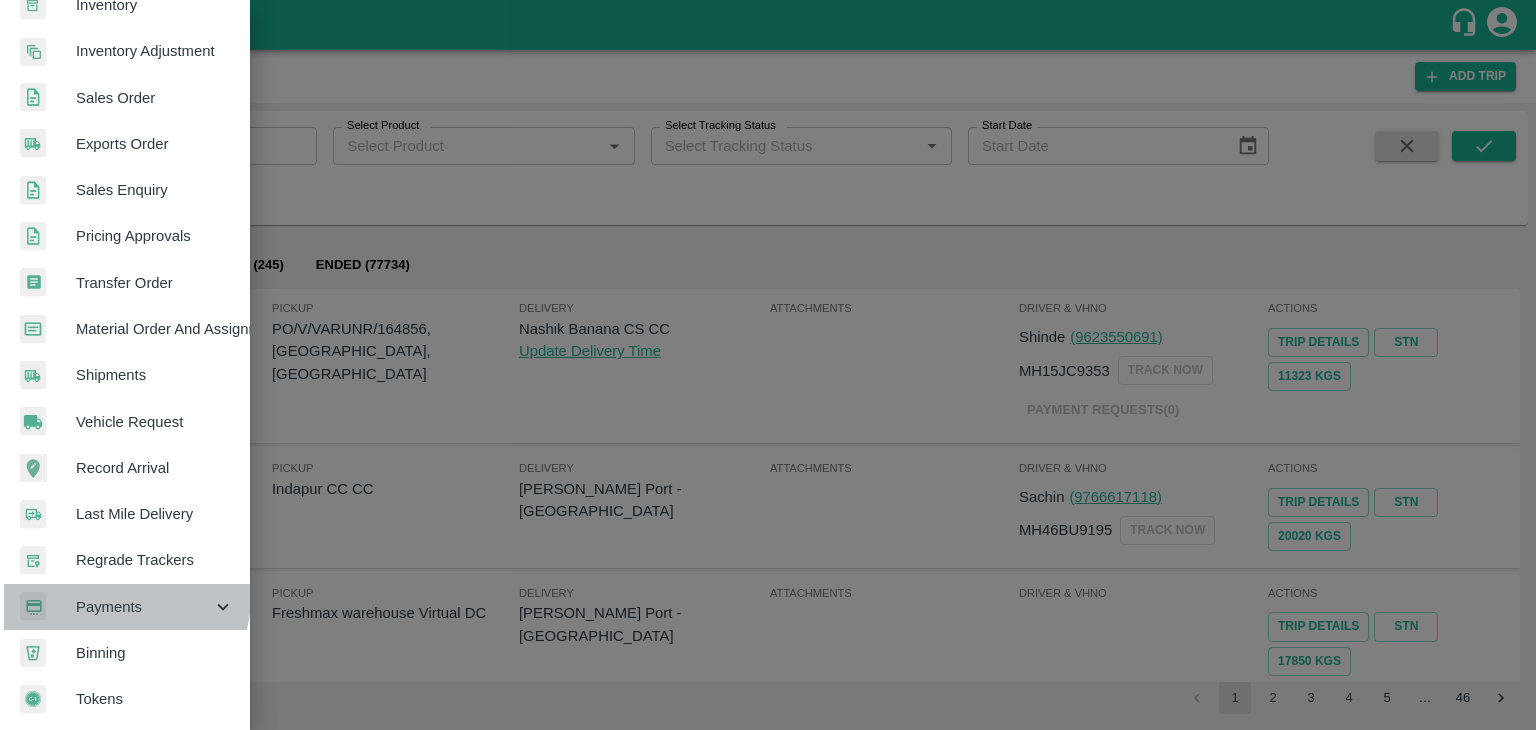 click on "Payments" at bounding box center [144, 607] 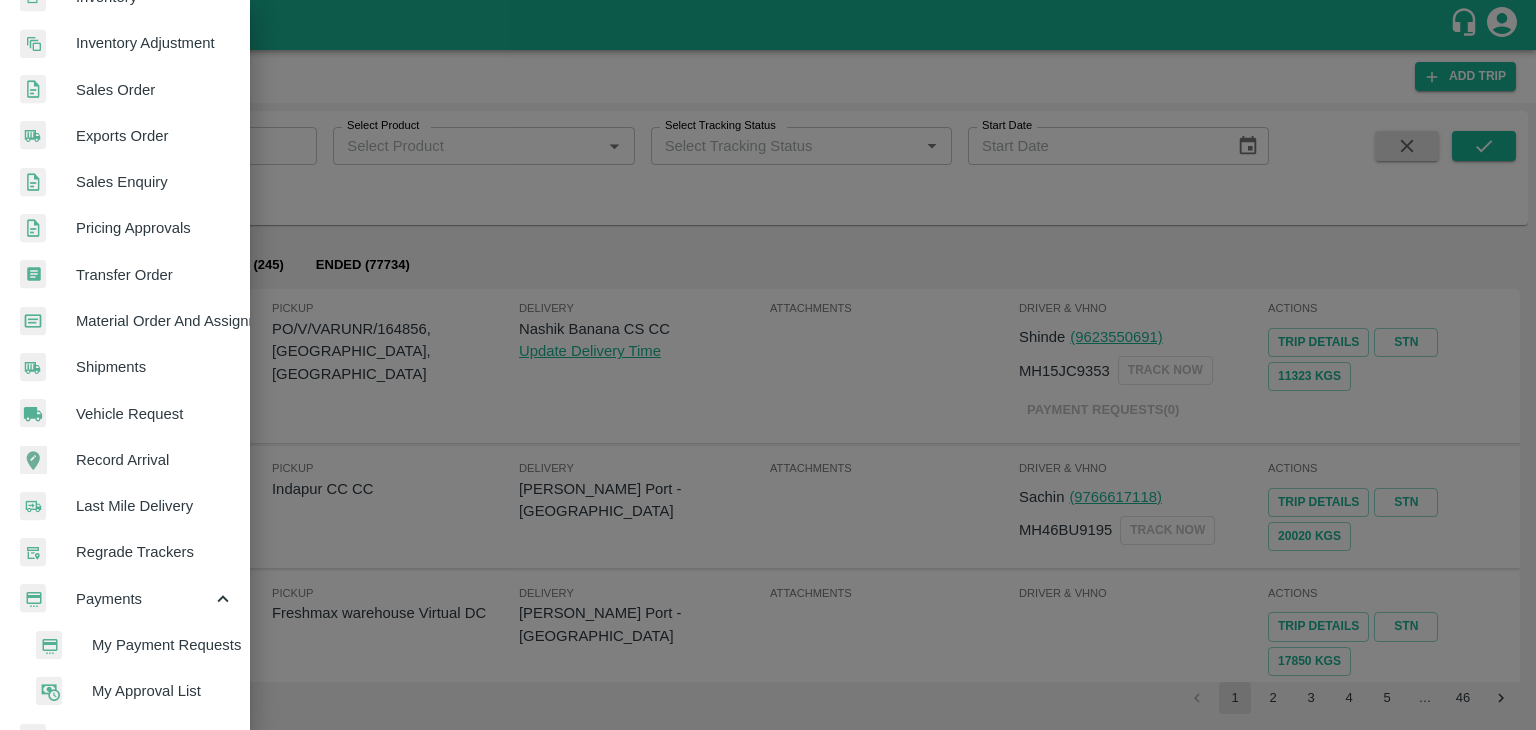 click on "My Payment Requests" at bounding box center [133, 645] 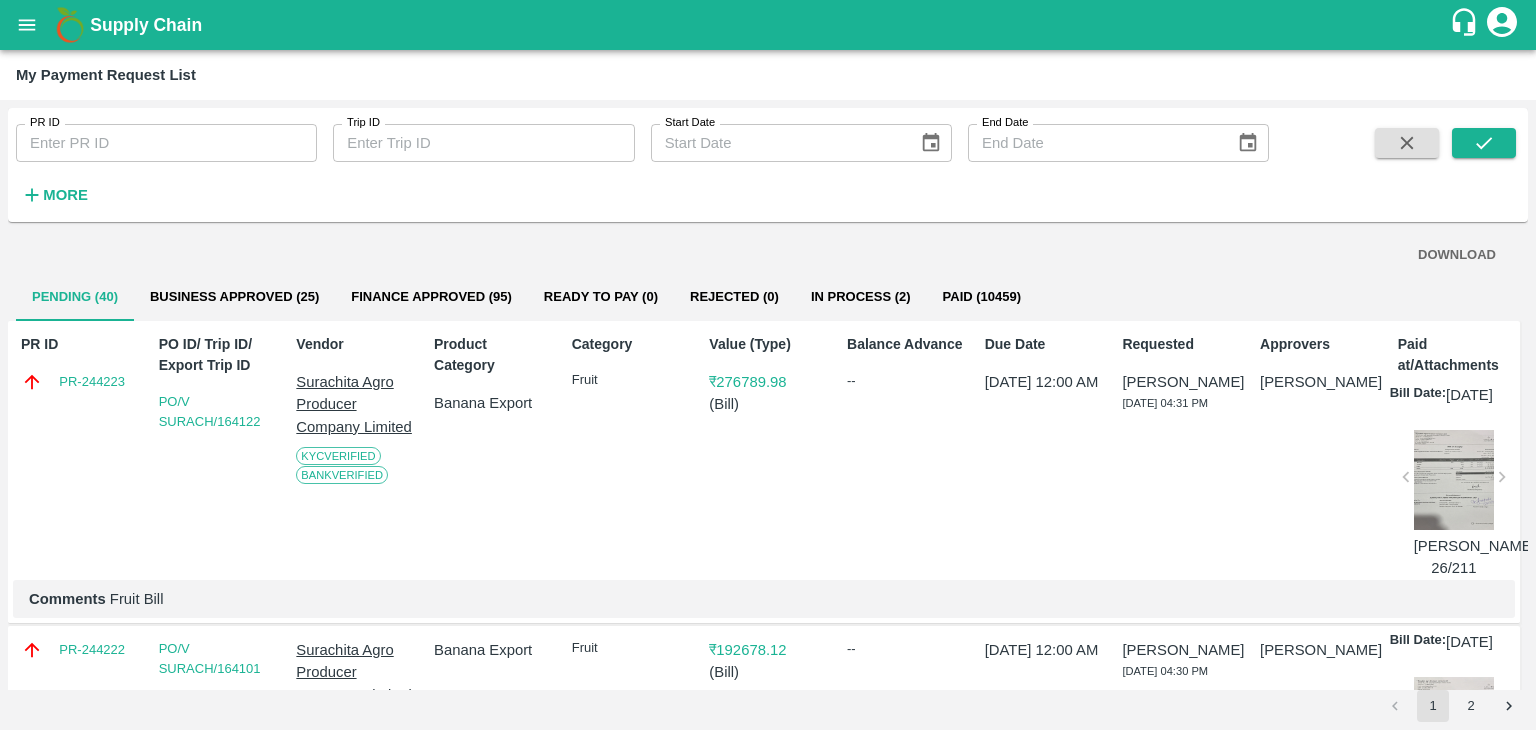 type 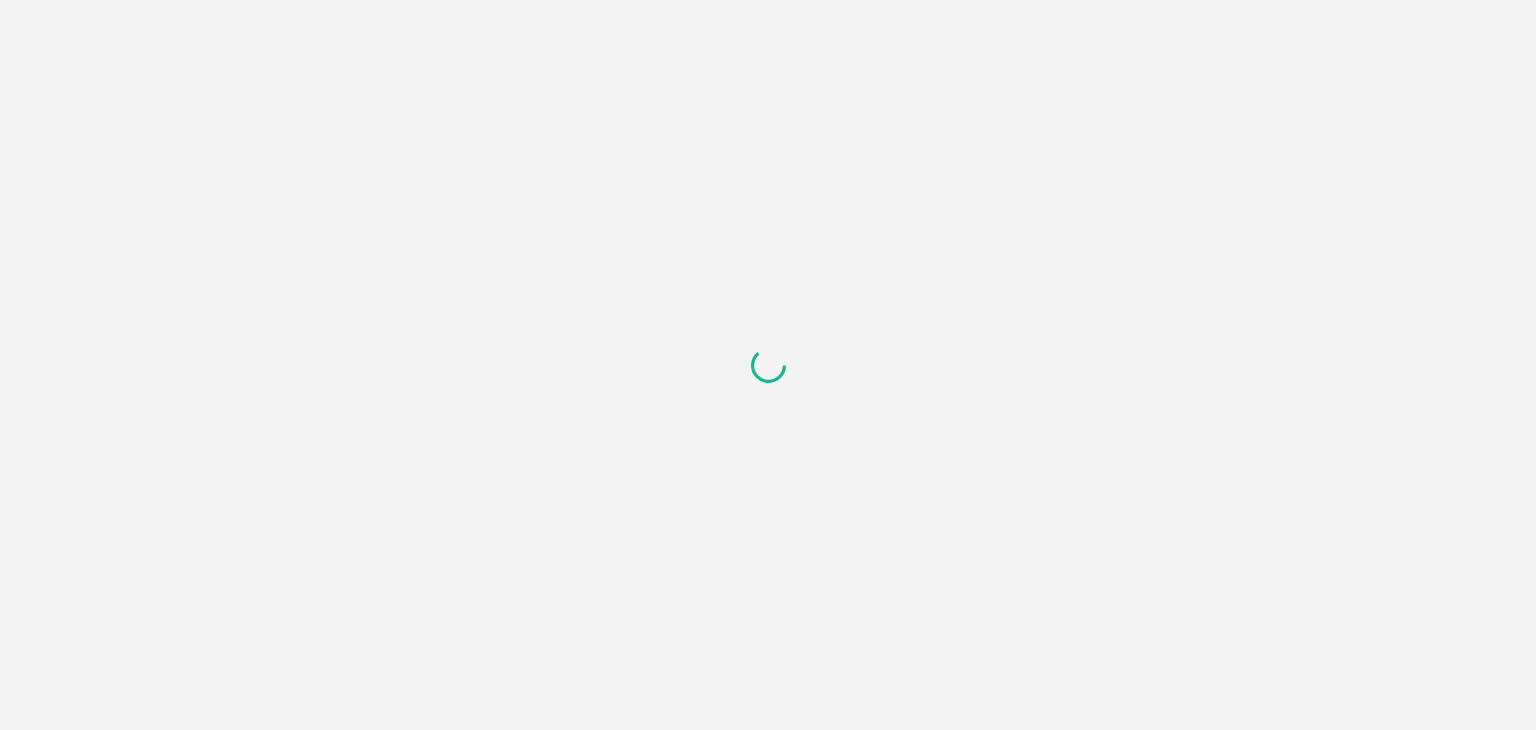 scroll, scrollTop: 0, scrollLeft: 0, axis: both 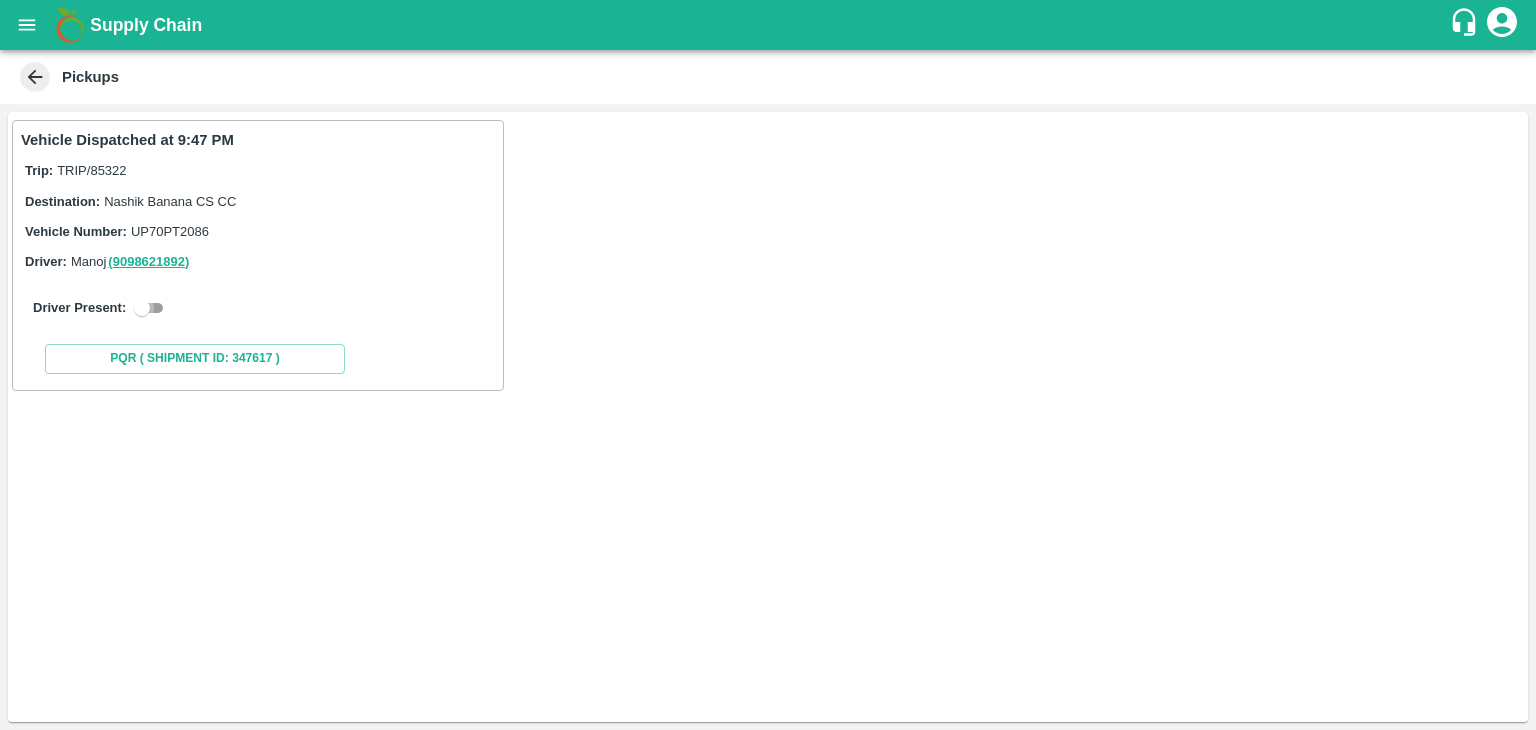 click at bounding box center (142, 308) 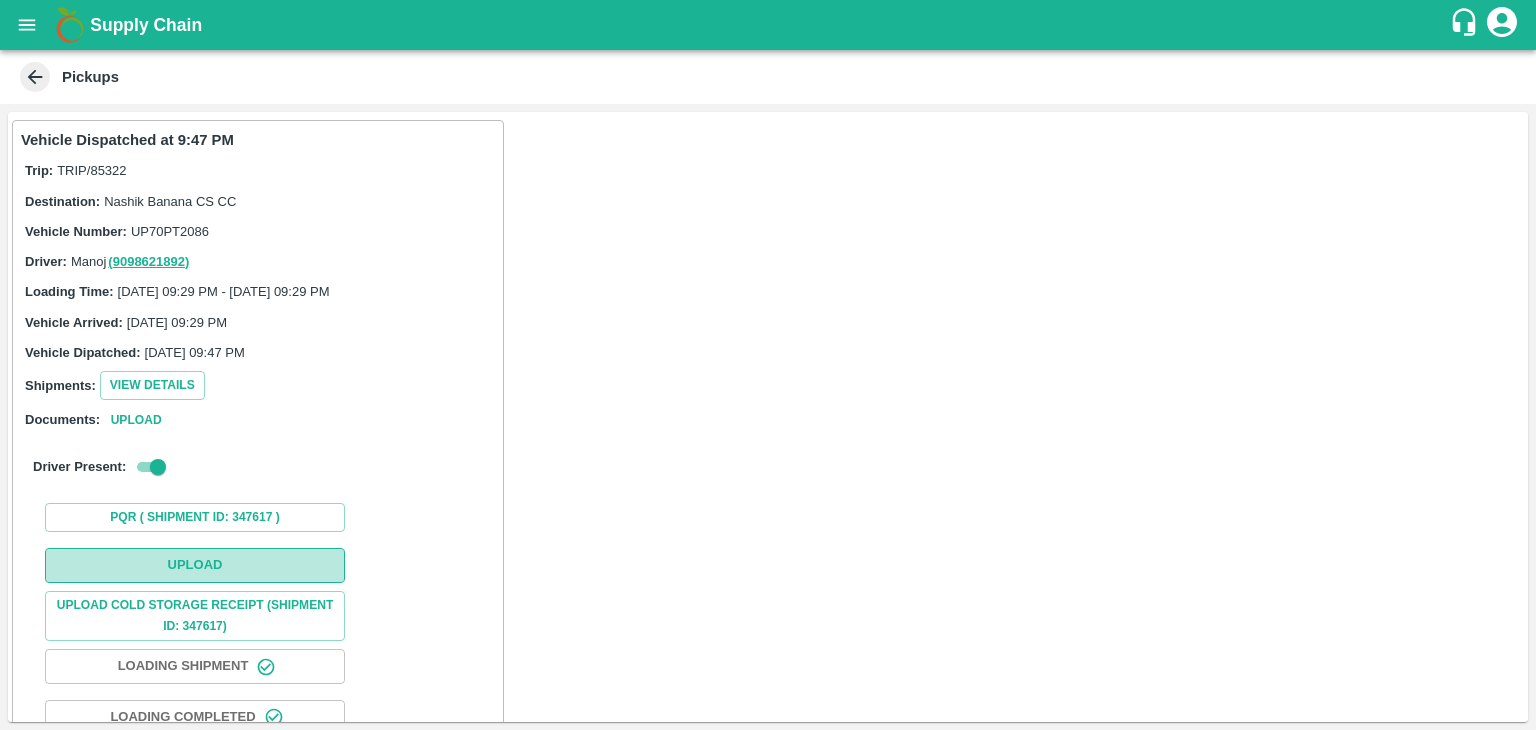 click on "Upload" at bounding box center (195, 565) 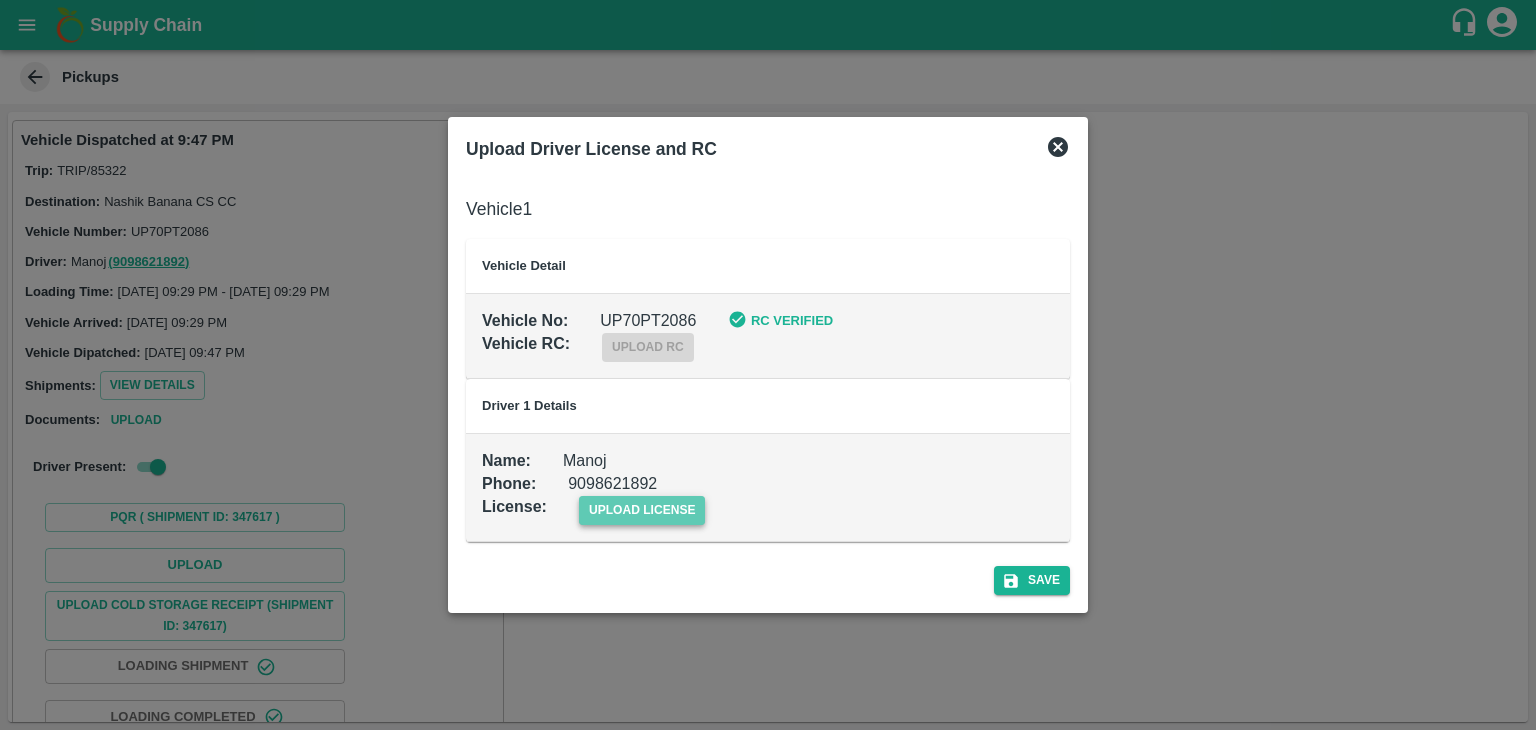click on "upload license" at bounding box center [642, 510] 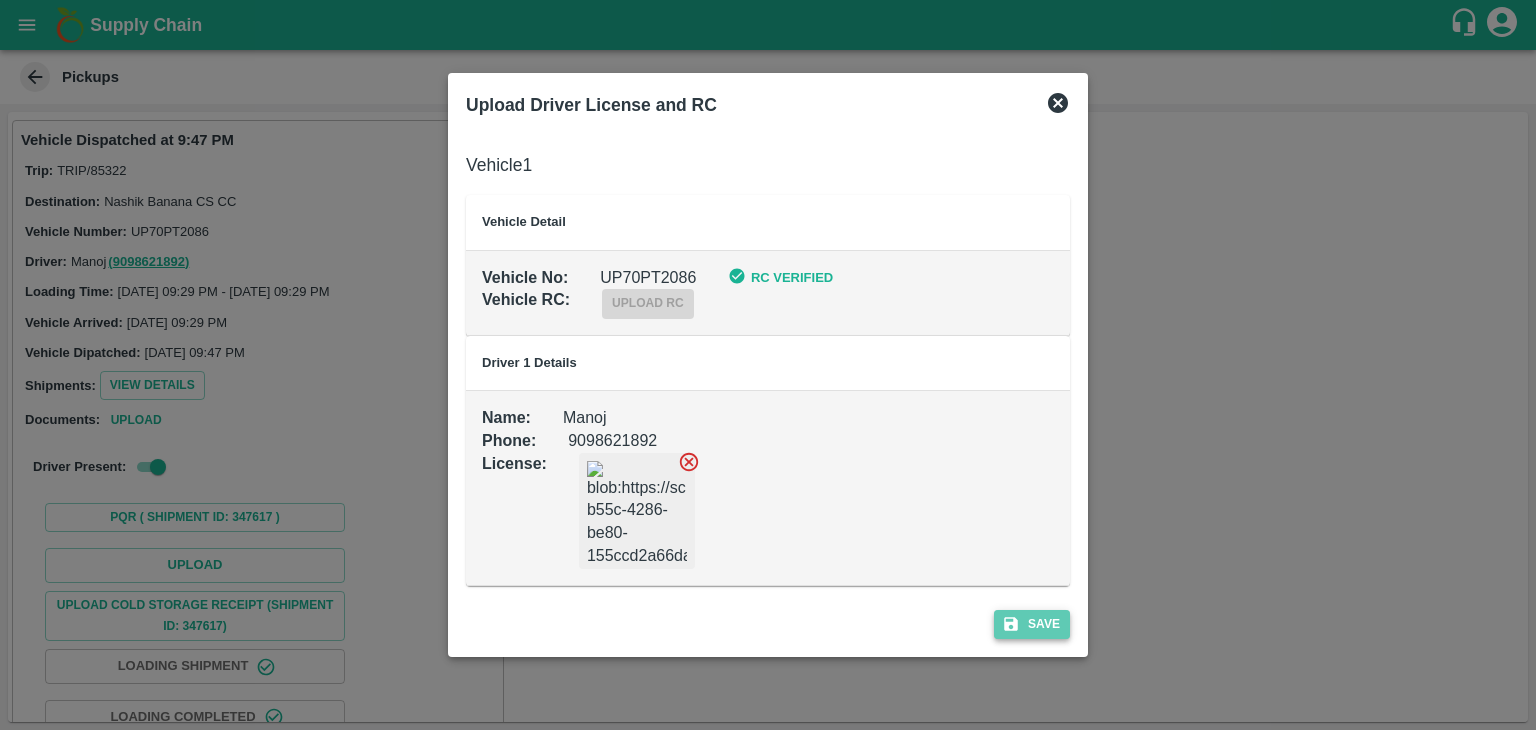 click on "Save" at bounding box center (1032, 624) 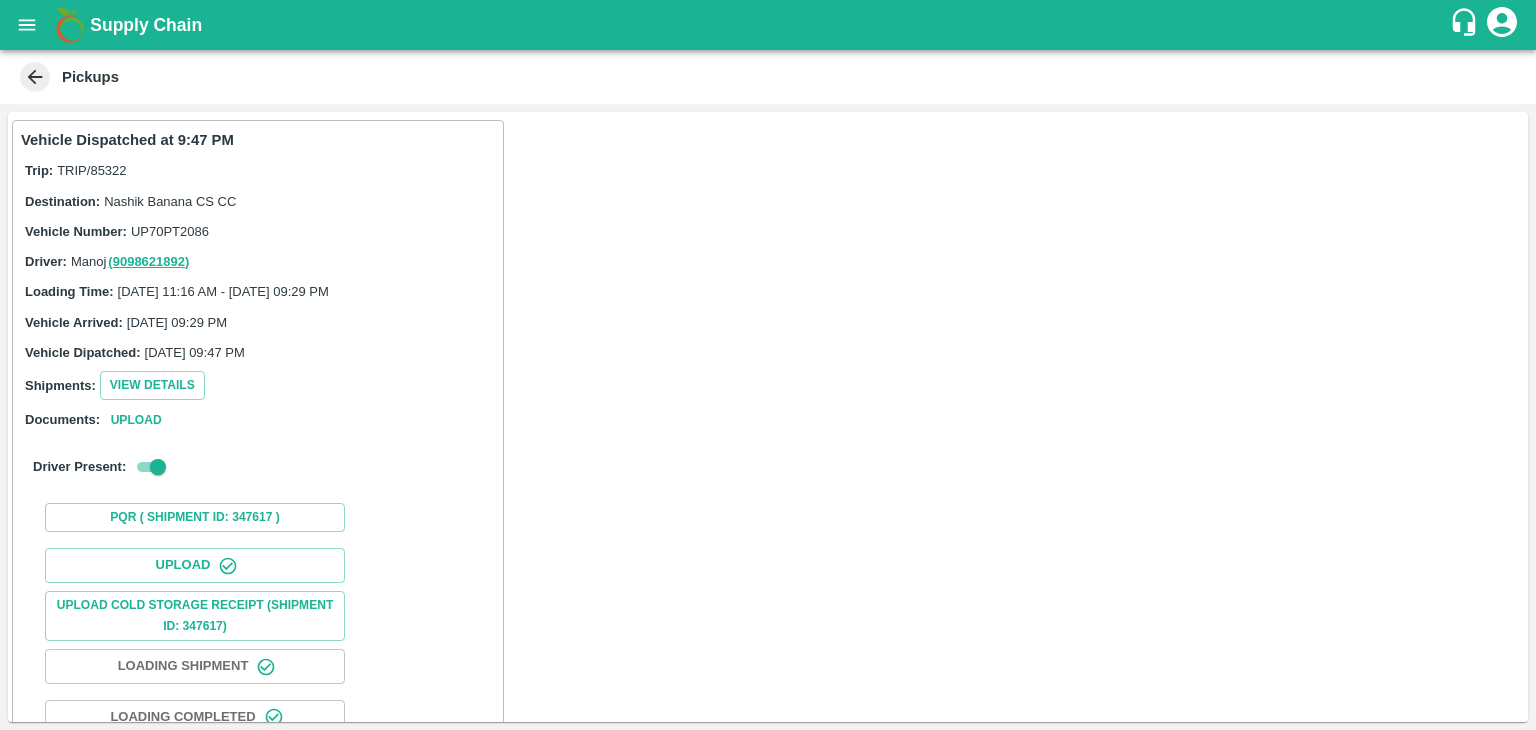 scroll, scrollTop: 209, scrollLeft: 0, axis: vertical 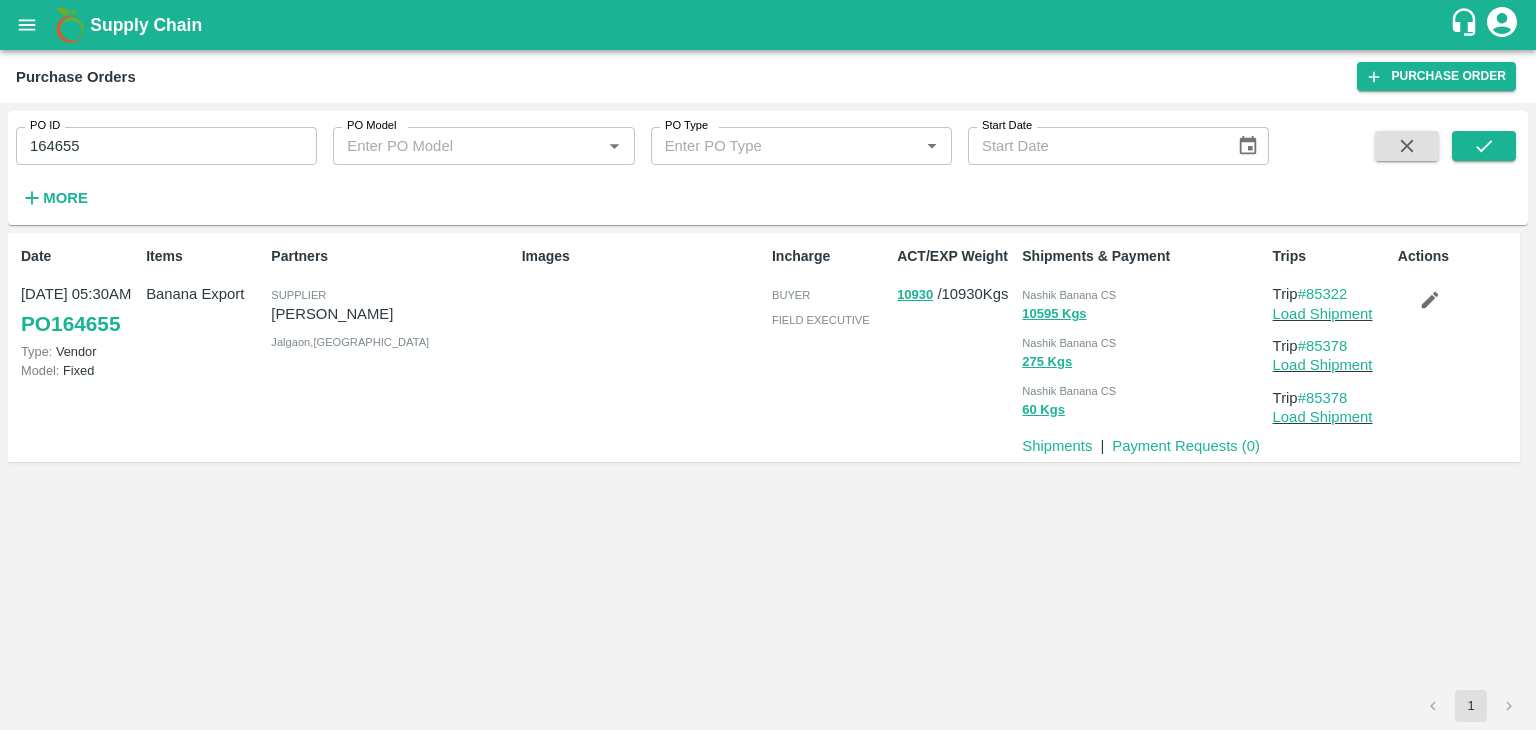 click 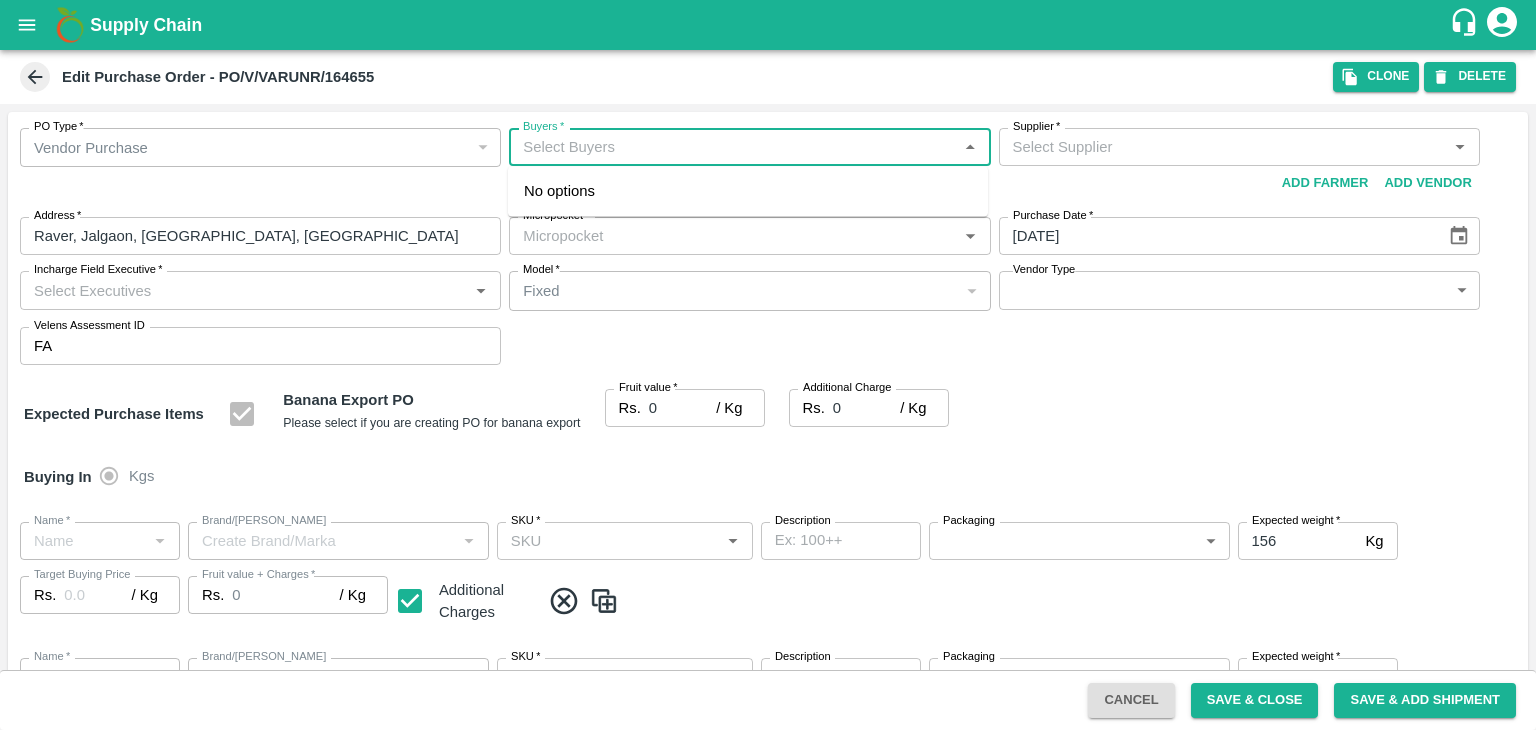 click on "Buyers   *" at bounding box center [733, 147] 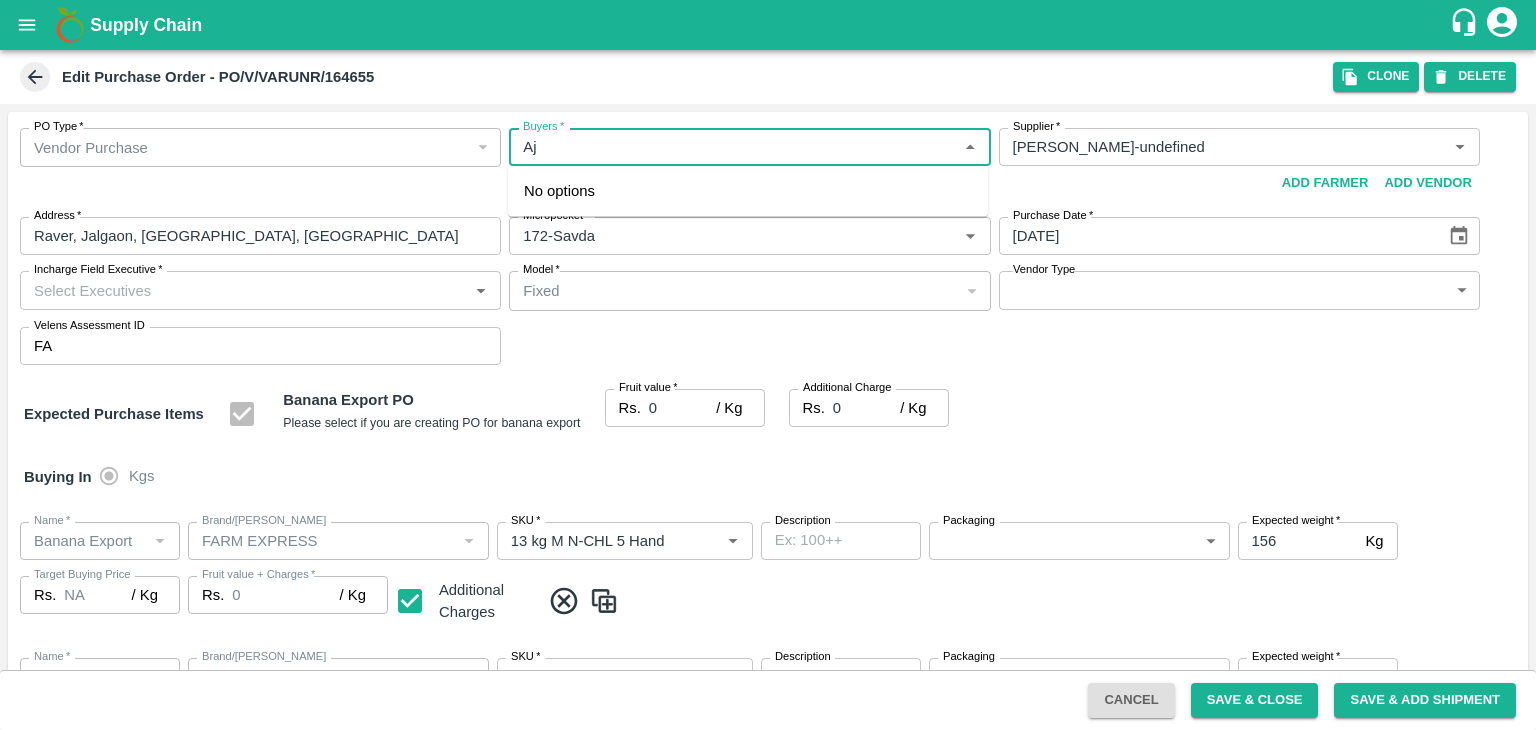type on "Aji" 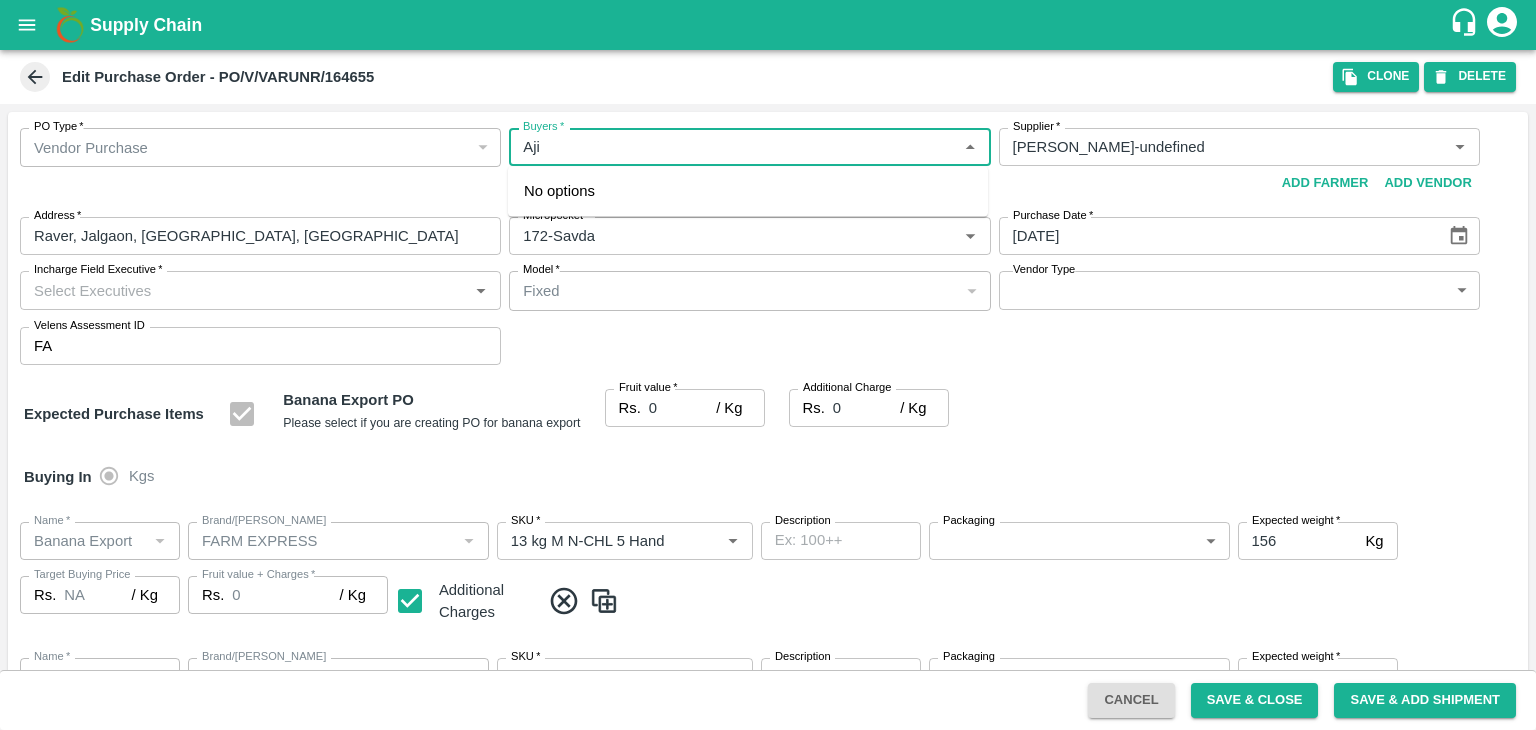 type on "NA" 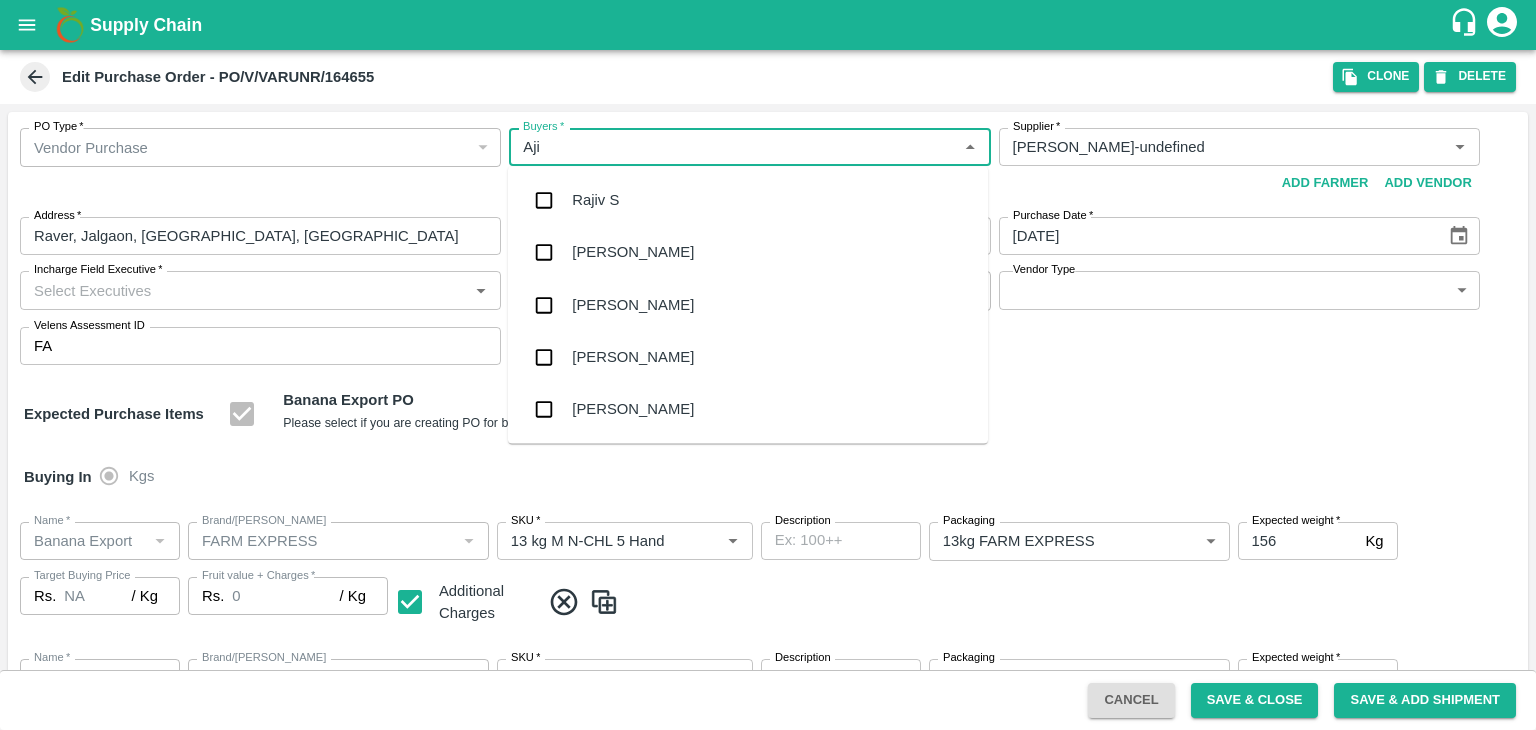 type on "Ajit" 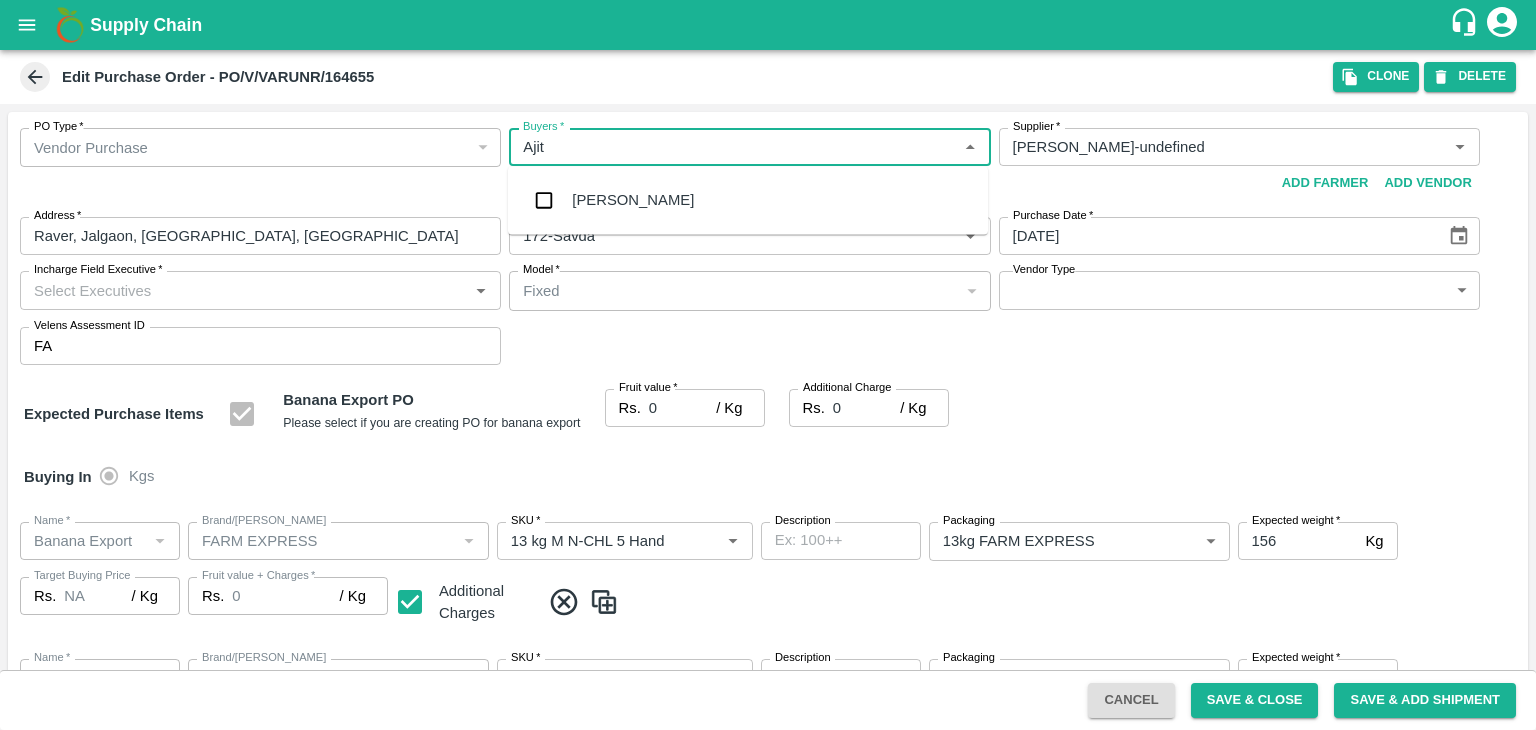 click on "Ajit Otari" at bounding box center (633, 200) 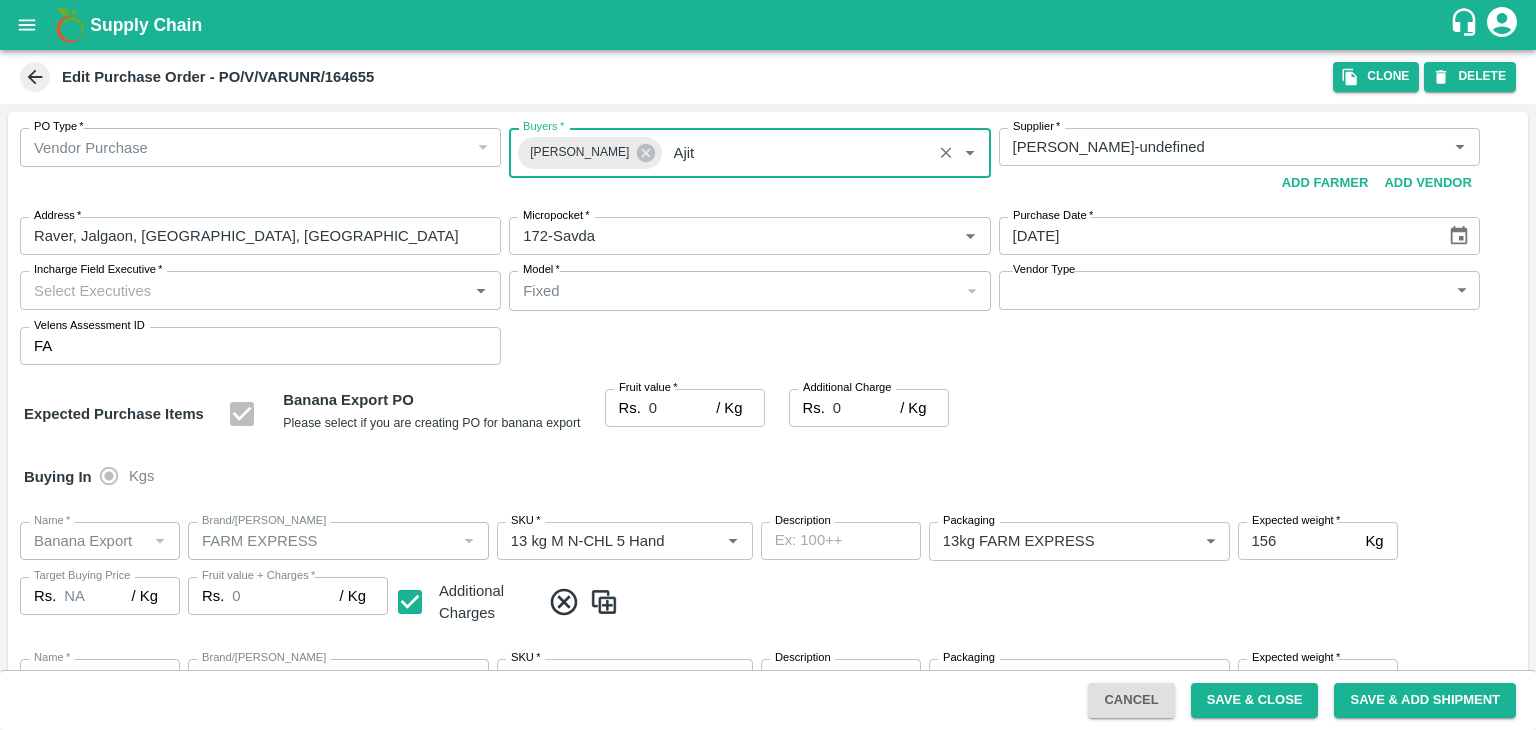 type 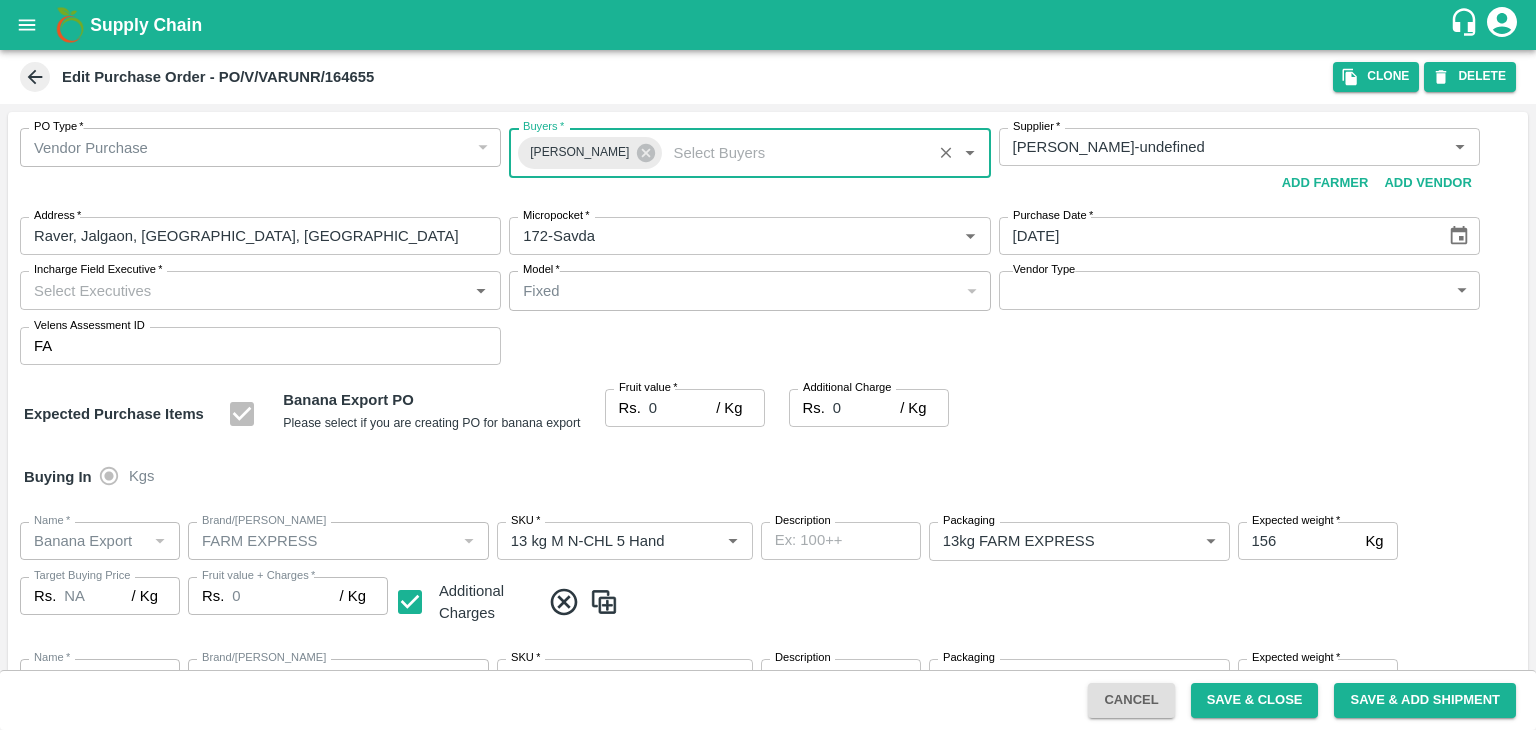 click on "Incharge Field Executive   *" at bounding box center [244, 290] 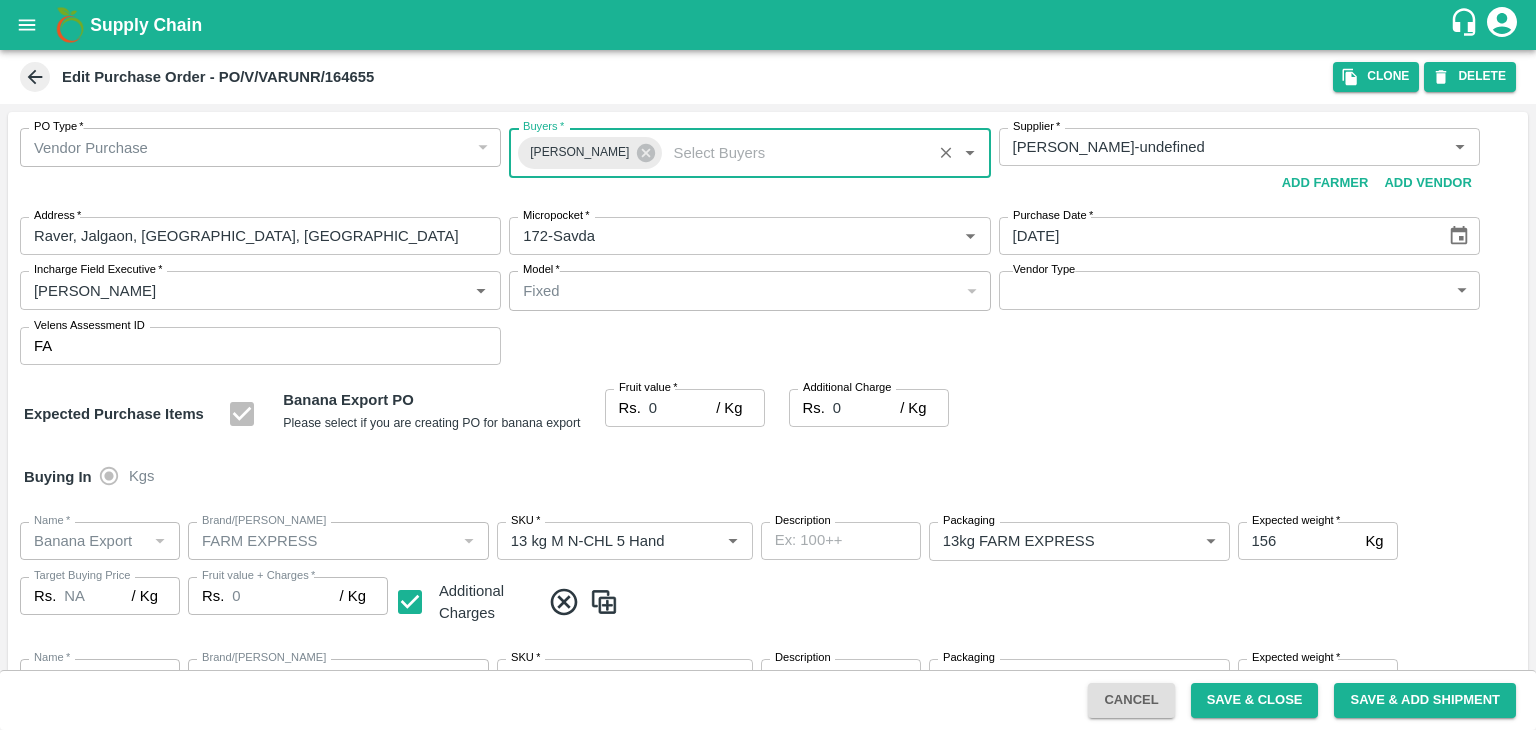 type on "Jay" 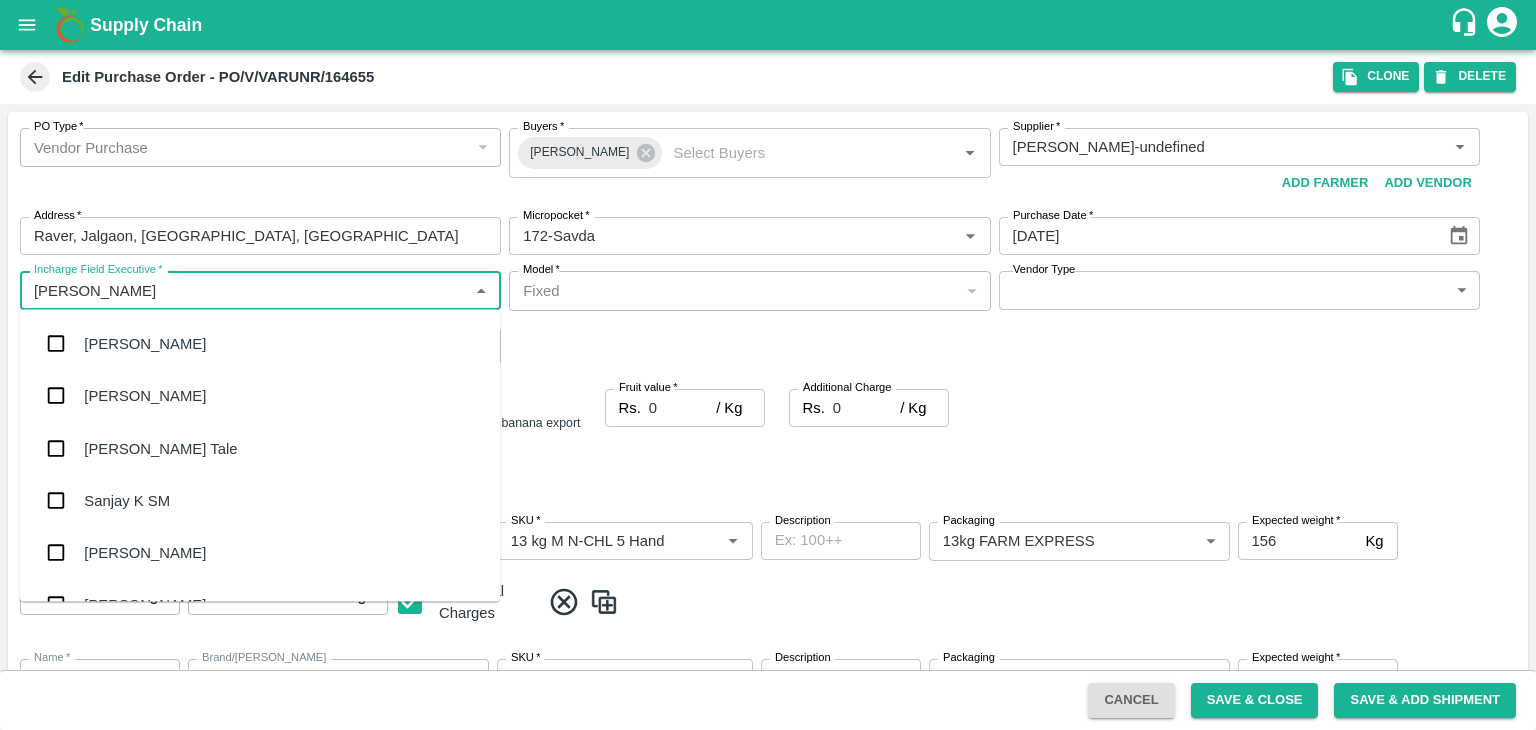 click on "[PERSON_NAME] Tale" at bounding box center [260, 448] 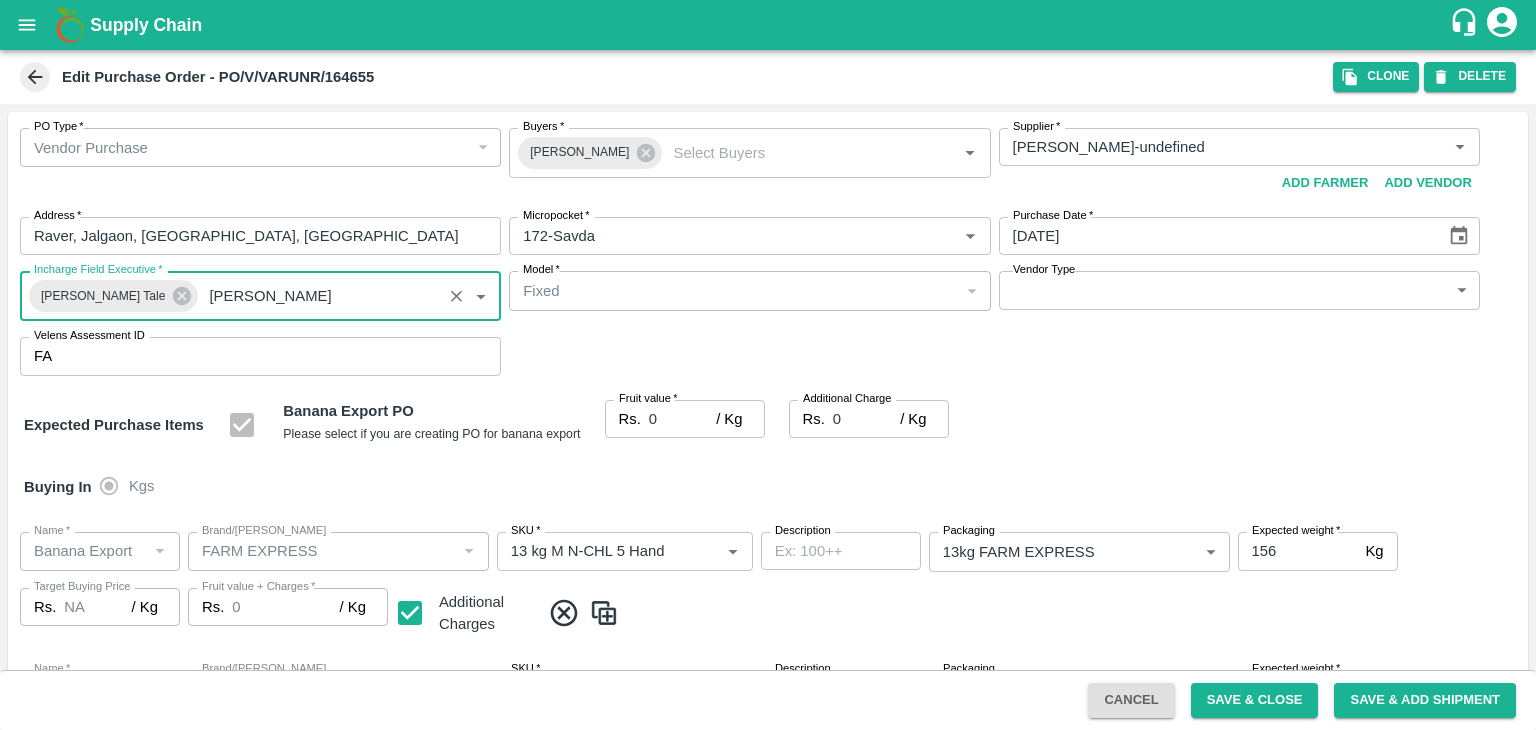 type 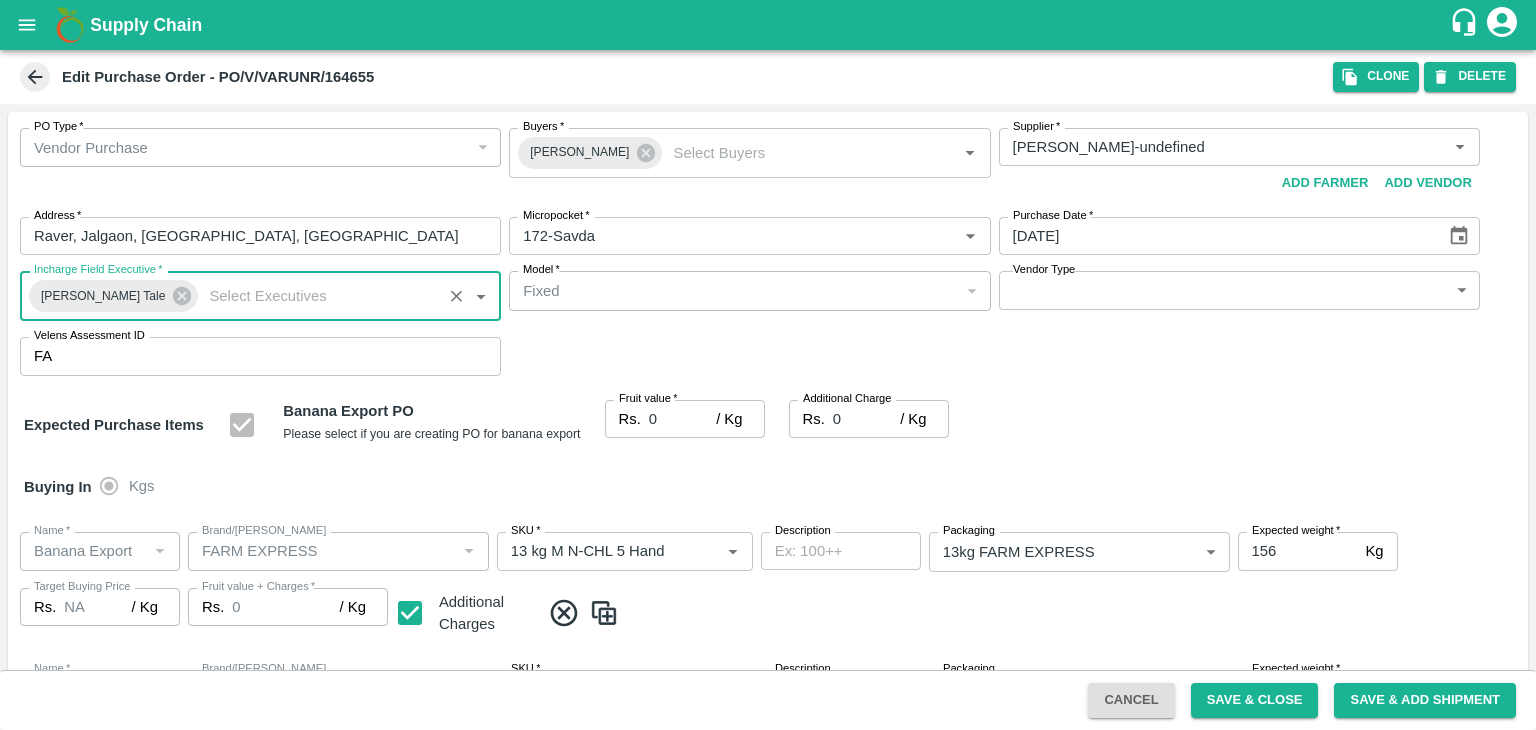 click on "Supply Chain Edit Purchase Order - PO/V/VARUNR/164655 Clone DELETE PO Type   * Vendor Purchase 2 PO Type Buyers   * Ajit Otari Buyers   * Supplier   * Supplier   * Add Vendor Add Farmer Address   * Raver, Jalgaon, Raver, Maharashtra Address Micropocket   * Micropocket   * Purchase Date   * 22/07/2025 Purchase Date Incharge Field Executive   * jaydip Tale Incharge Field Executive   * Model   * Fixed Fixed Model Vendor Type ​ Vendor Type Velens Assessment ID FA Velens Assessment ID Expected Purchase Items Banana Export PO Please select if you are creating PO for banana export Fruit value   * Rs. 0 / Kg Fruit value Additional Charge Rs. 0 / Kg Additional Charge Buying In Kgs Name   * Name   * Brand/Marka Brand/Marka SKU   * SKU   * Description x Description Packaging 13kg FARM EXPRESS 468 Packaging Expected weight   * 156 Kg Expected weight Target Buying Price Rs. NA / Kg Target Buying Price Fruit value + Charges   * Rs. 0 / Kg Fruit value + Charges Additional Charges Name" at bounding box center (768, 365) 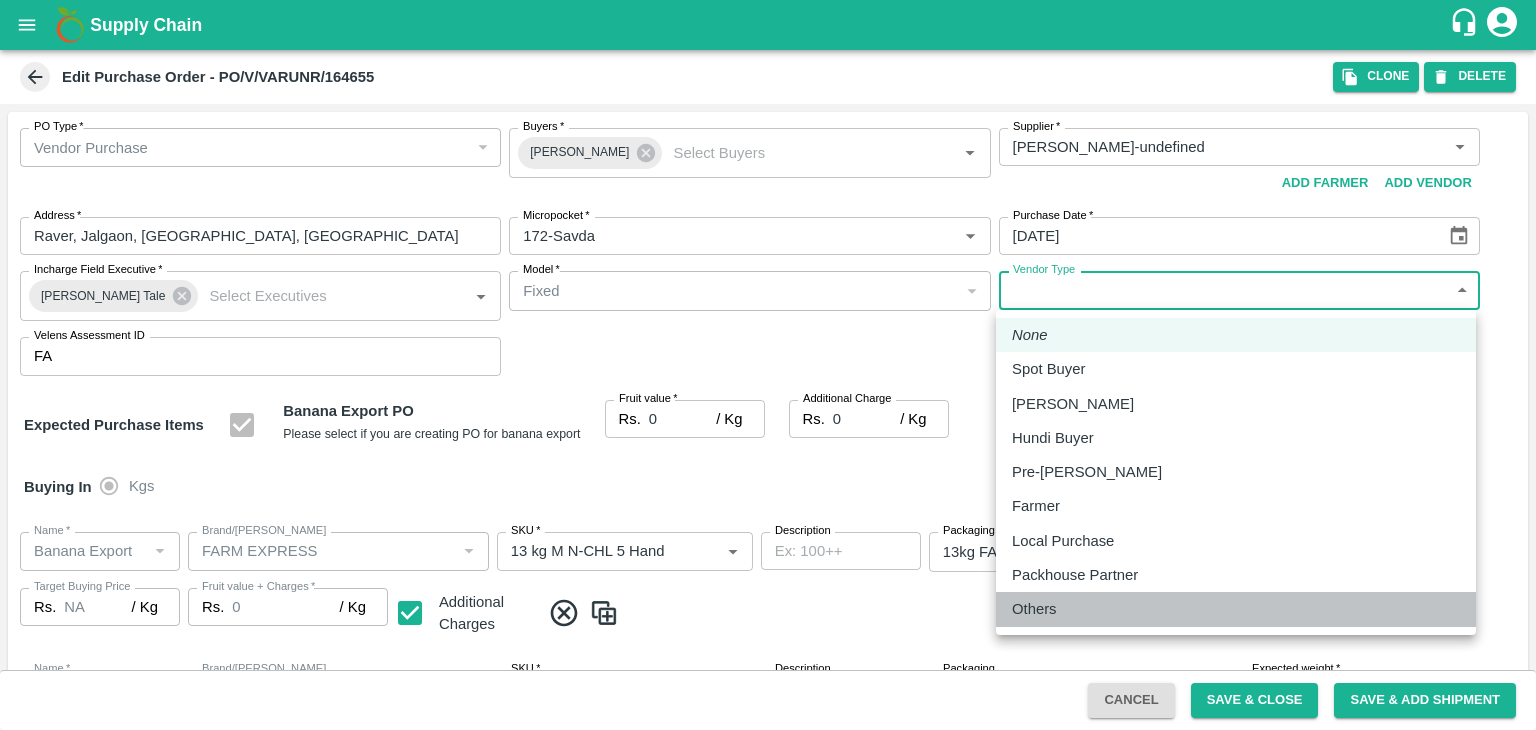 click on "Others" at bounding box center (1034, 609) 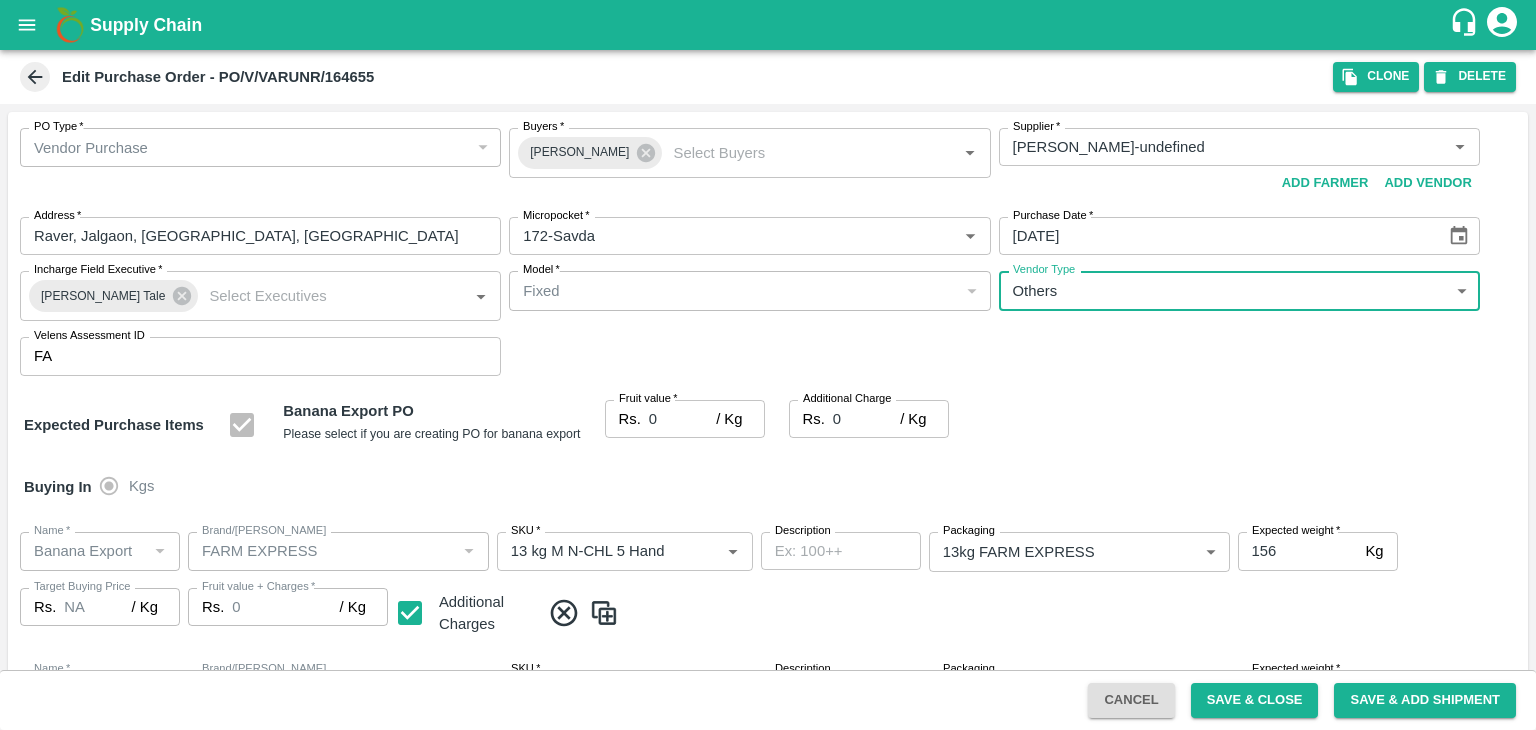 click on "0" at bounding box center [682, 419] 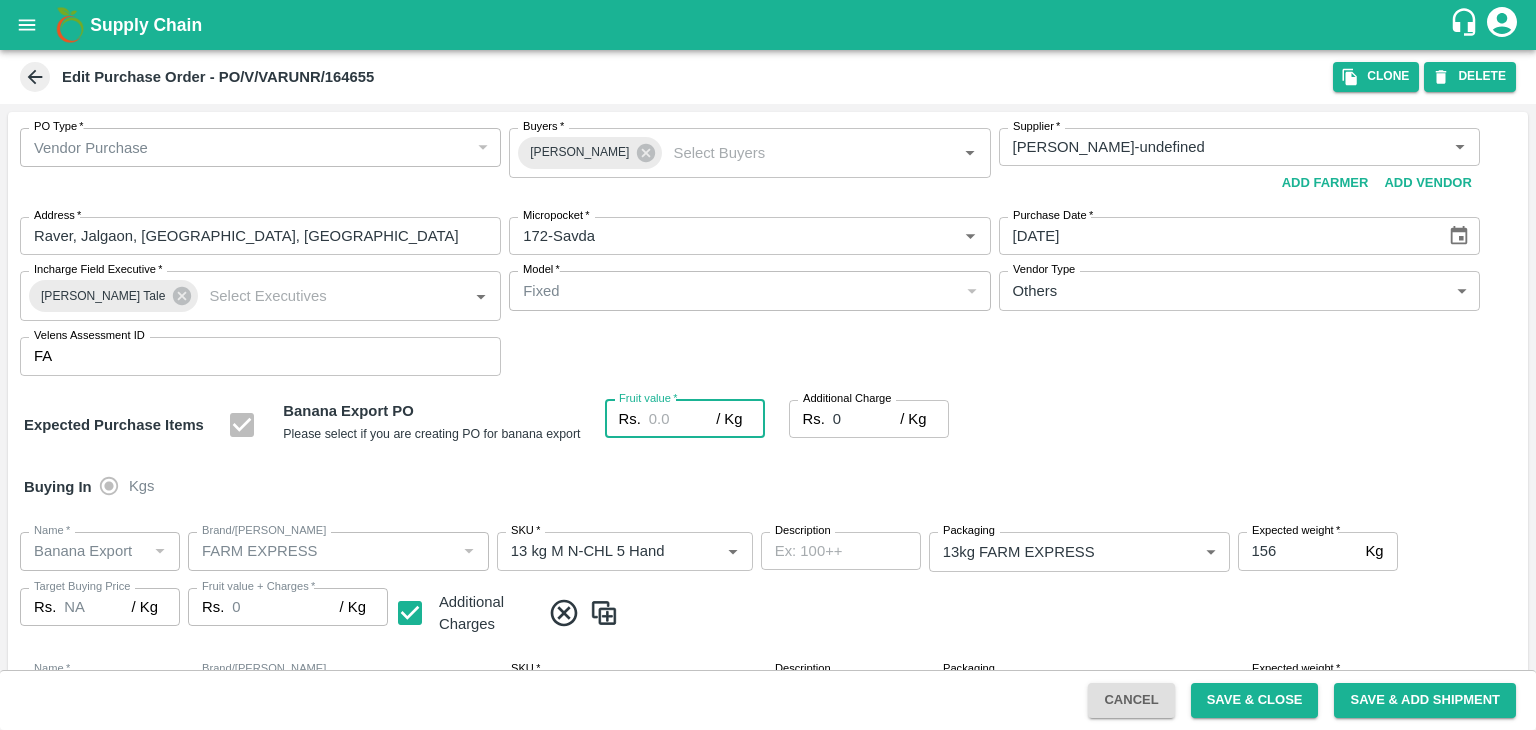 type on "2" 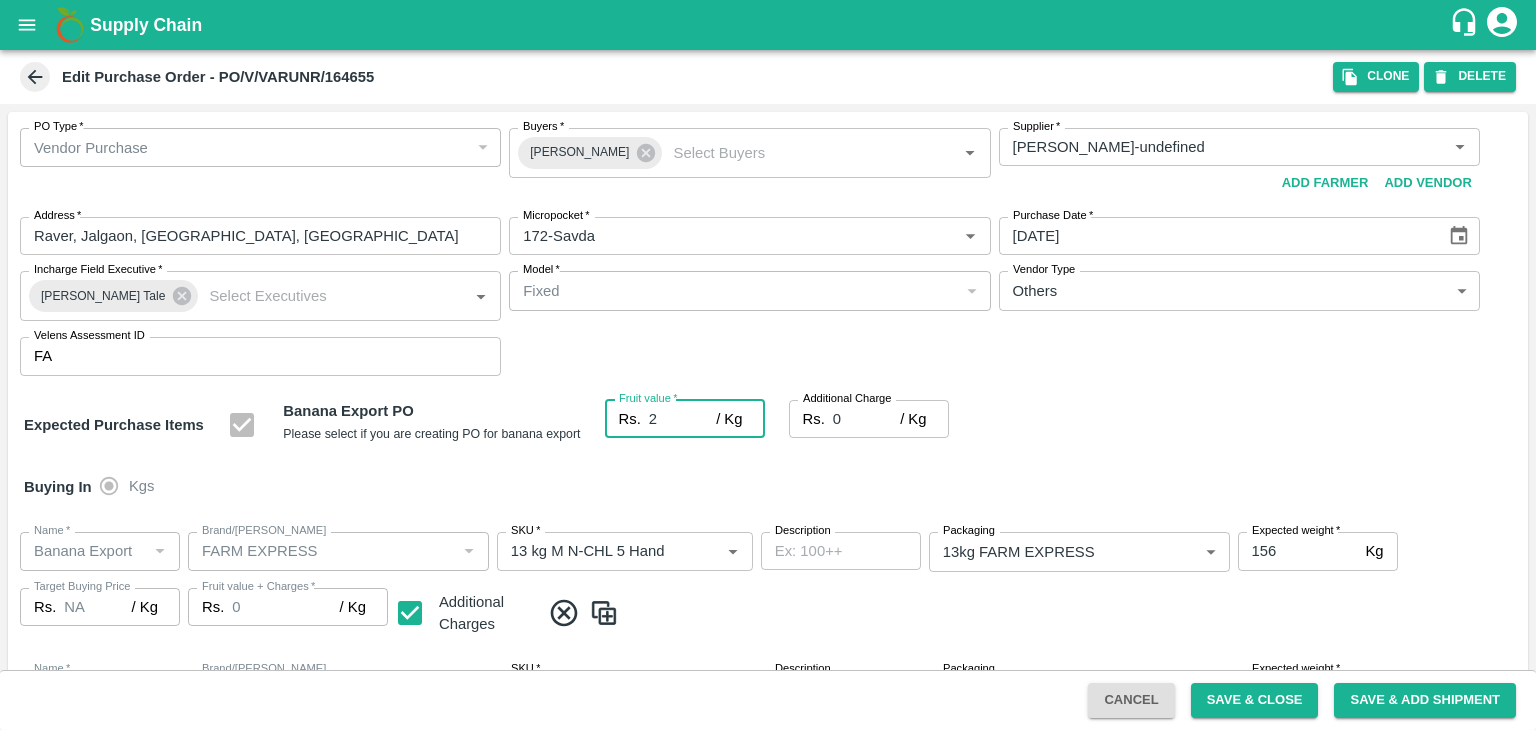 type on "2" 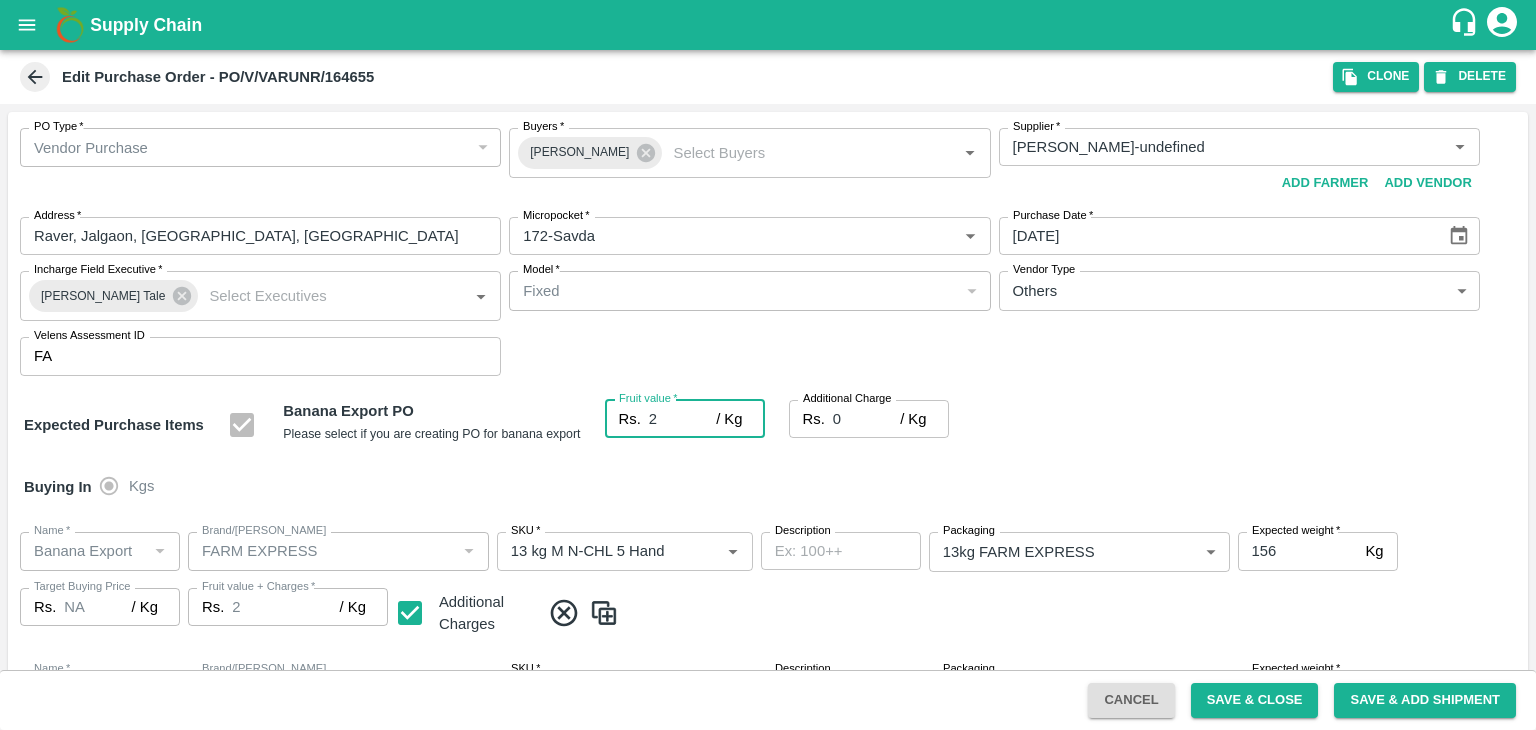 type on "22" 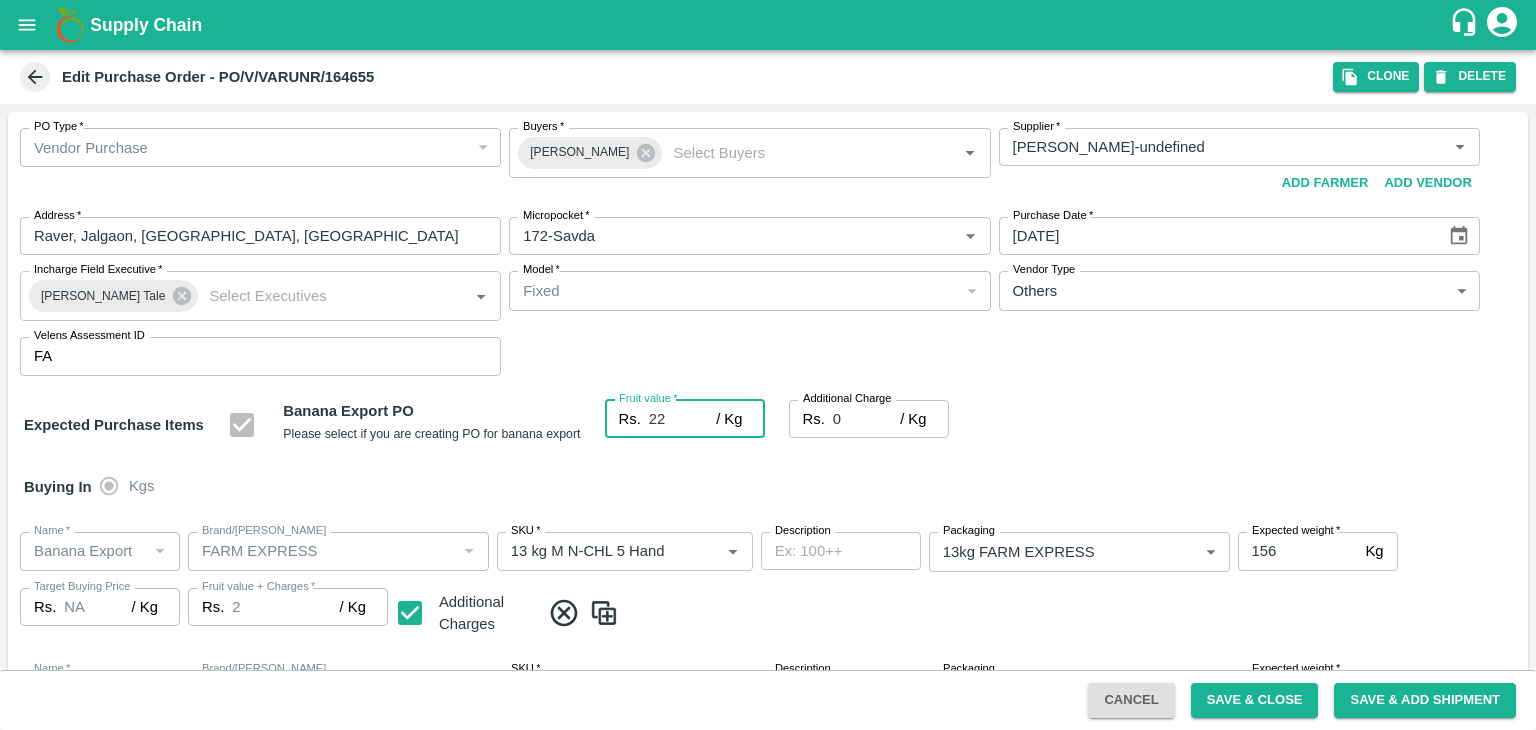type on "22" 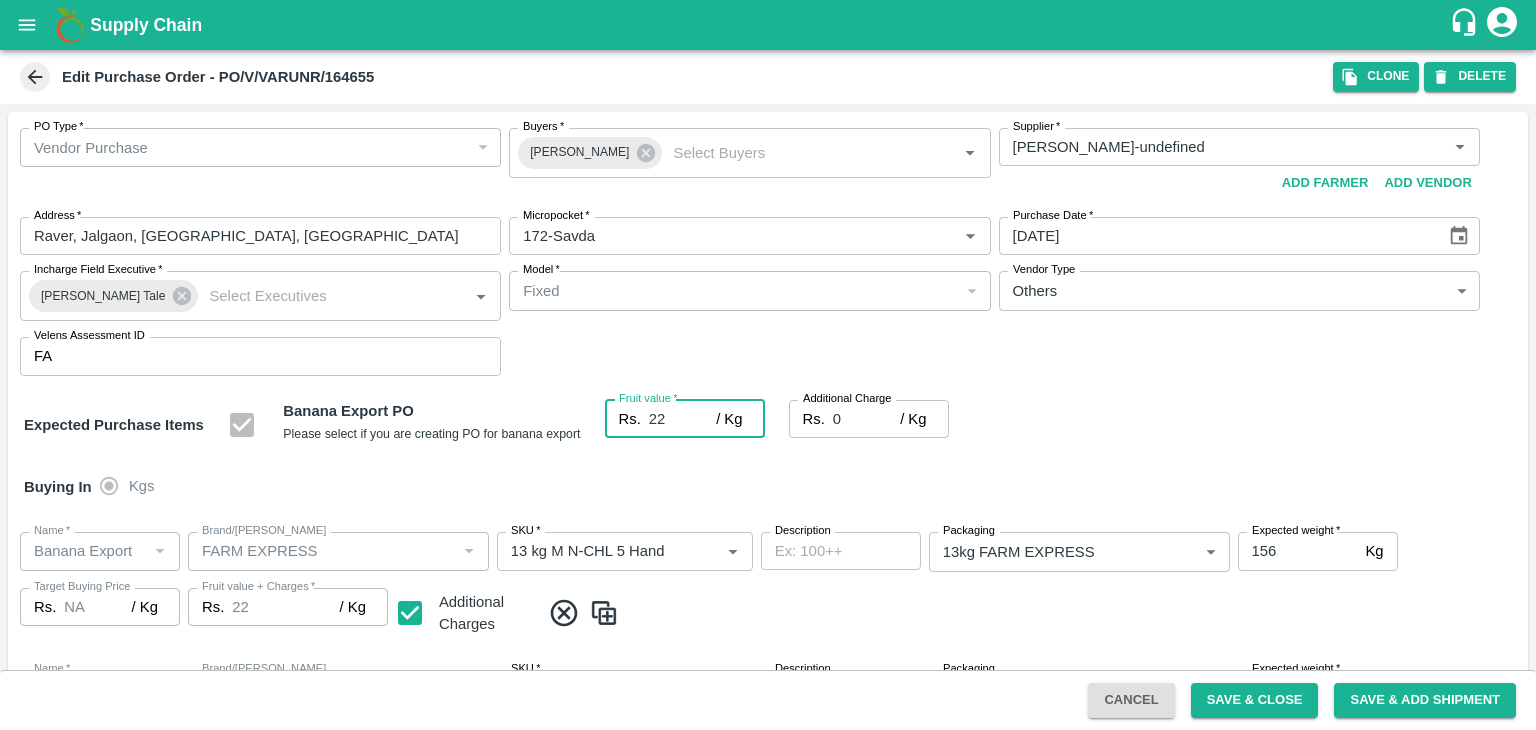 type on "22.5" 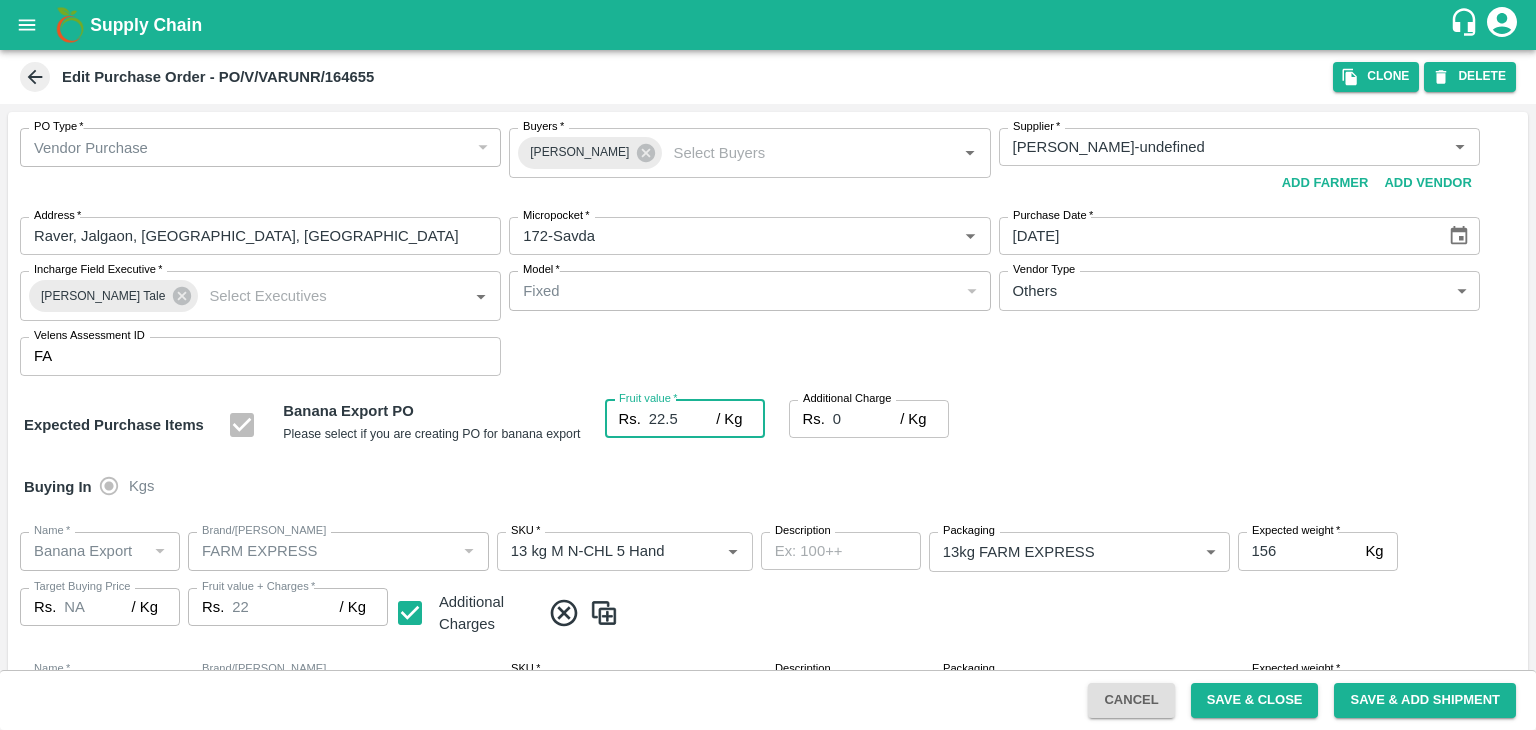 type on "22.5" 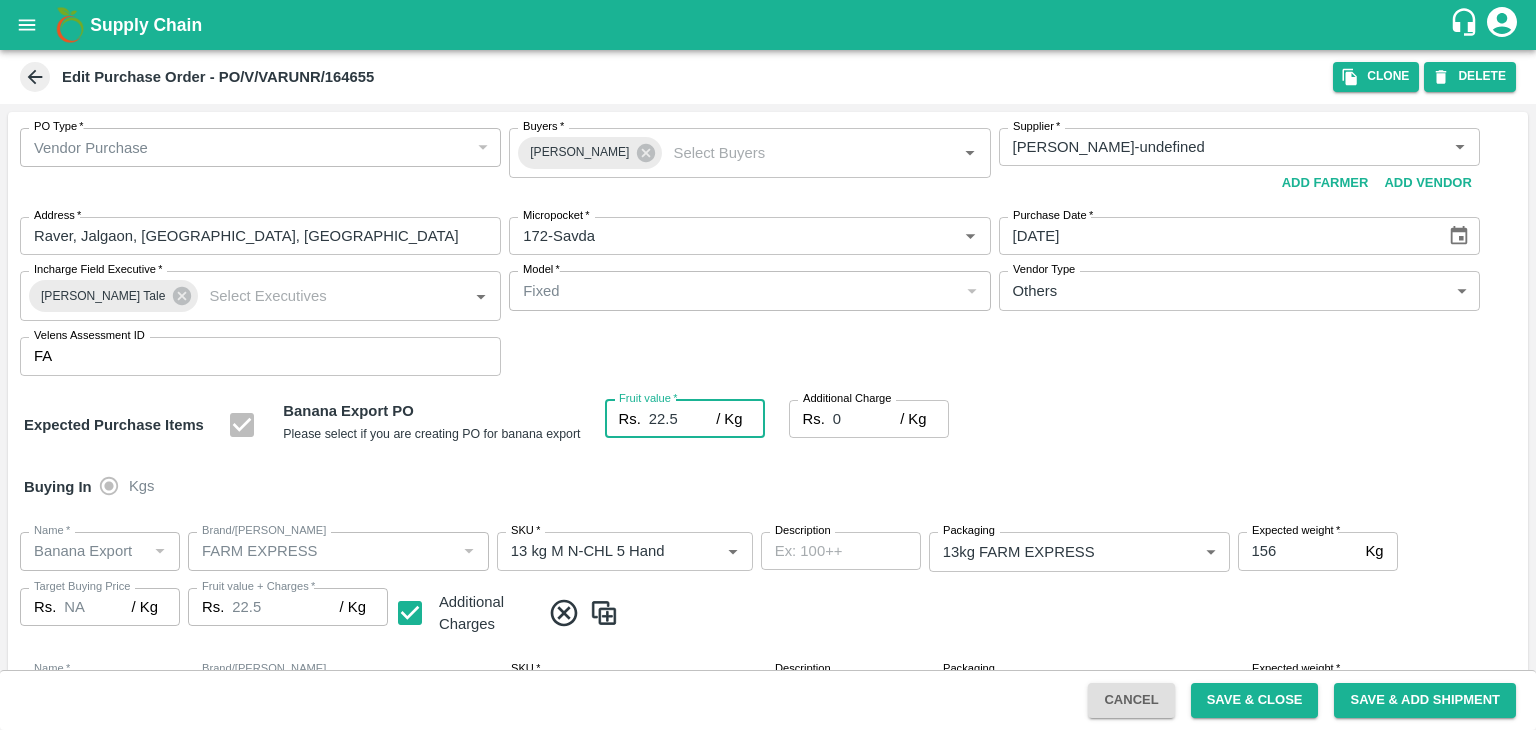 type on "22.5" 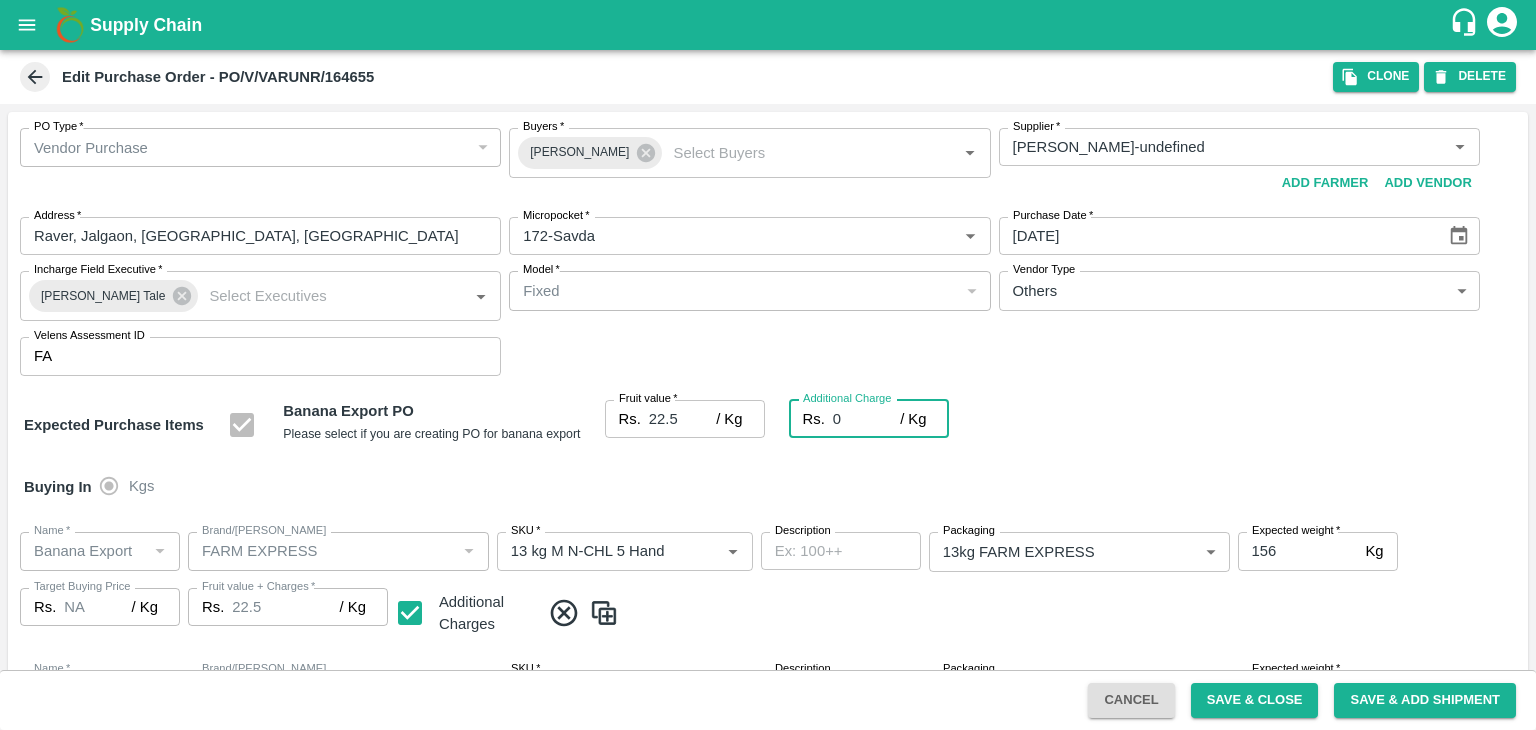 type on "2" 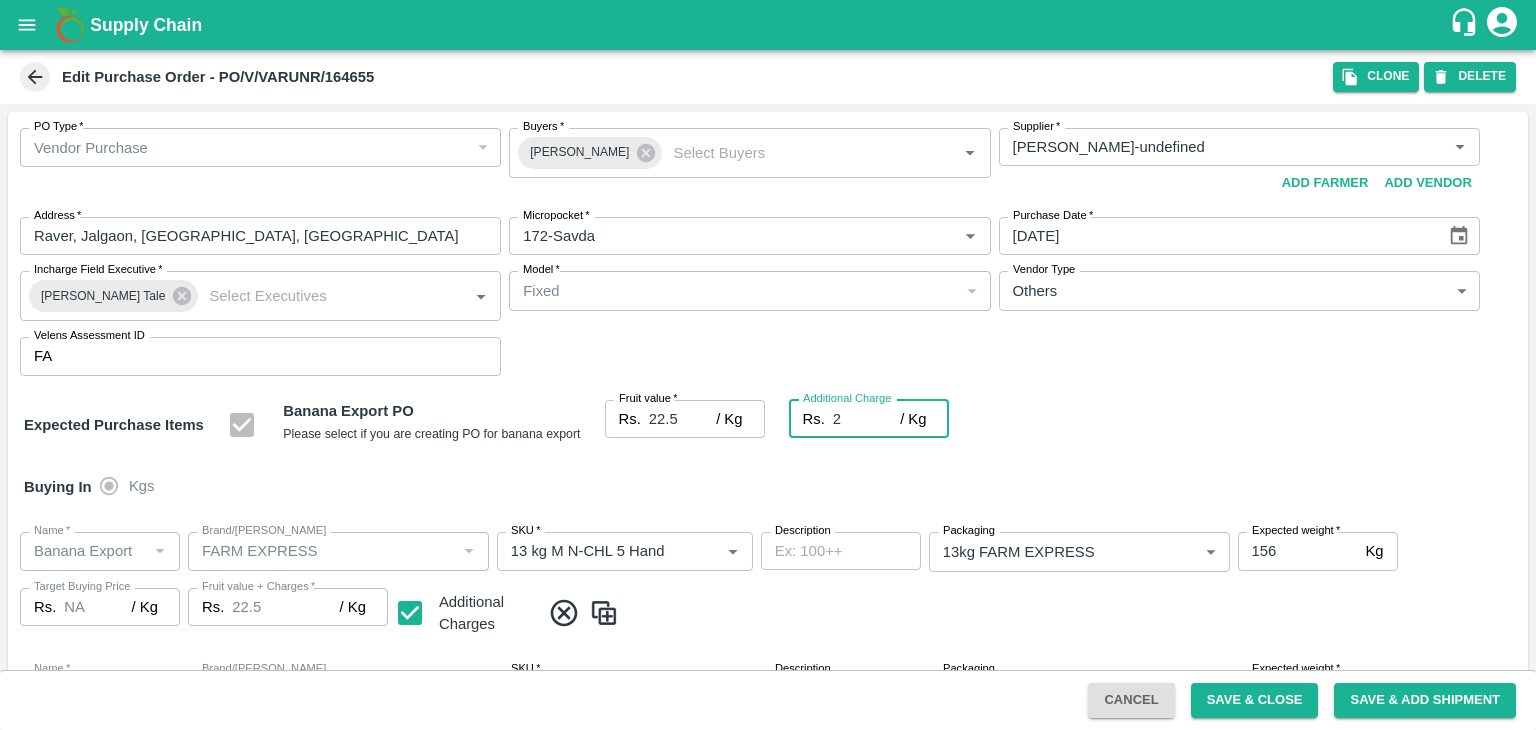 type on "24.5" 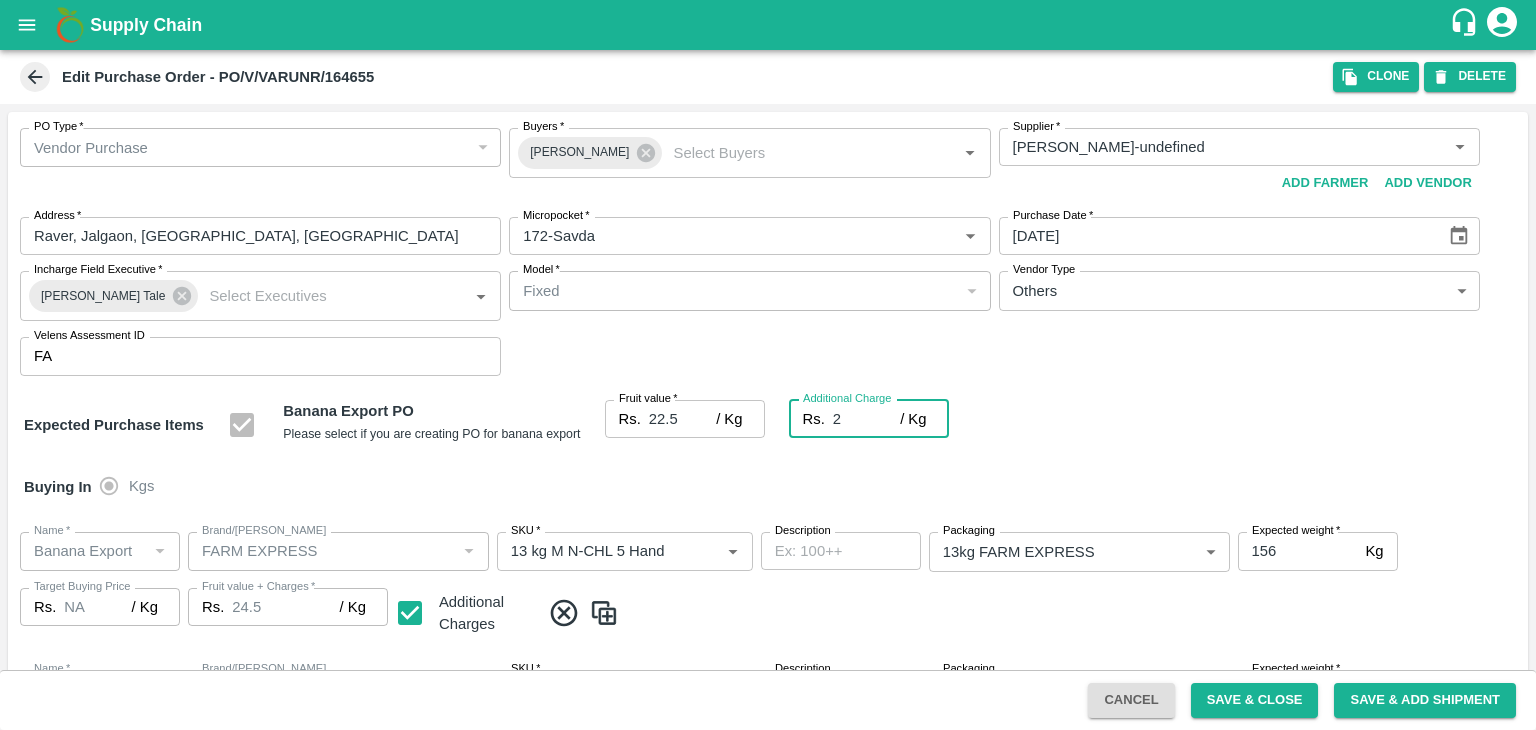 type on "2.7" 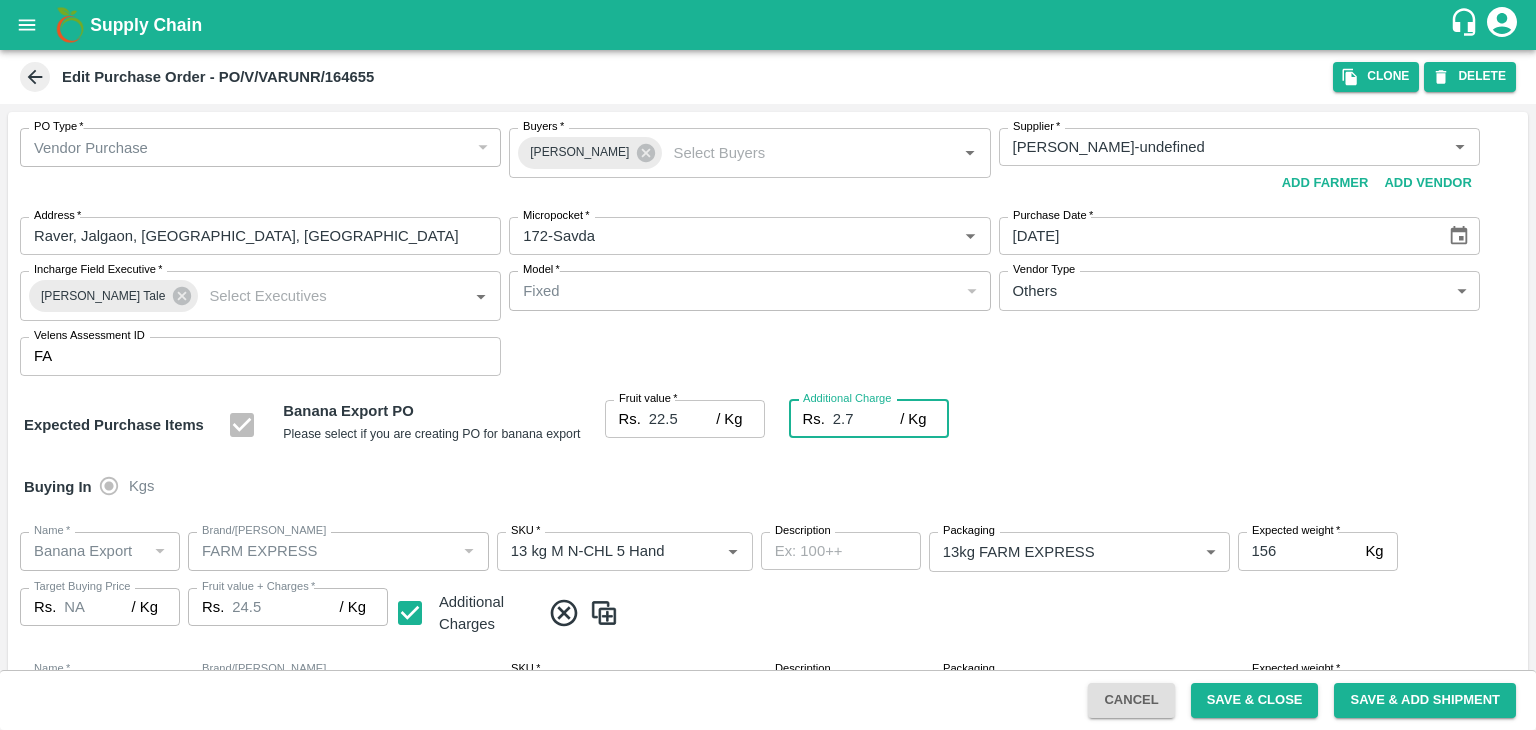 type on "25.2" 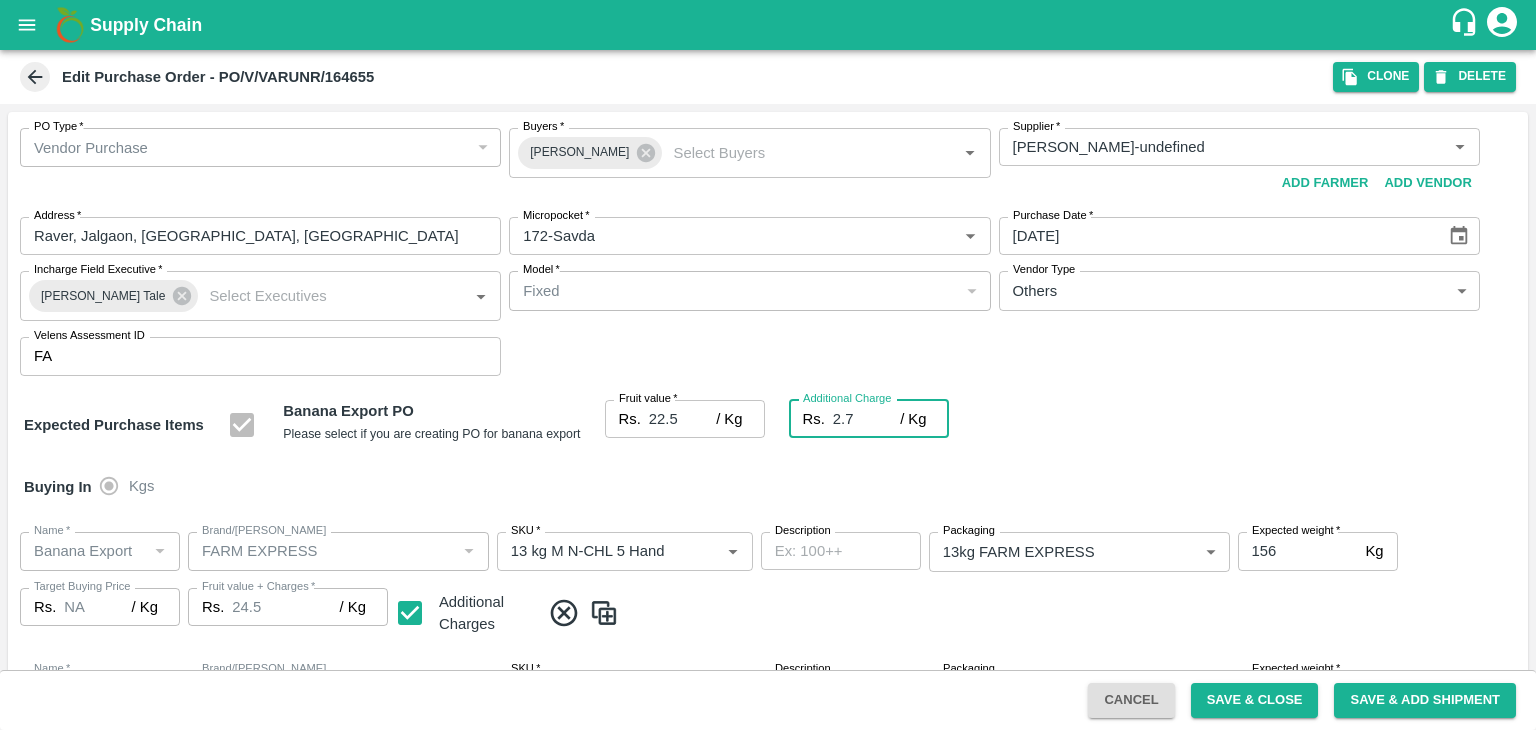 type on "25.2" 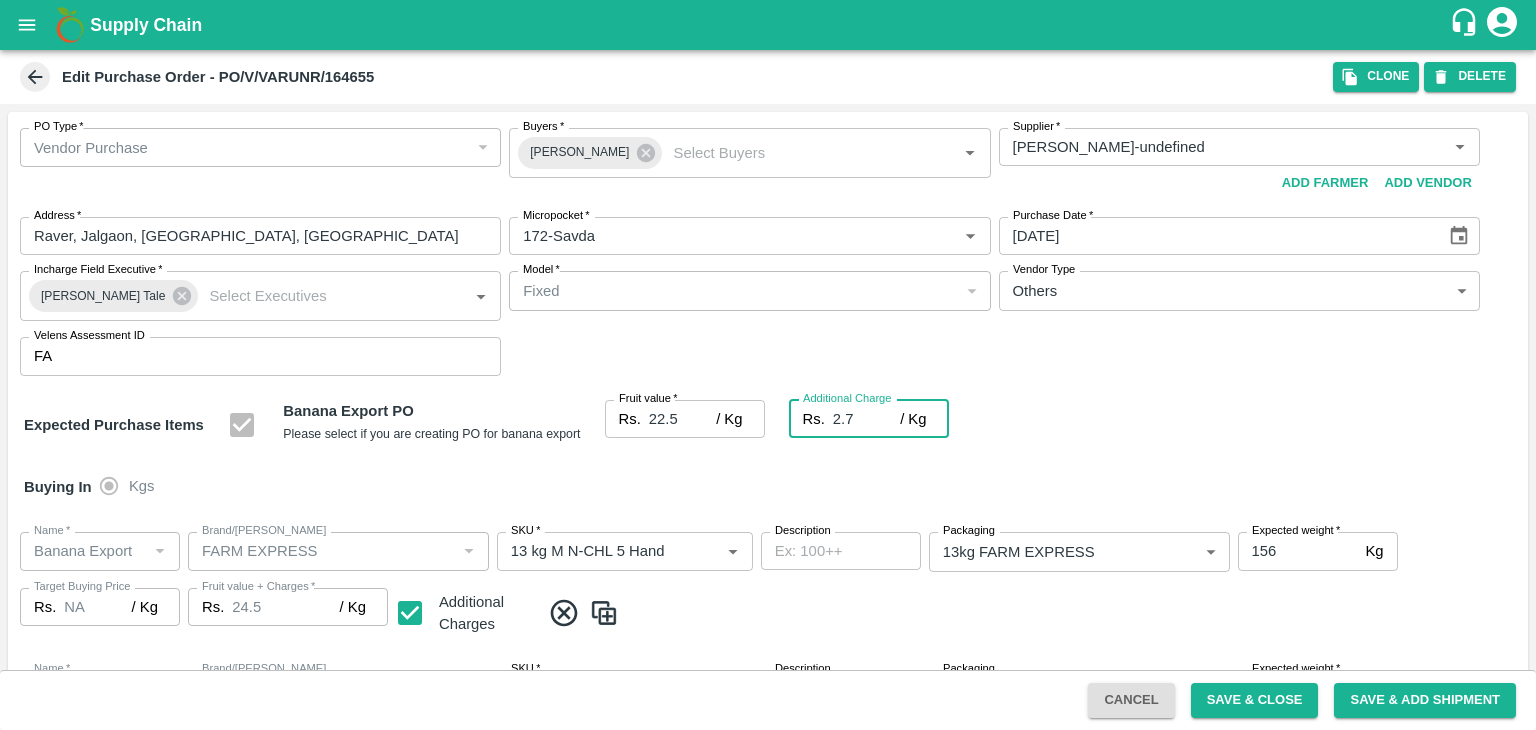 type on "25.2" 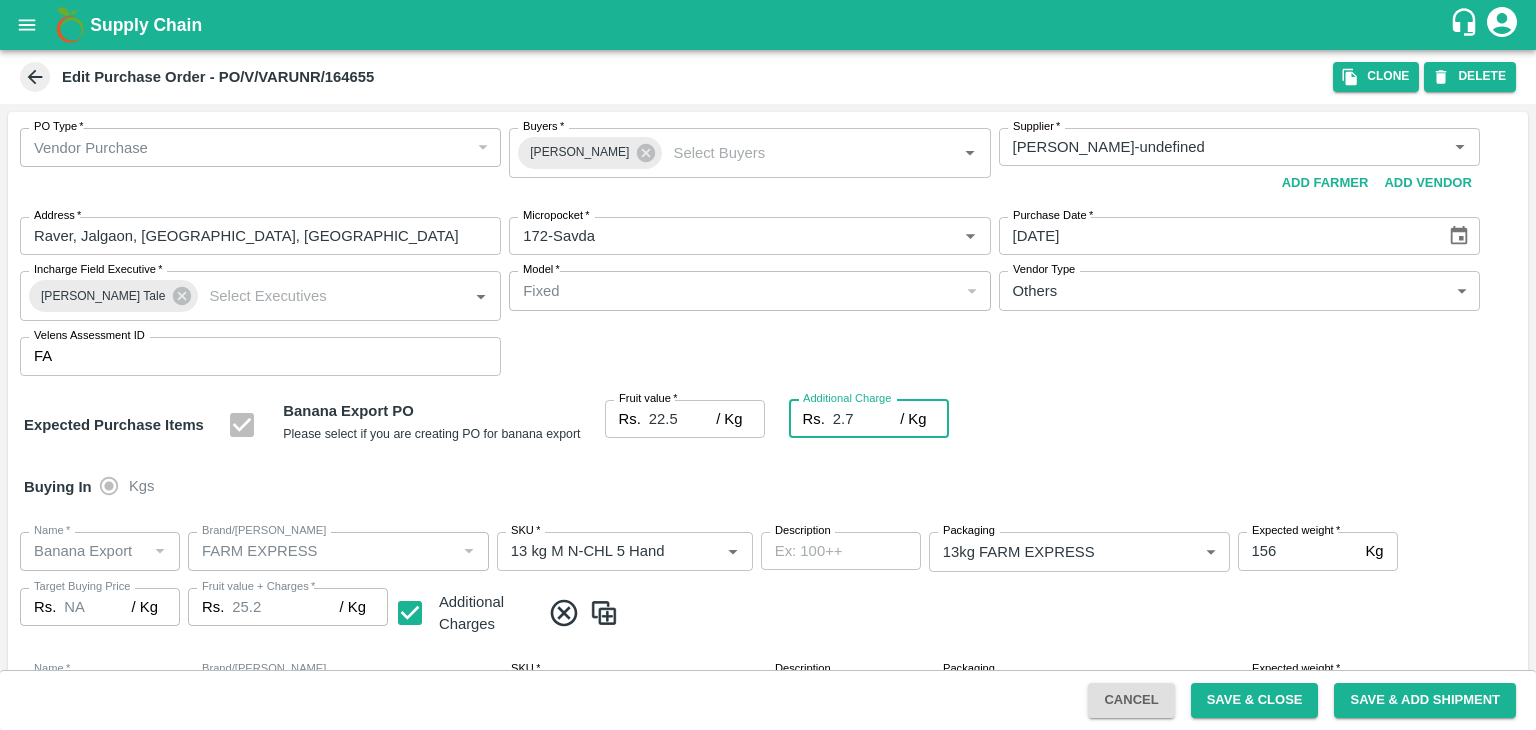 type on "2.75" 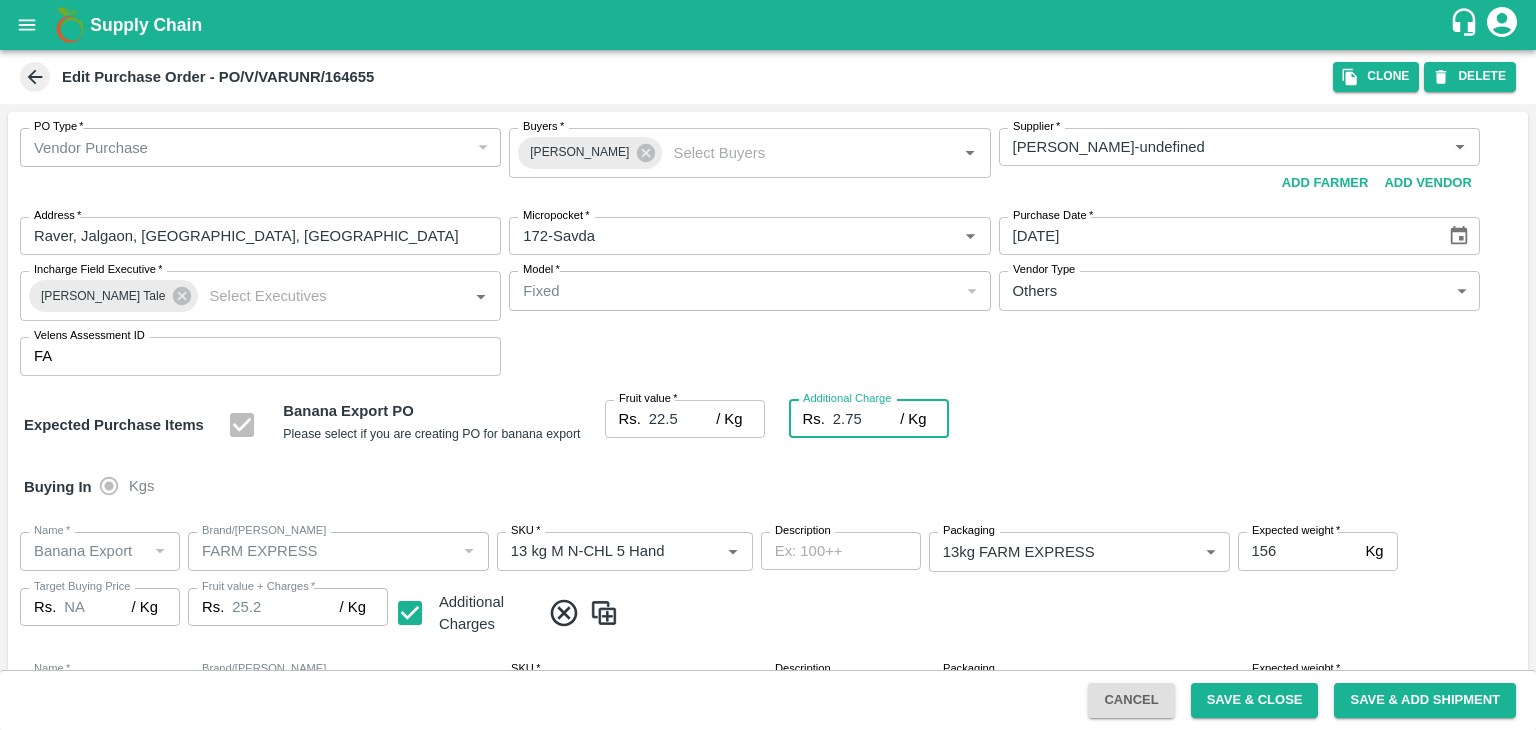 type on "25.25" 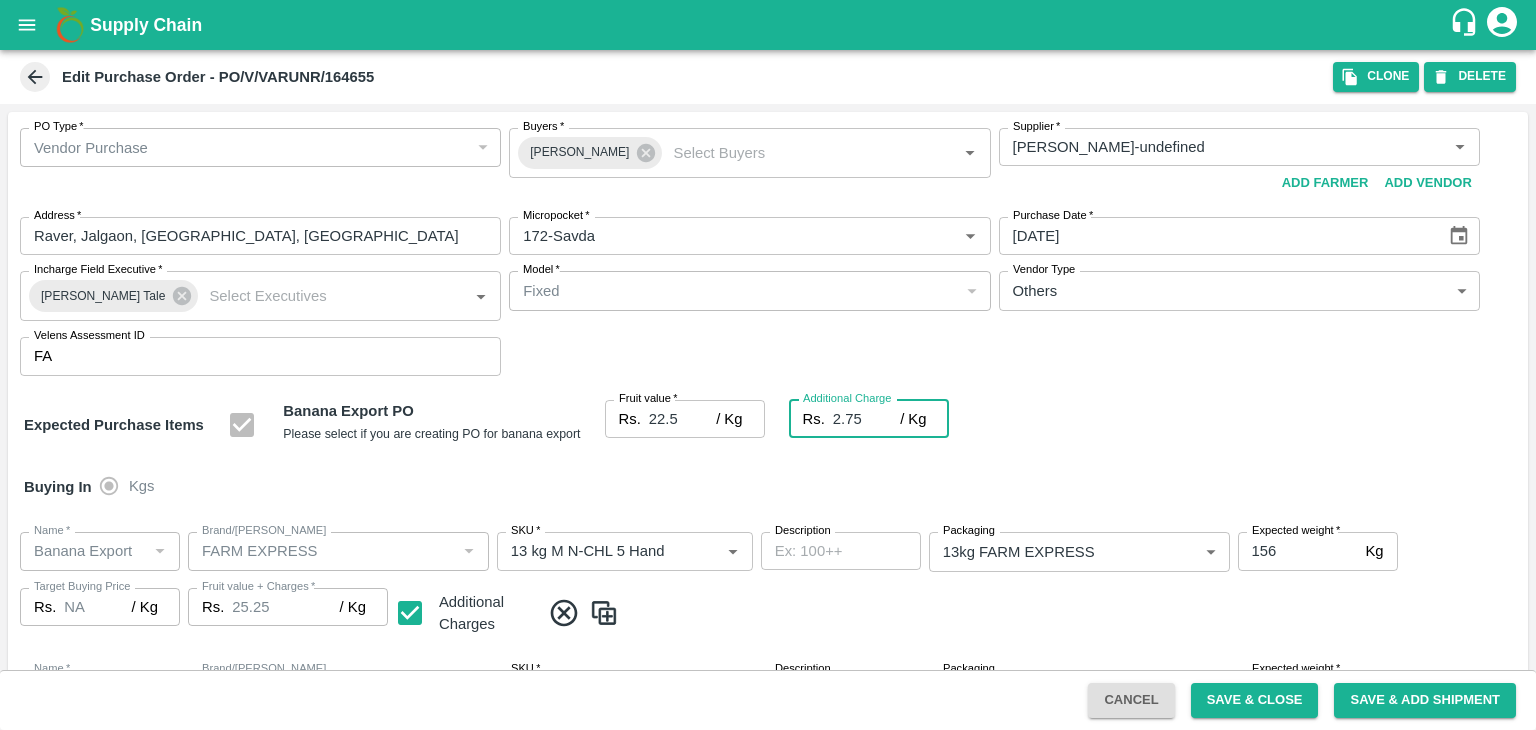 type on "2.75" 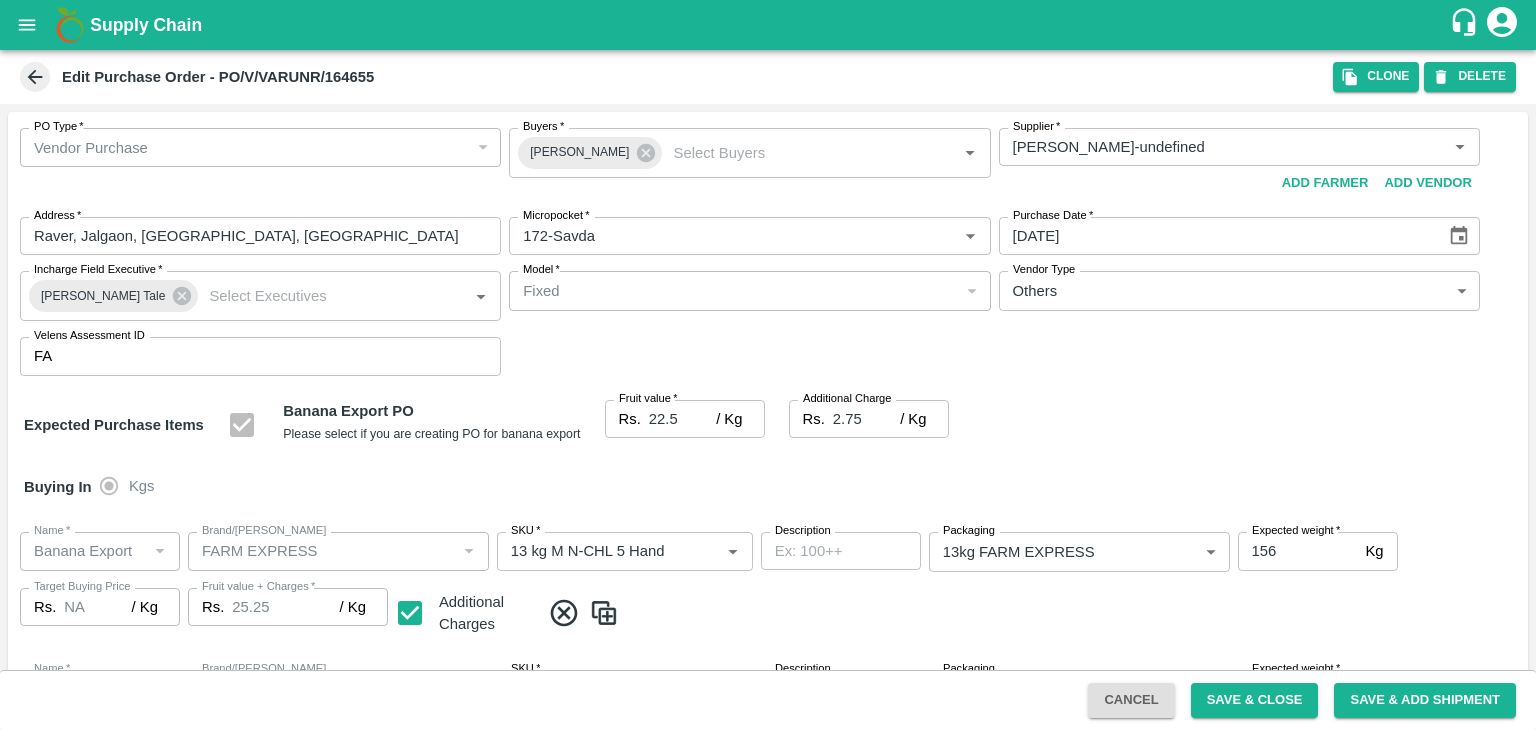 scroll, scrollTop: 1060, scrollLeft: 0, axis: vertical 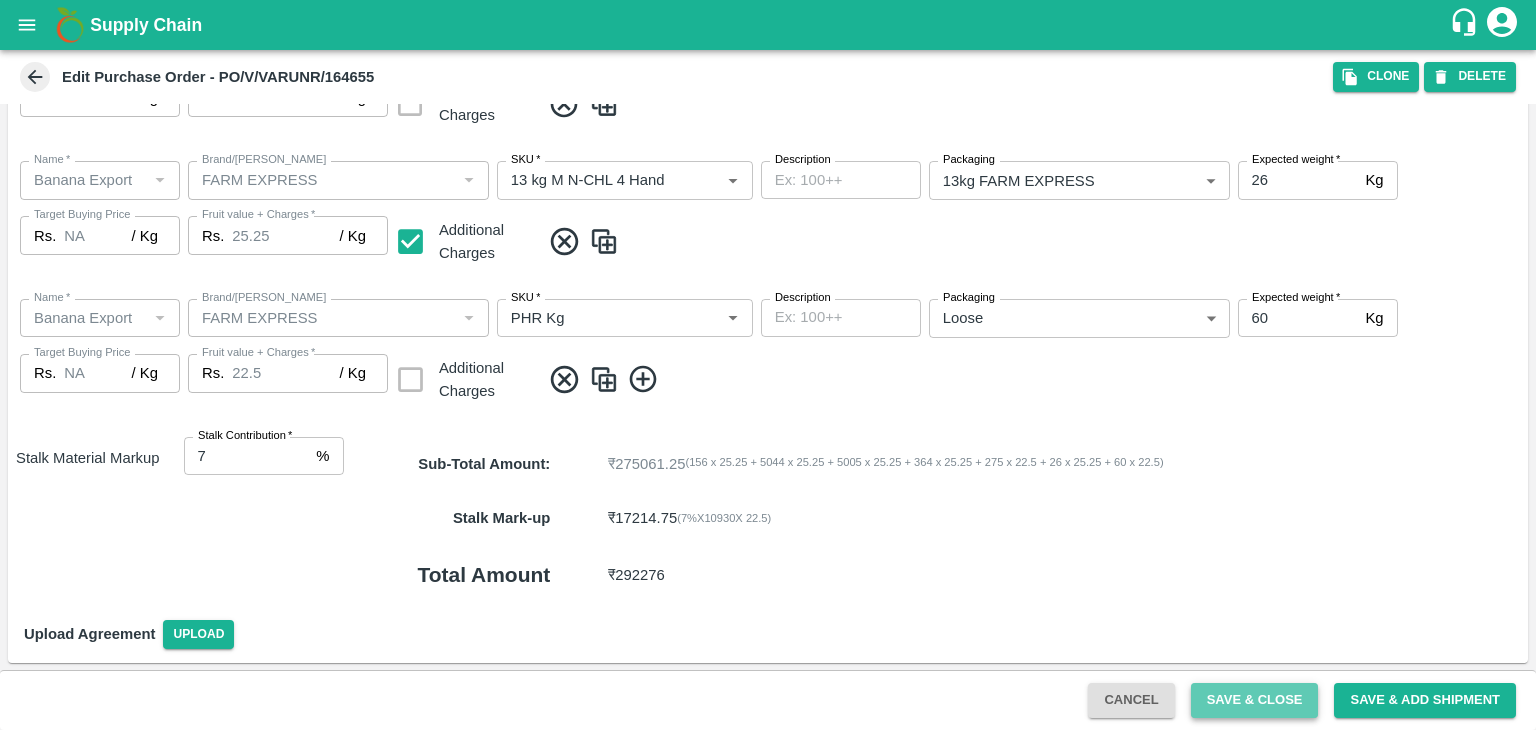 click on "Save & Close" at bounding box center [1255, 700] 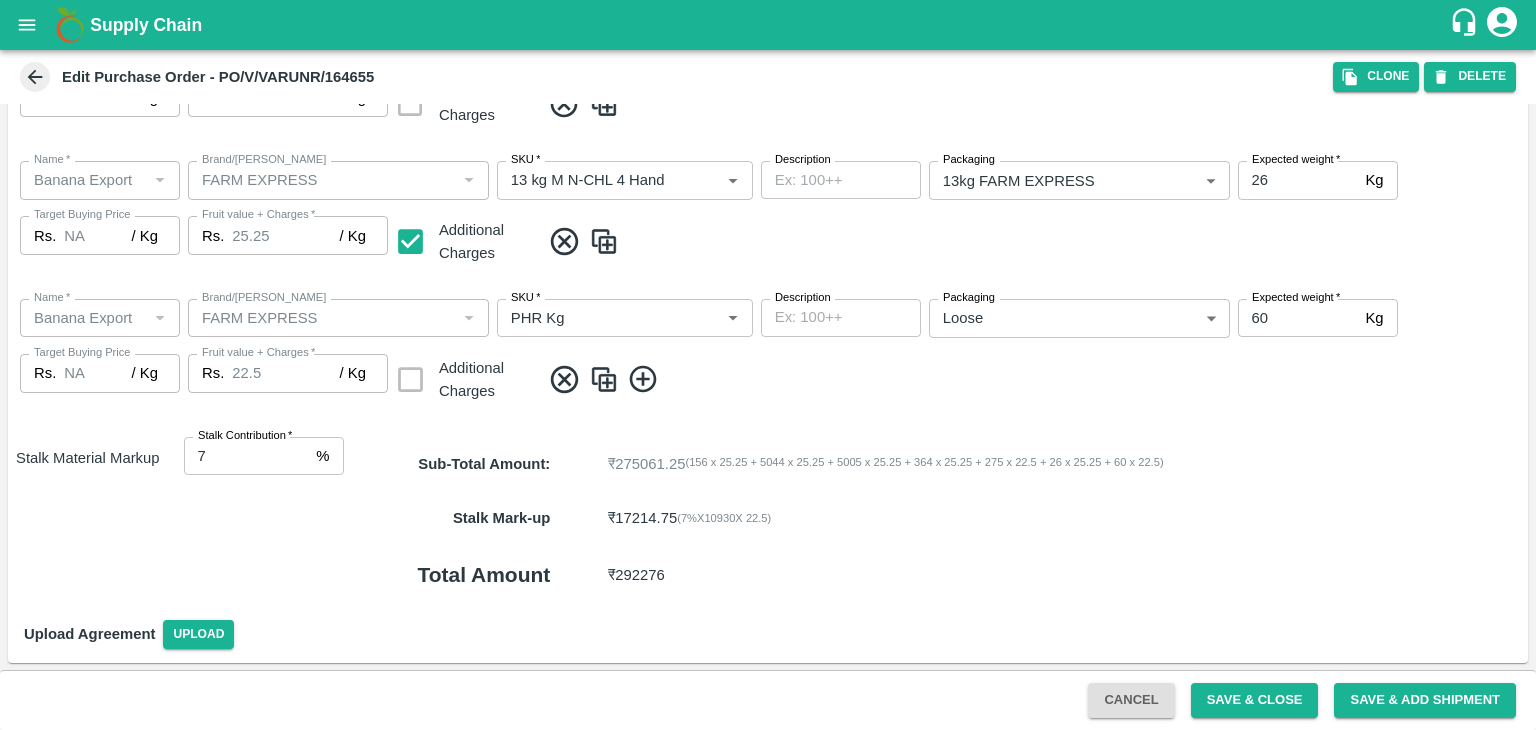 scroll, scrollTop: 0, scrollLeft: 0, axis: both 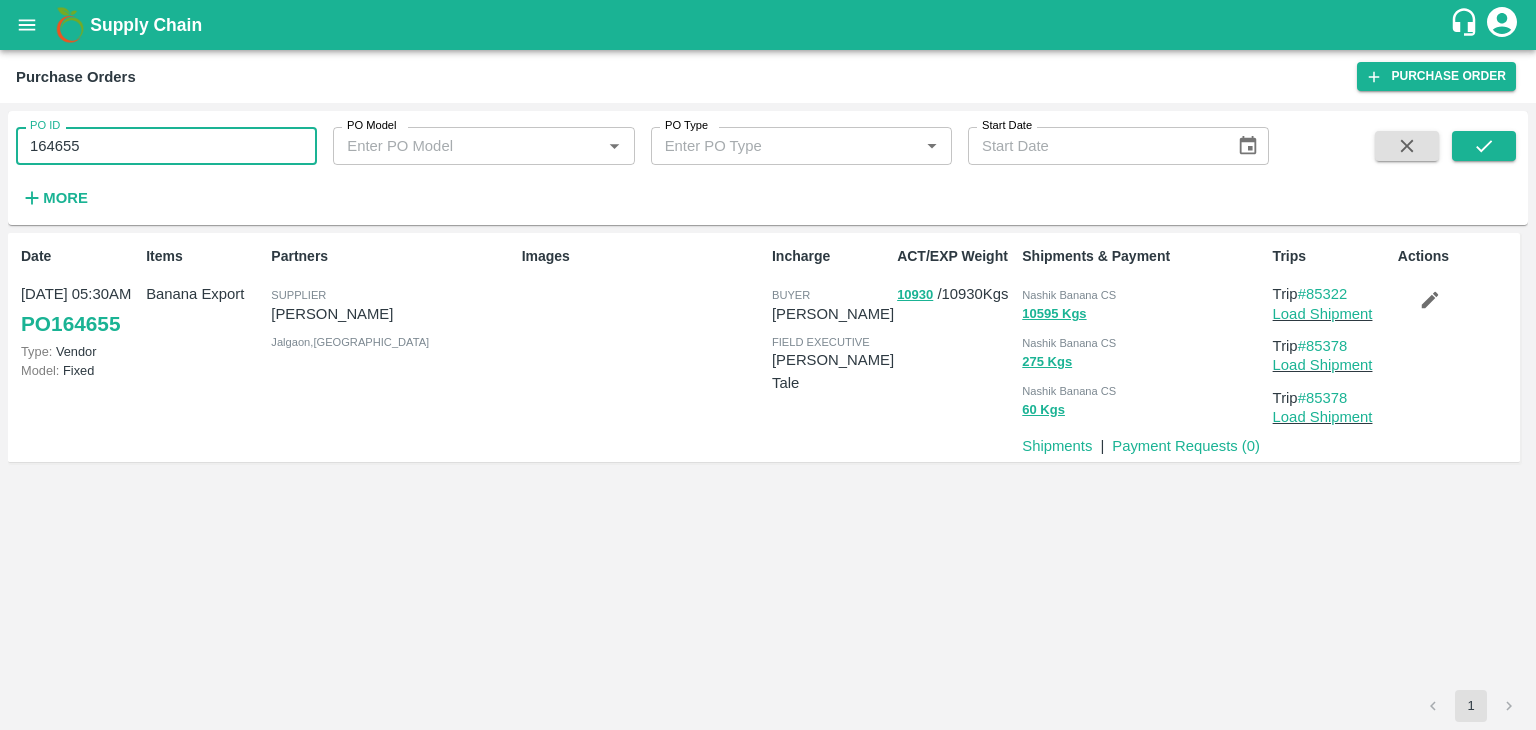 click on "164655" at bounding box center (166, 146) 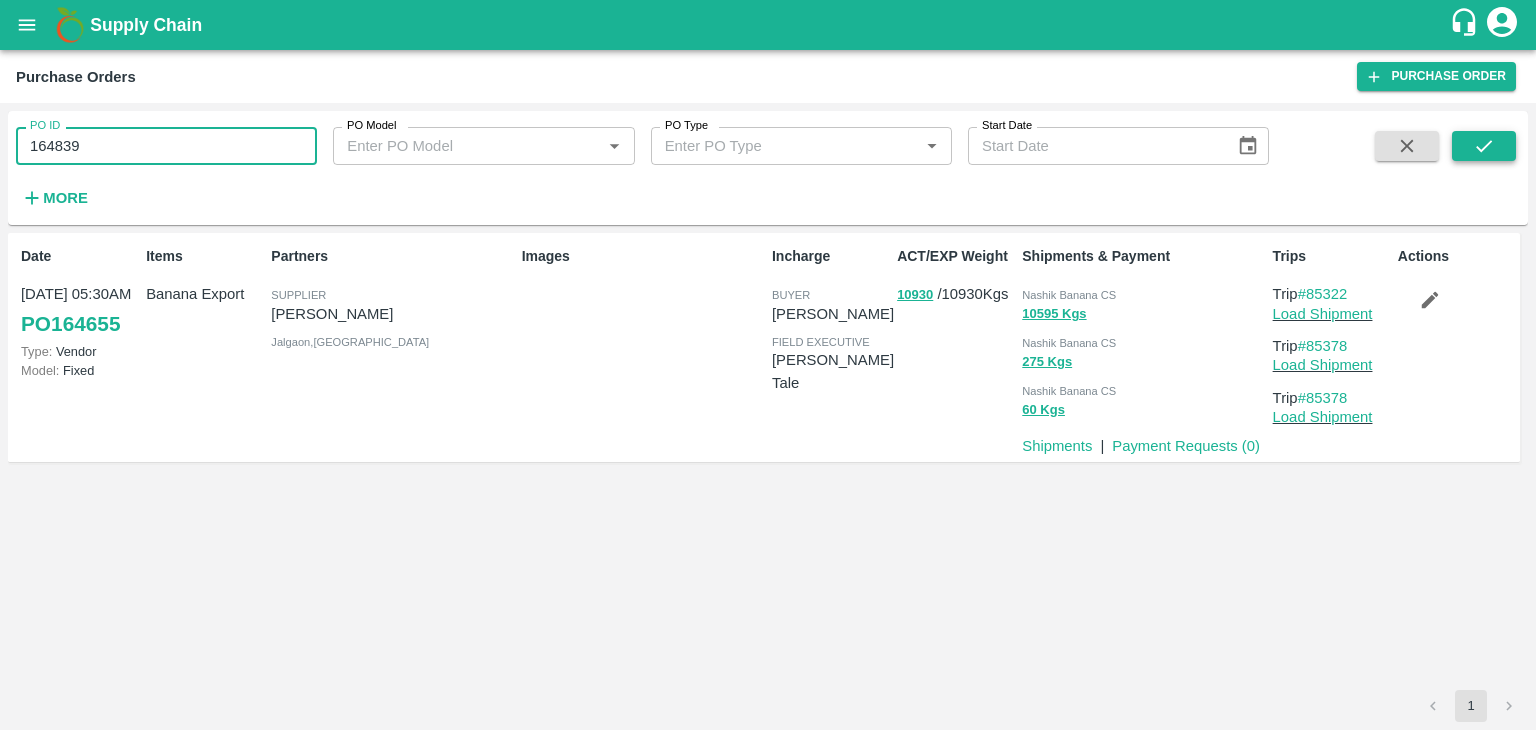 type on "164839" 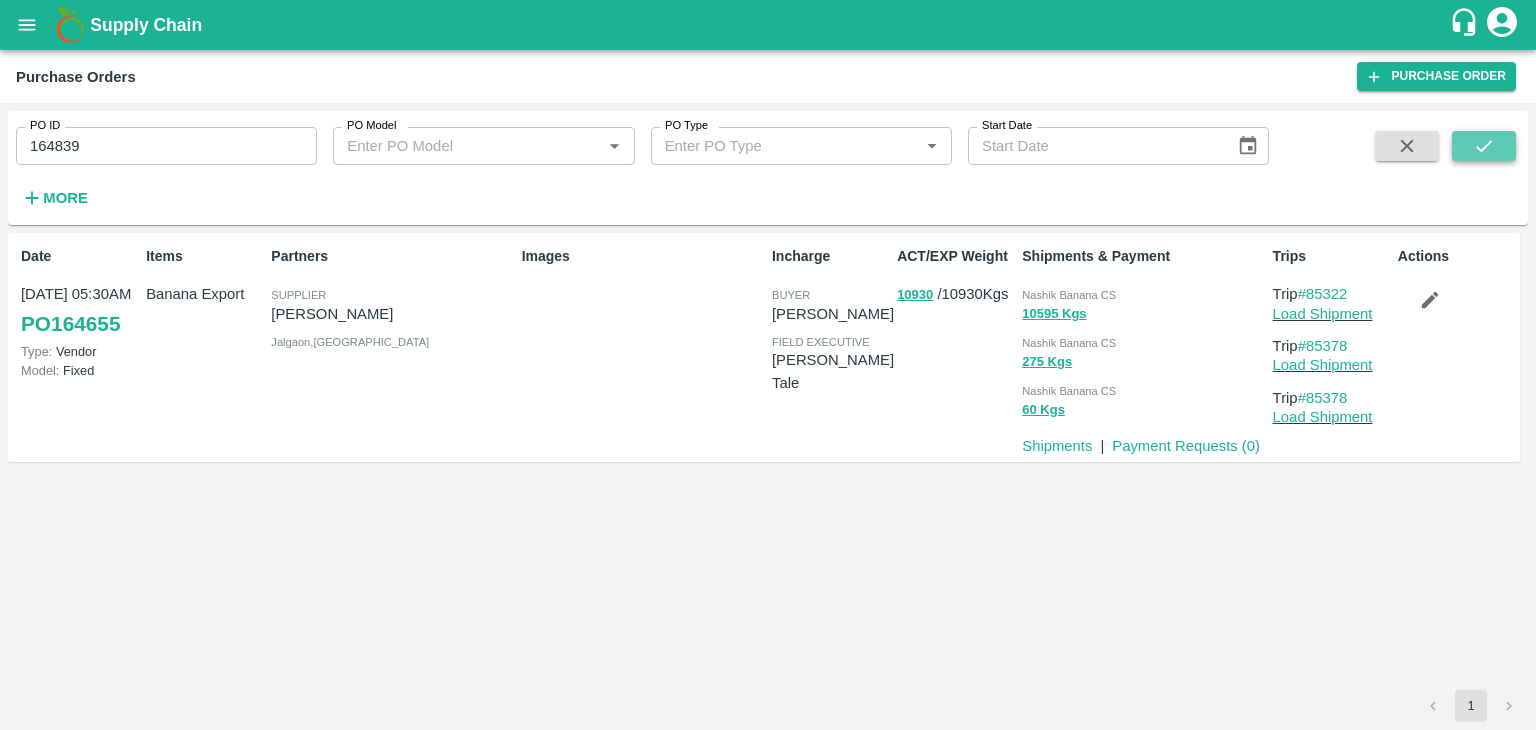 click at bounding box center (1484, 146) 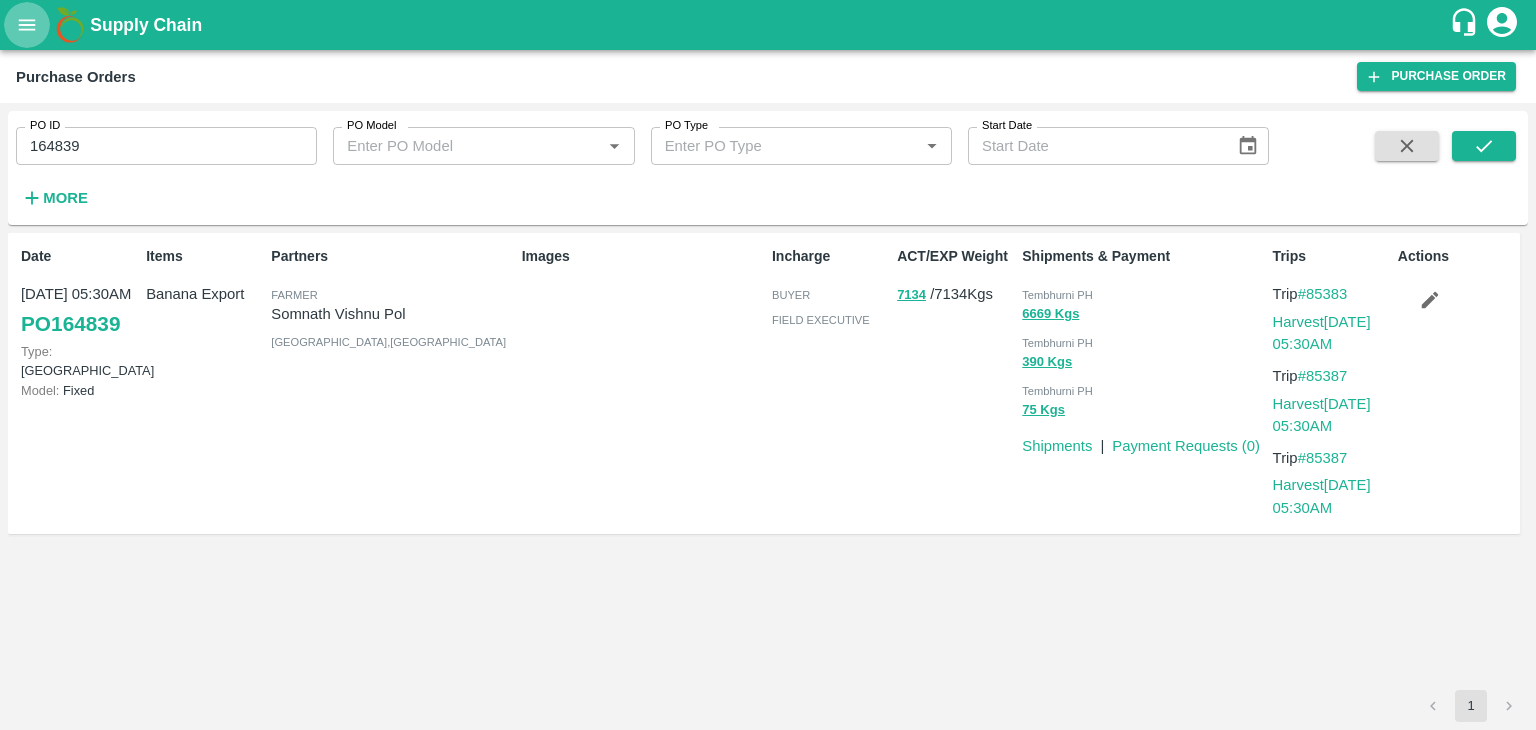 click 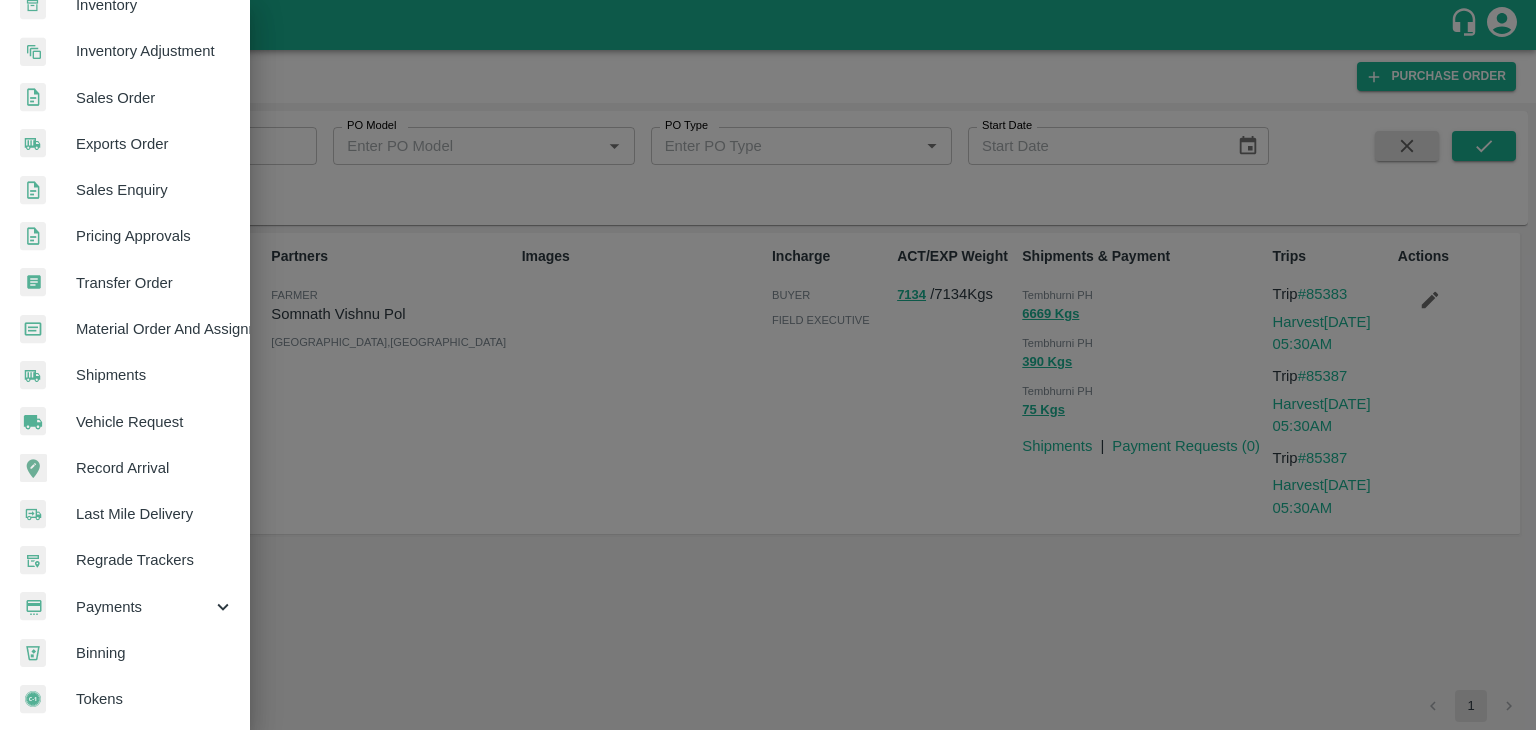 scroll, scrollTop: 0, scrollLeft: 0, axis: both 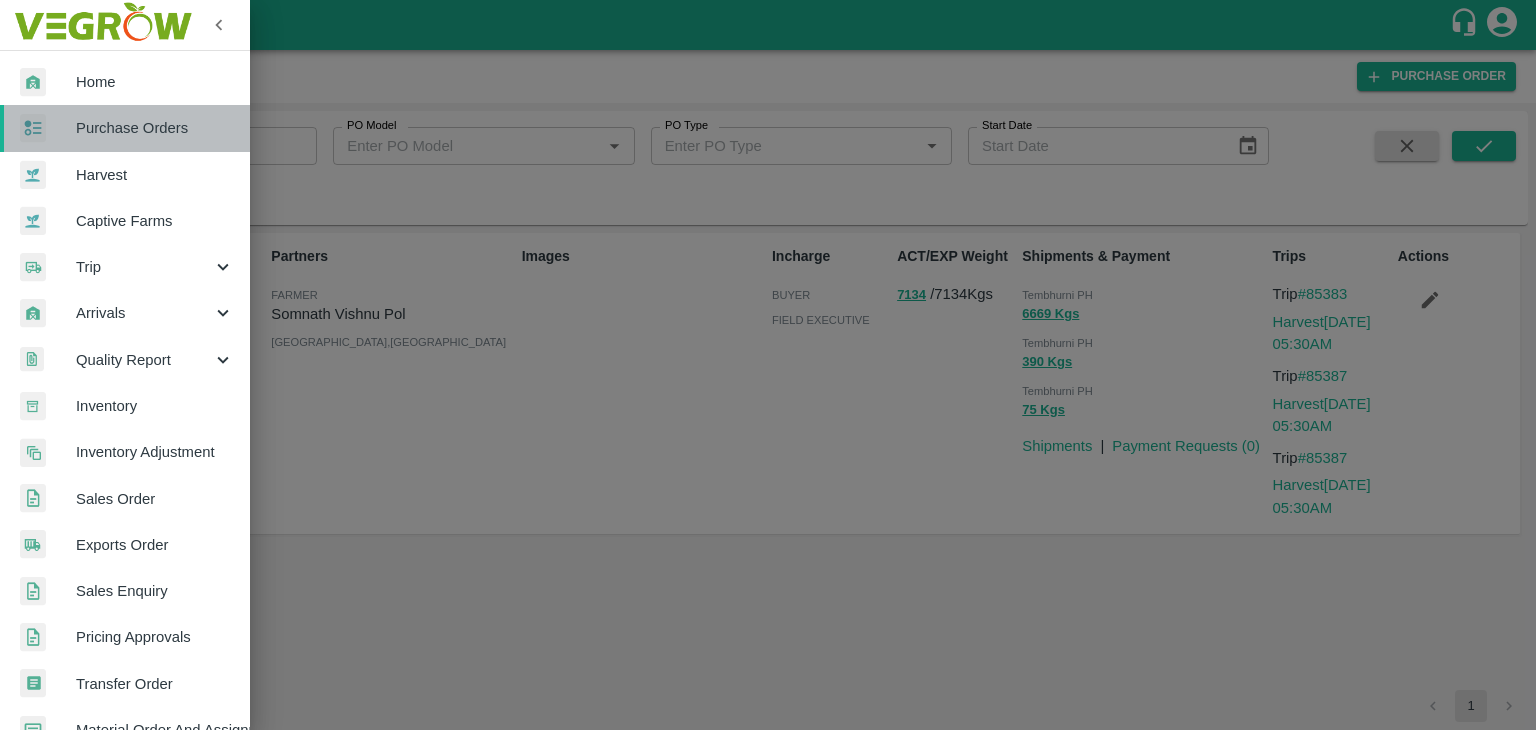 click on "Purchase Orders" at bounding box center (155, 128) 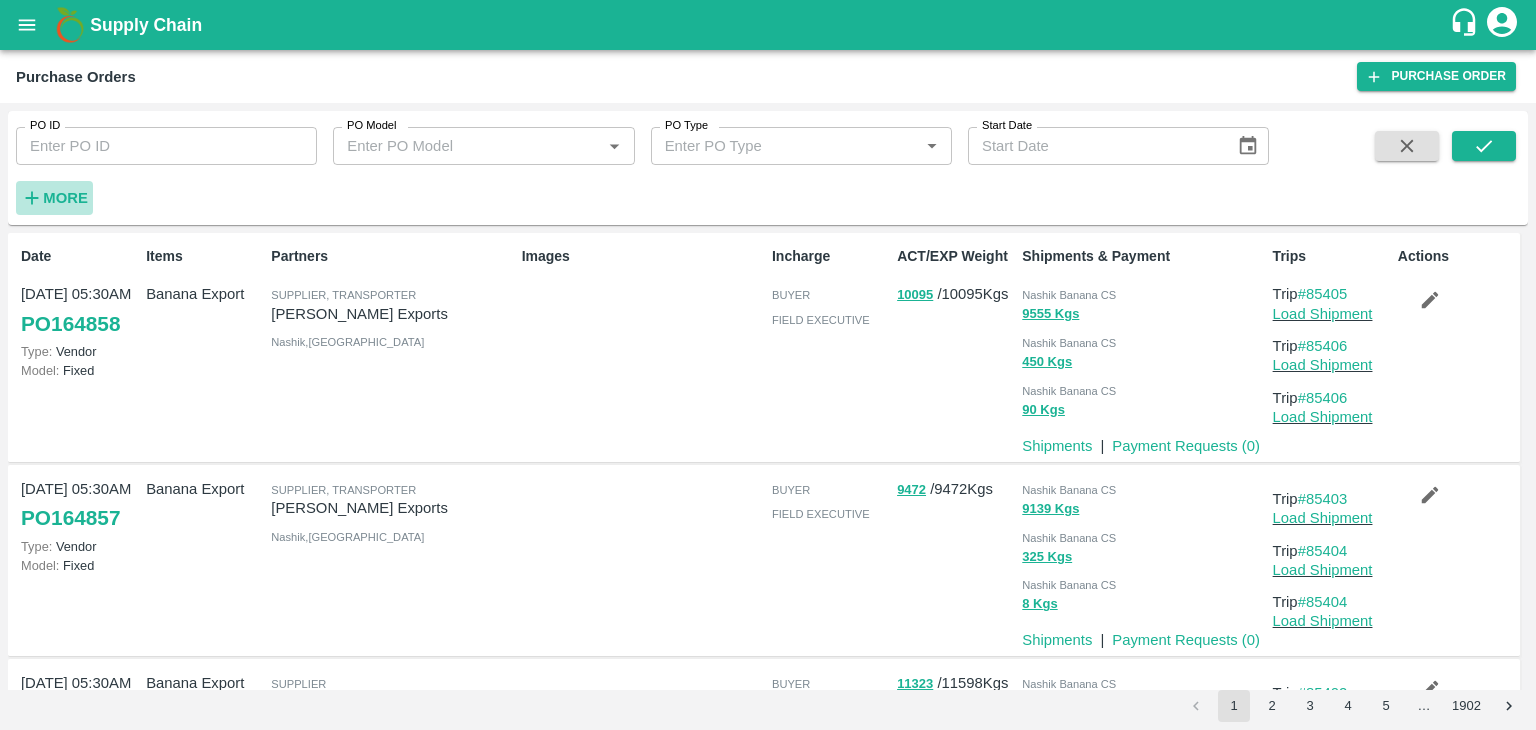 click on "More" at bounding box center [65, 198] 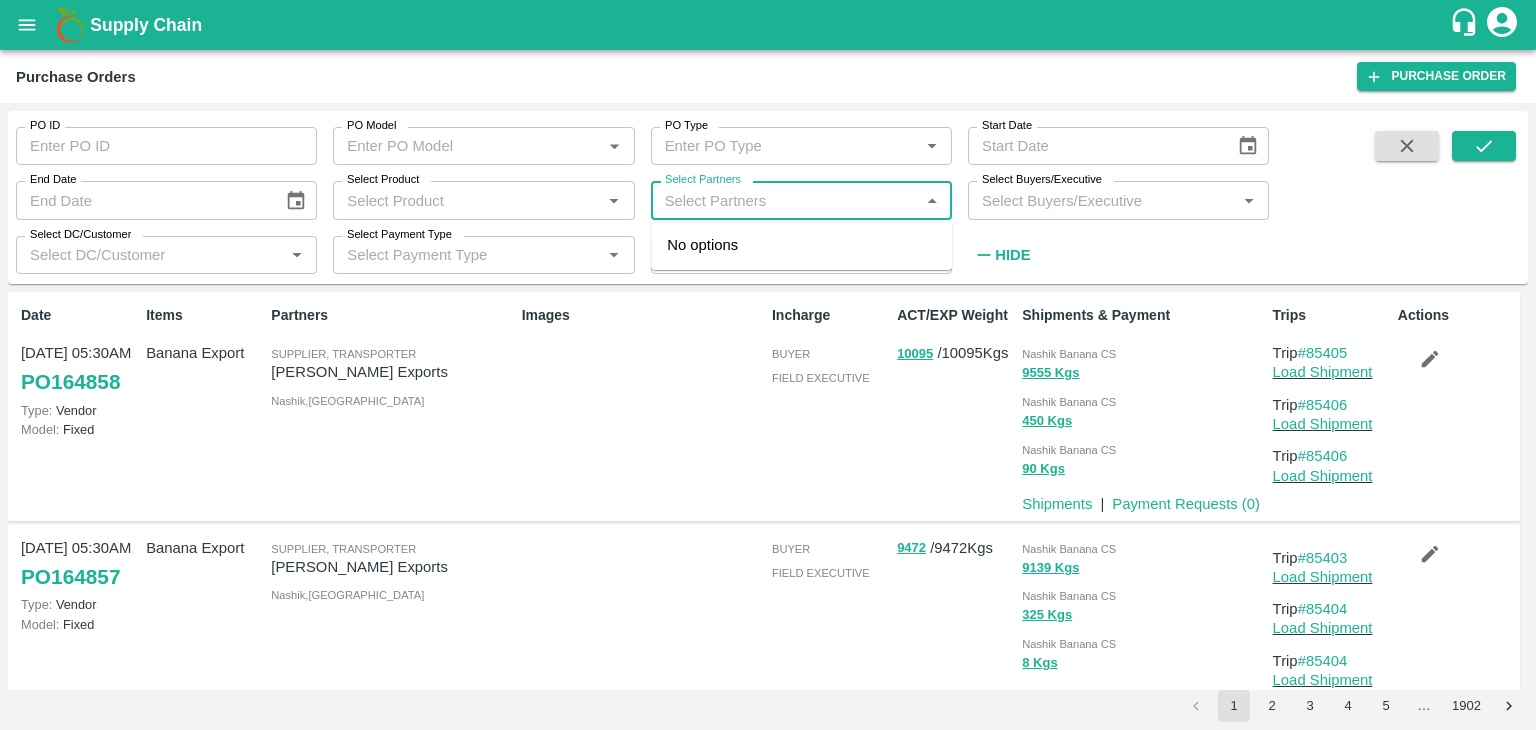 click on "Select Partners" at bounding box center [785, 200] 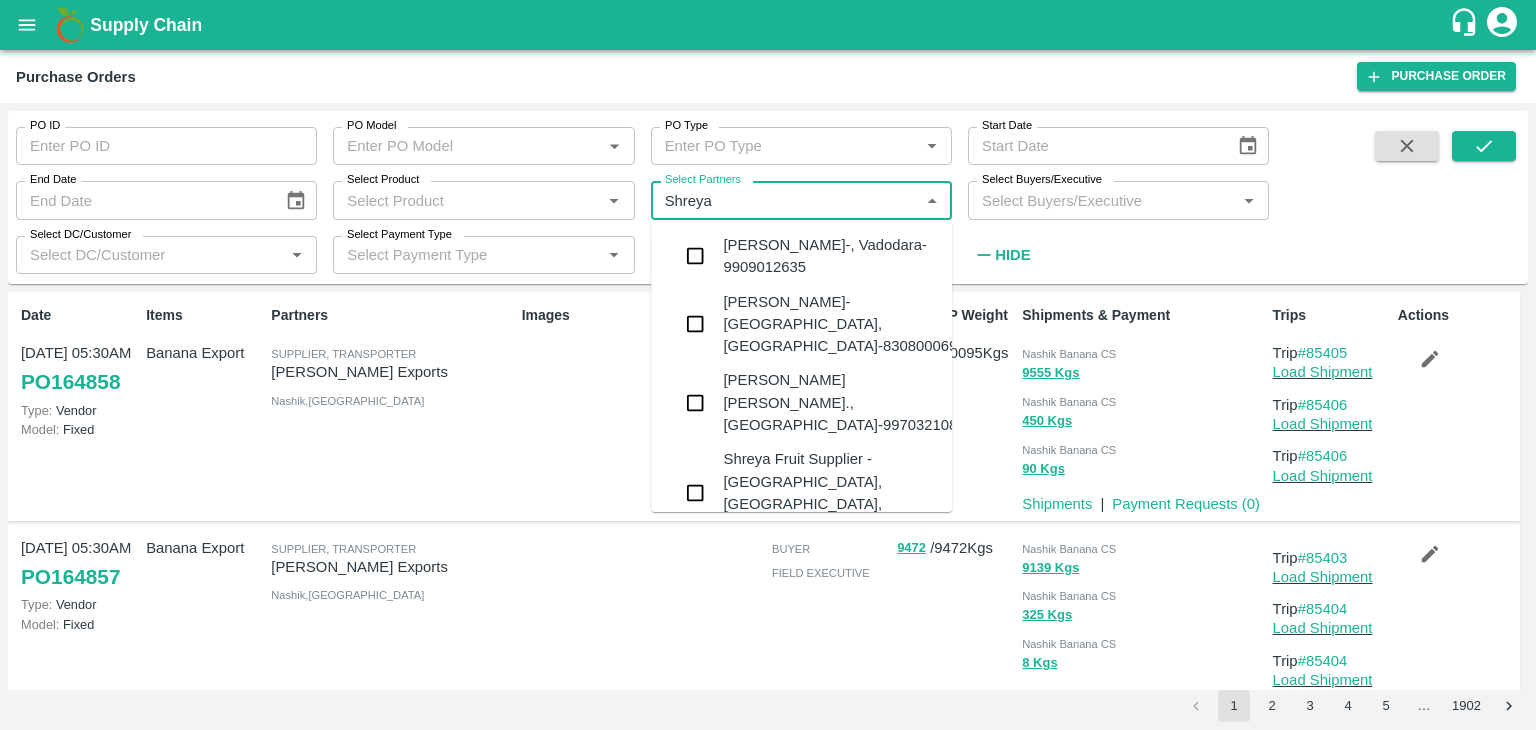 type on "Shreyan" 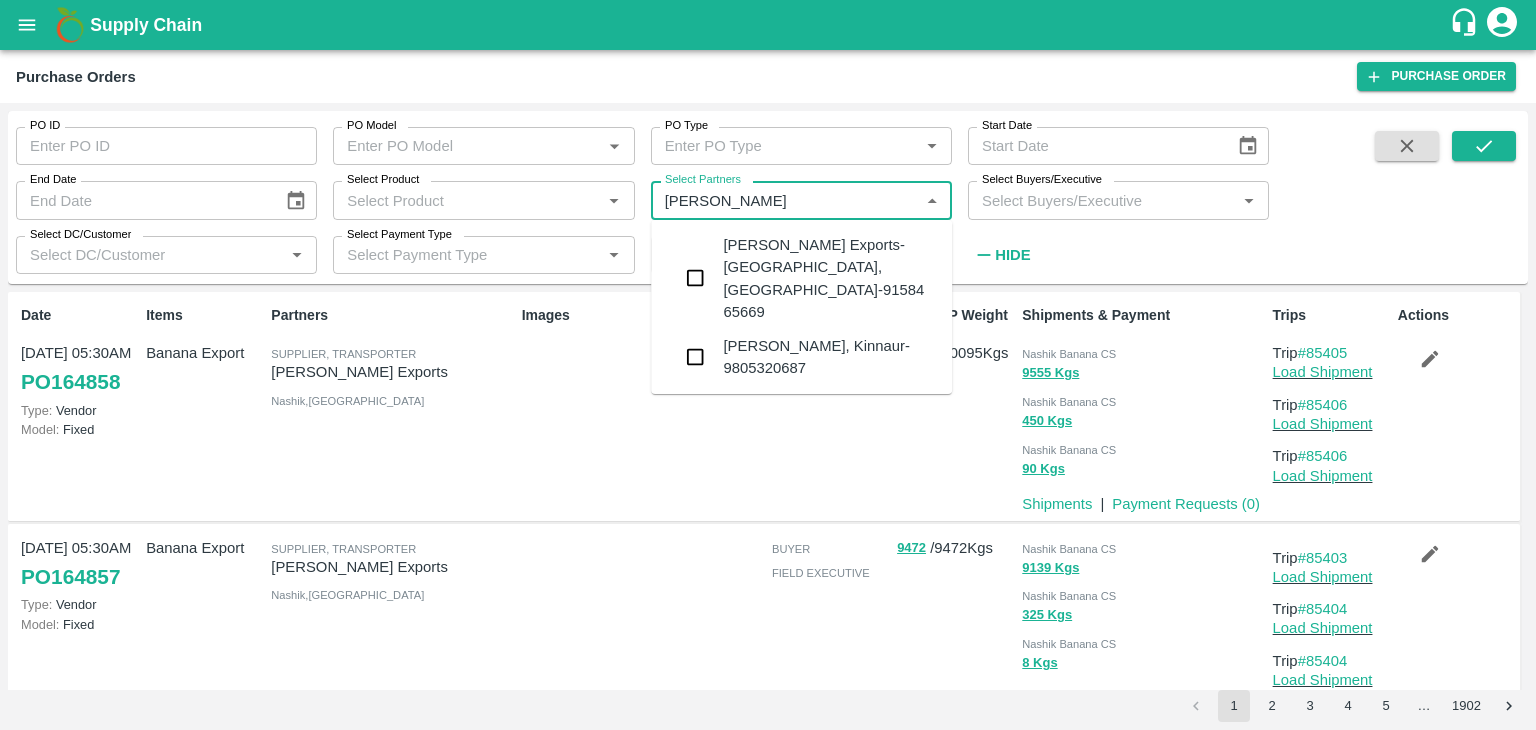 click on "Shreyansh Exports-Nashik, Nashik-91584 65669" at bounding box center (829, 278) 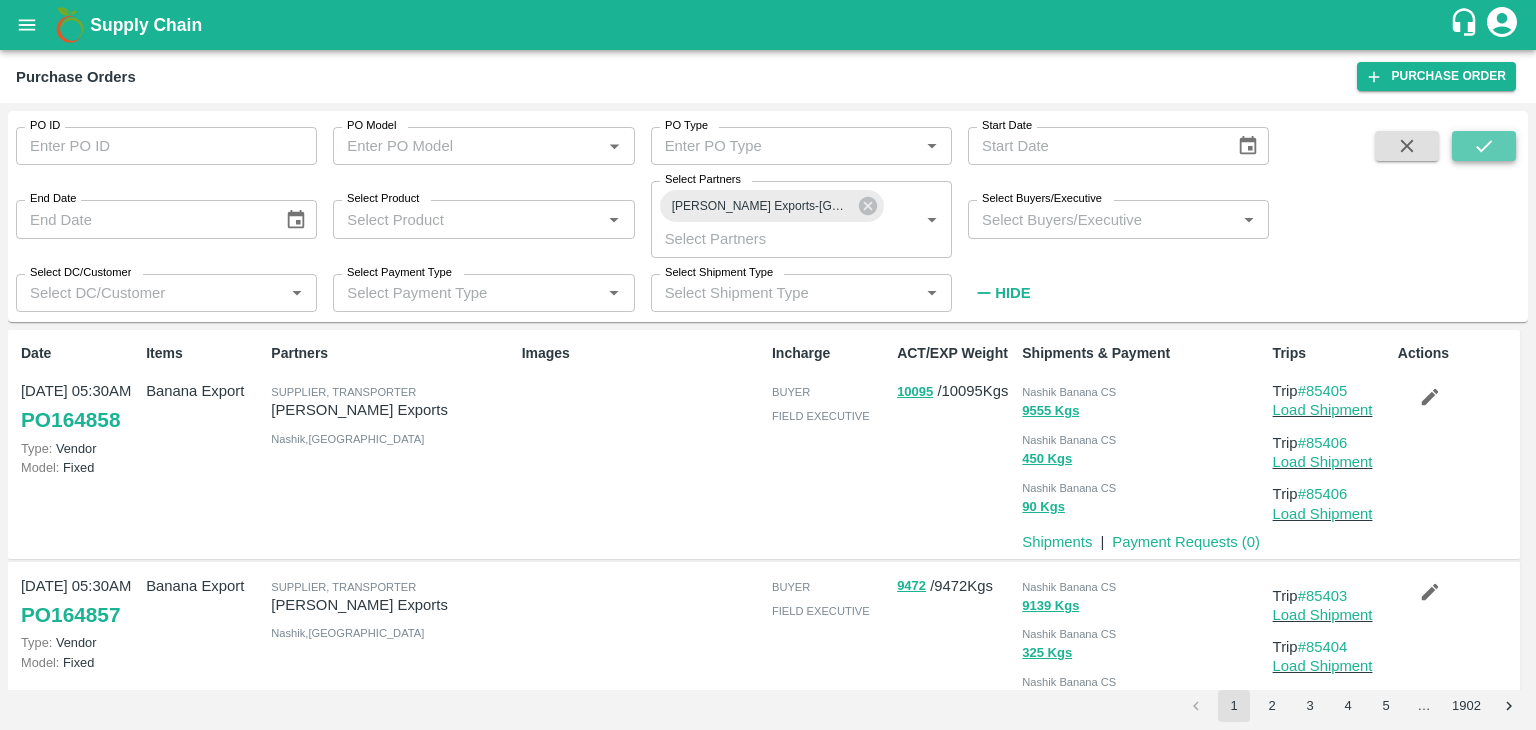 click 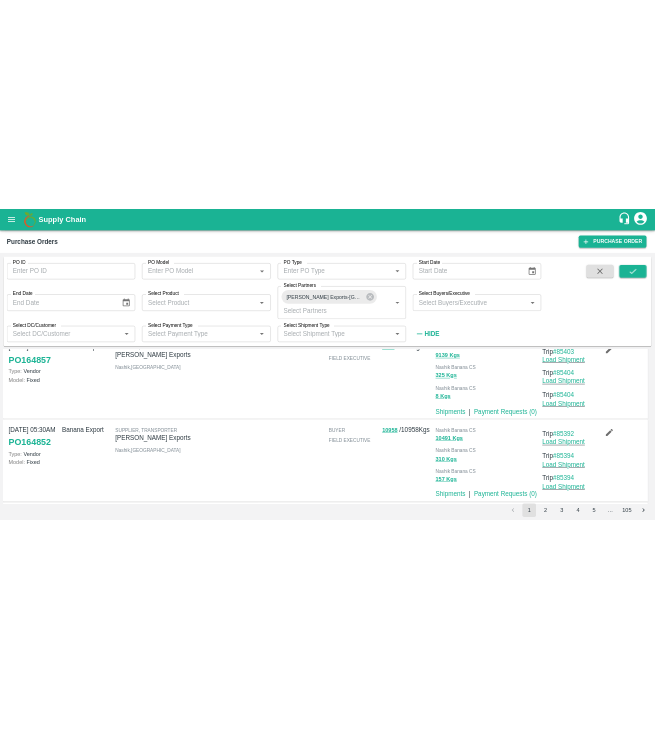 scroll, scrollTop: 0, scrollLeft: 0, axis: both 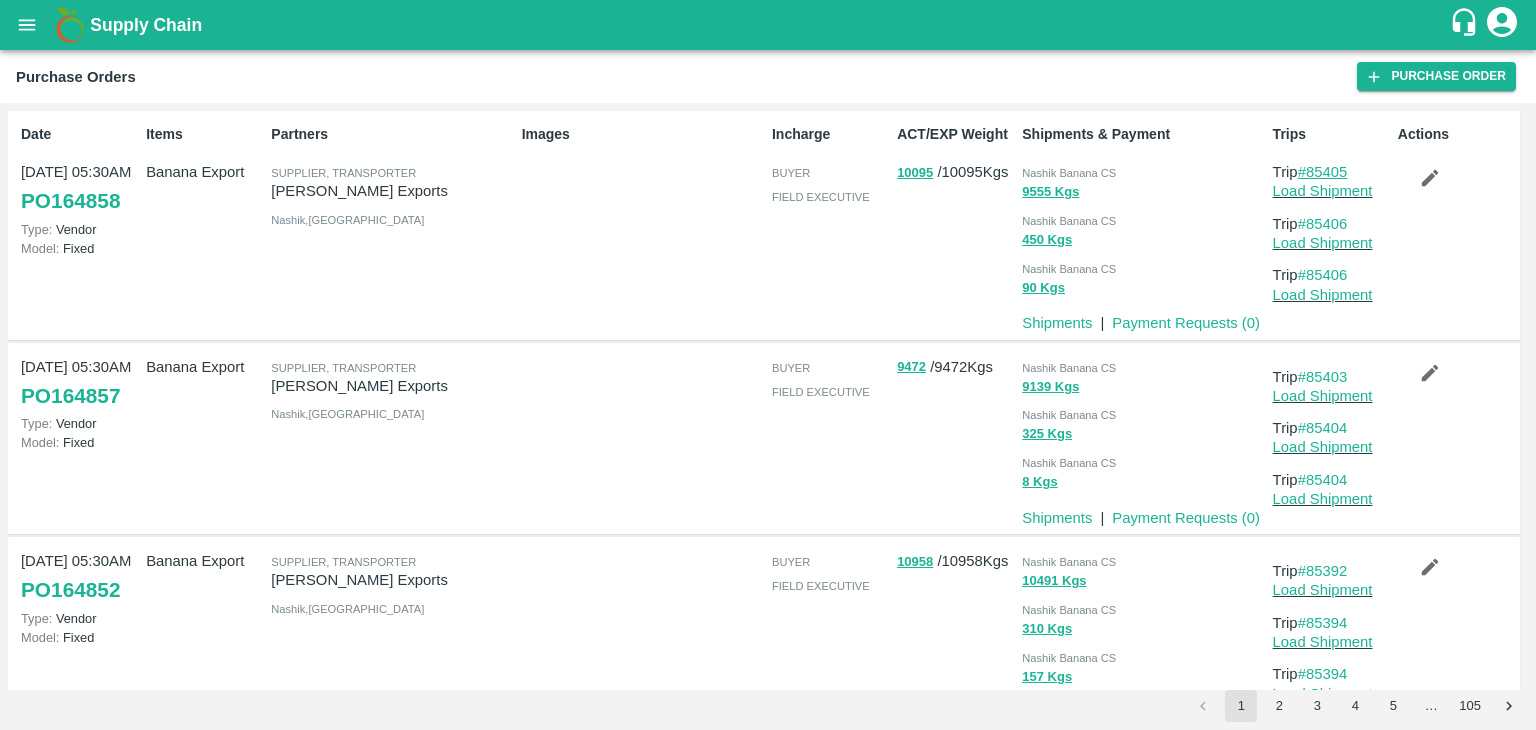 click on "#85405" at bounding box center (1323, 172) 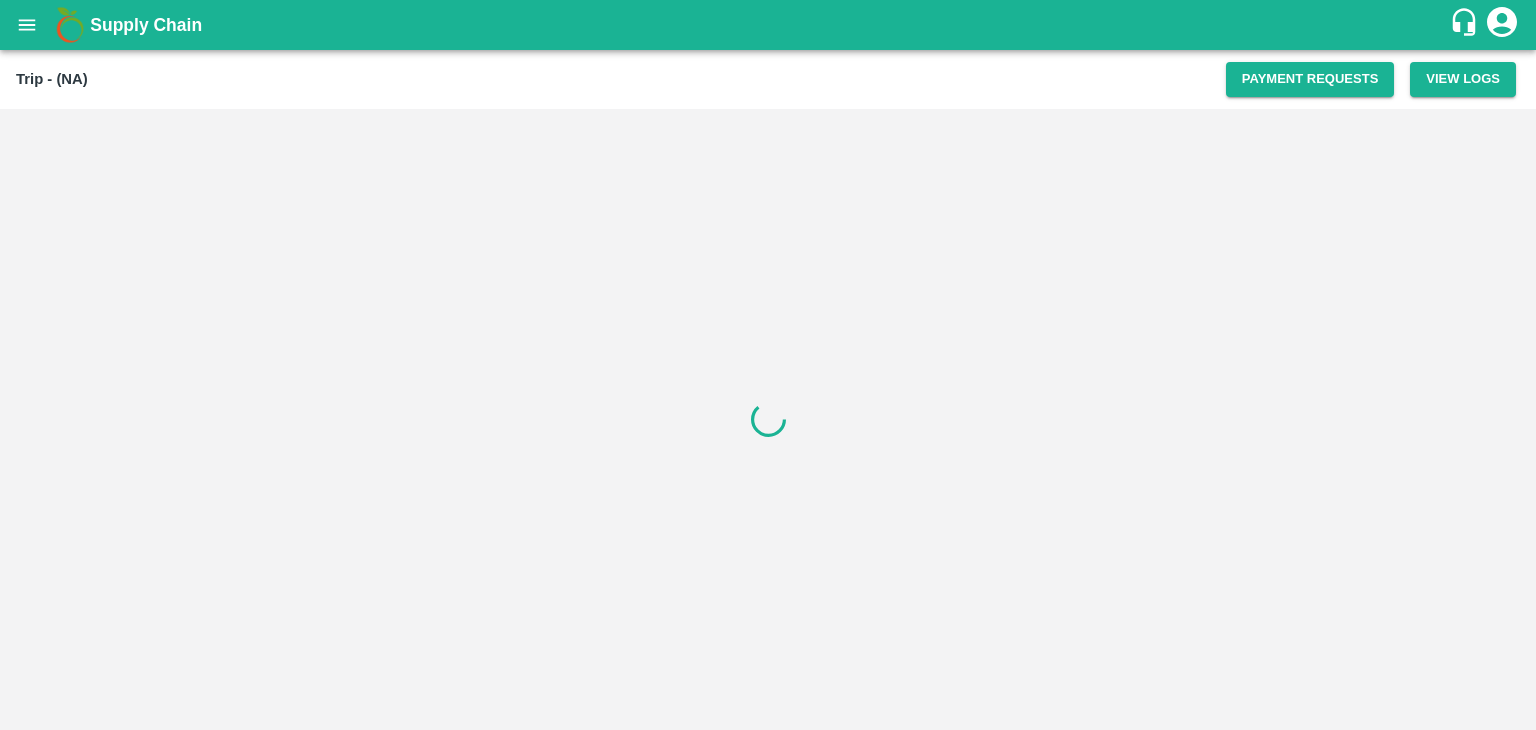 scroll, scrollTop: 0, scrollLeft: 0, axis: both 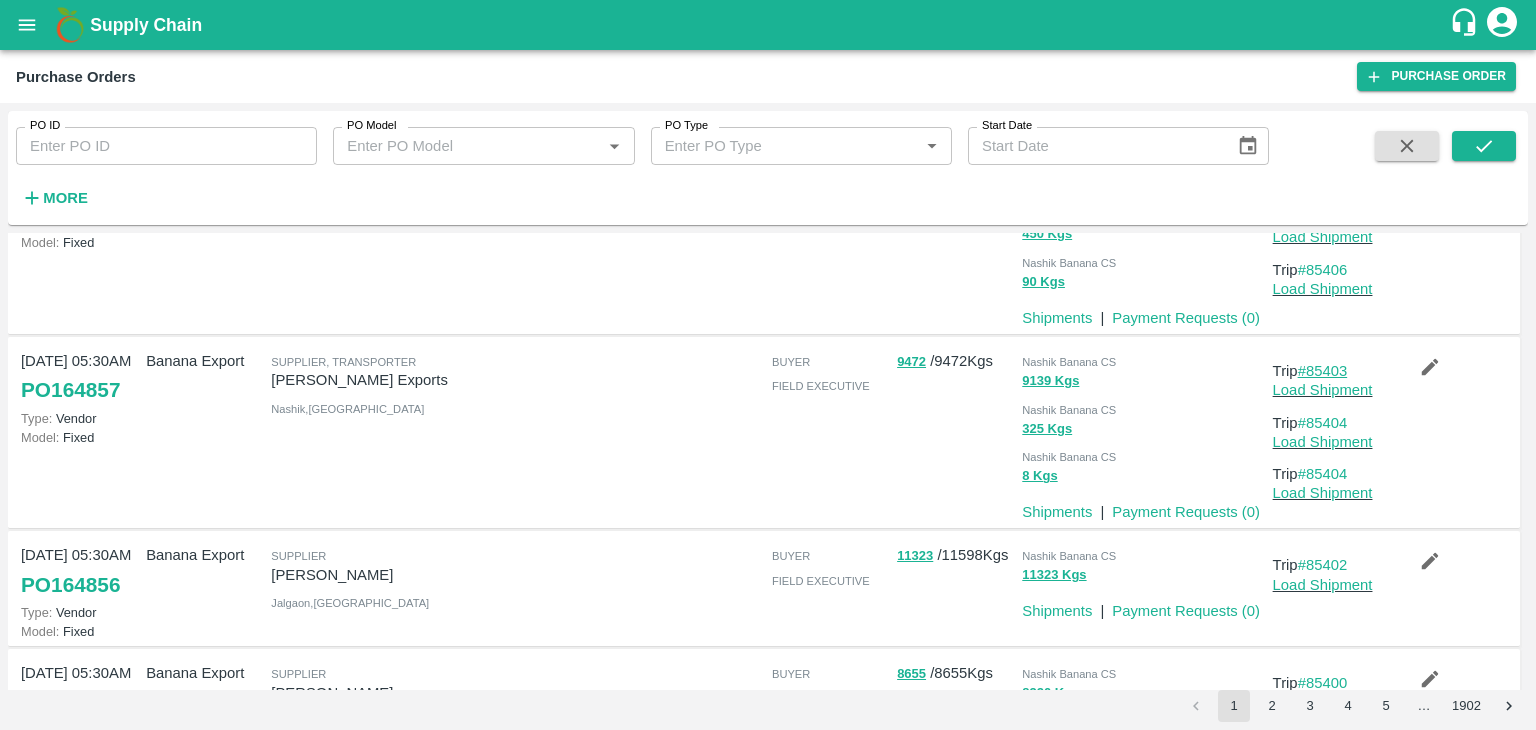 click on "#85403" at bounding box center [1323, 371] 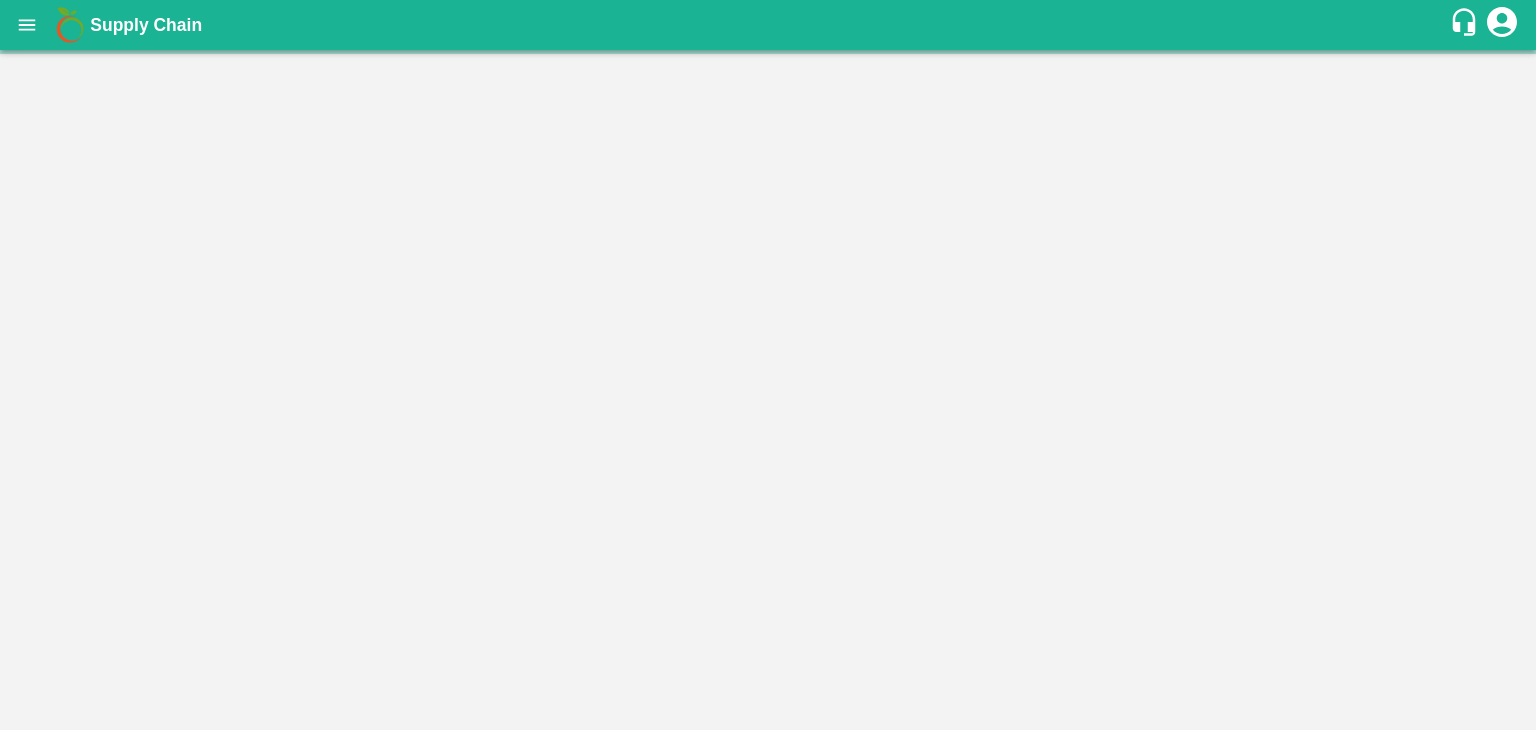 scroll, scrollTop: 0, scrollLeft: 0, axis: both 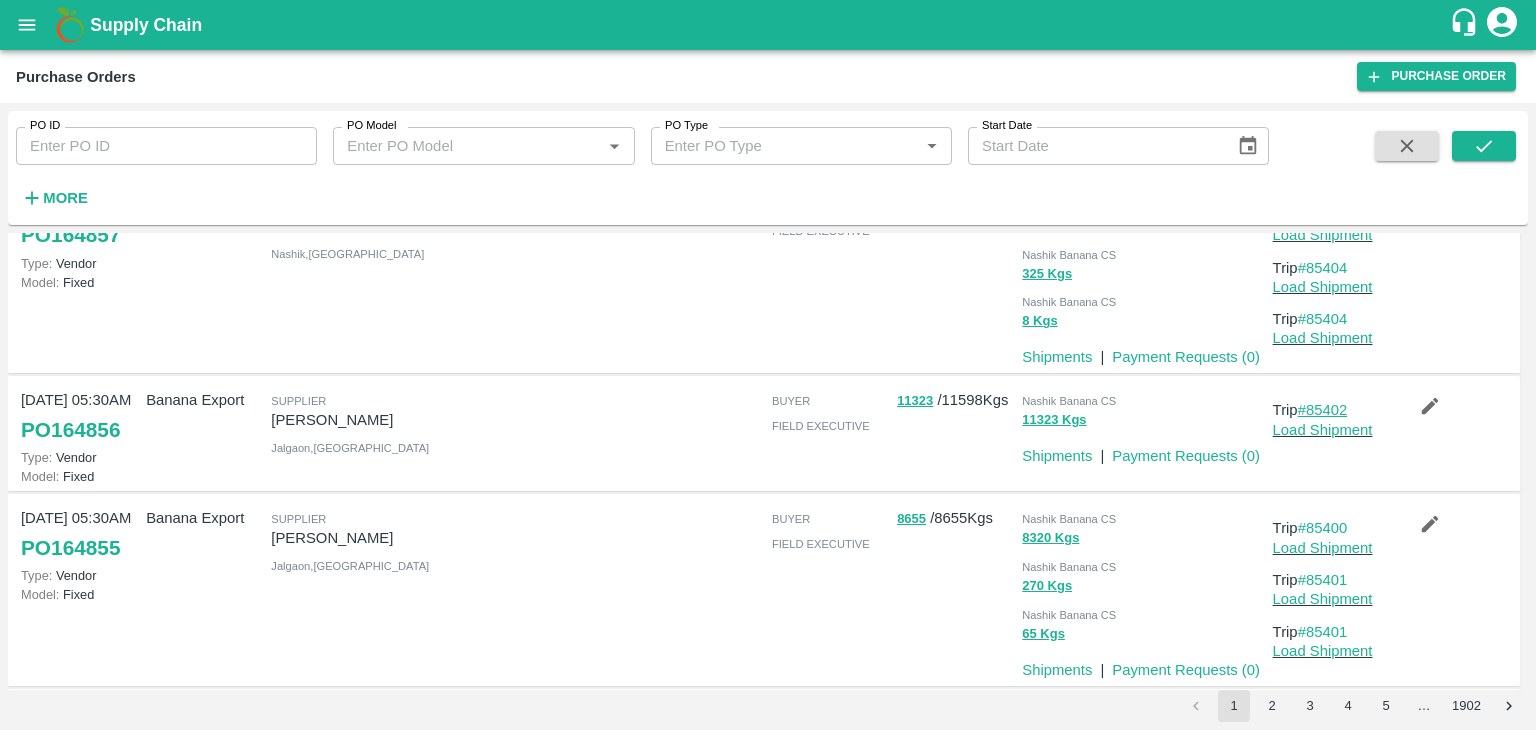 click on "#85402" at bounding box center [1323, 410] 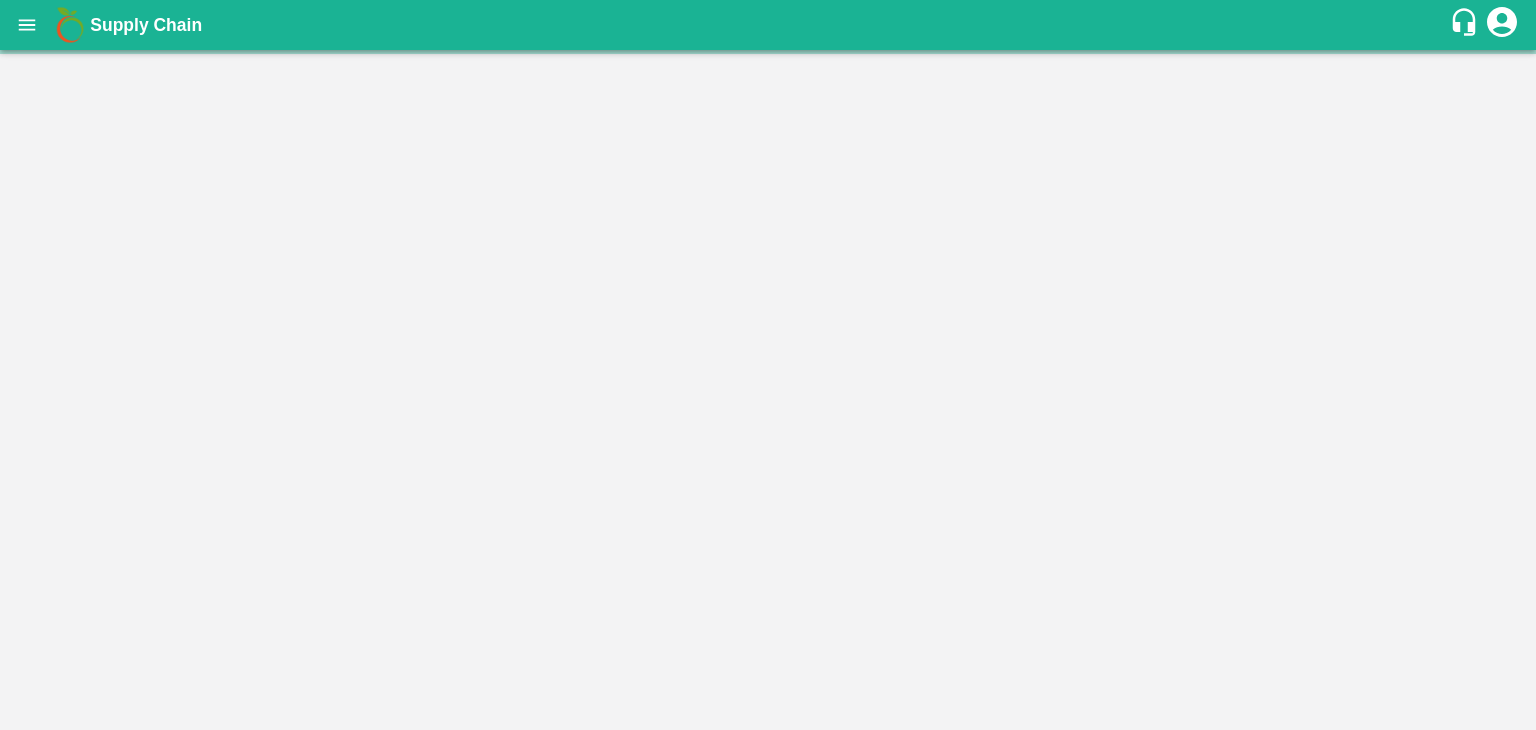 scroll, scrollTop: 0, scrollLeft: 0, axis: both 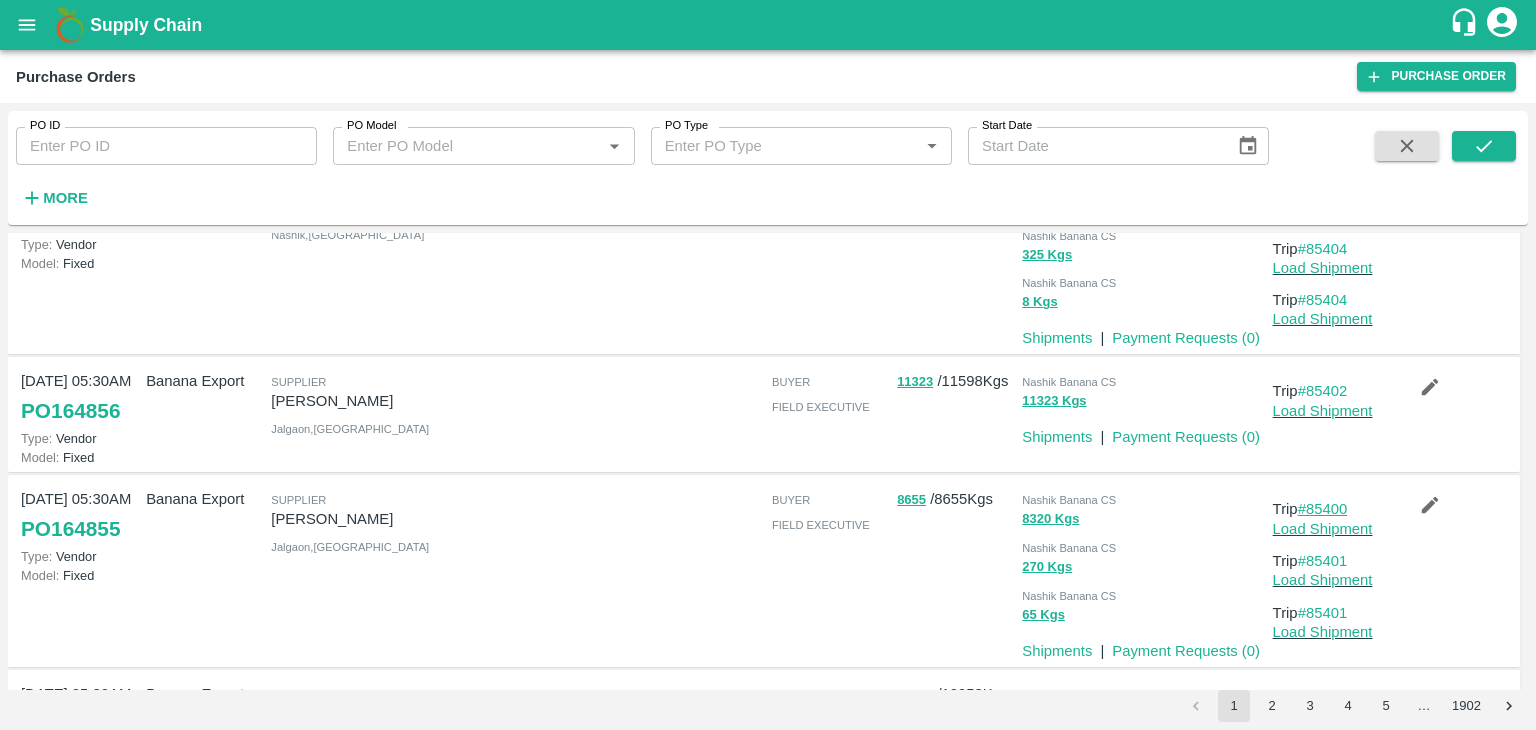 click on "#85400" at bounding box center (1323, 509) 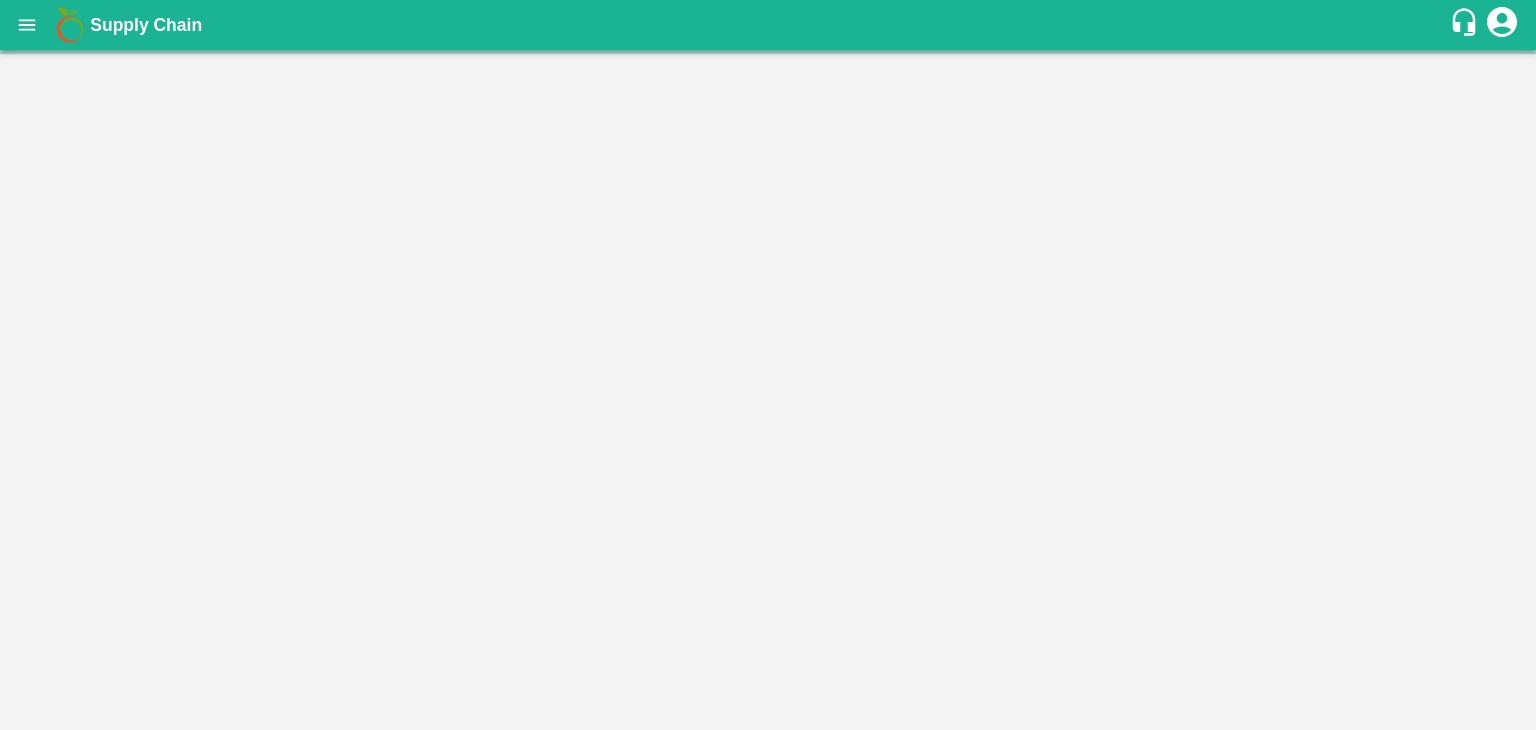scroll, scrollTop: 0, scrollLeft: 0, axis: both 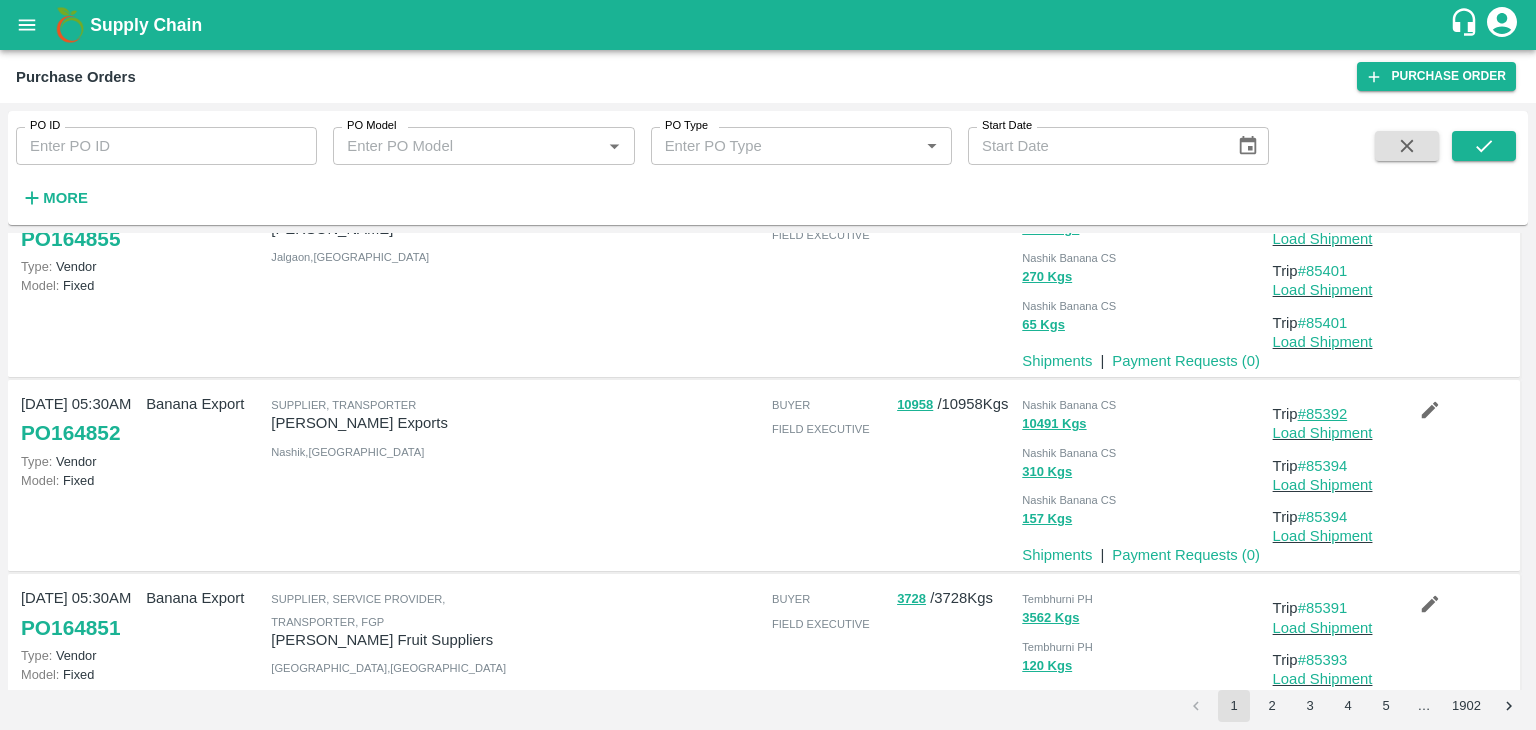 click on "#85392" at bounding box center [1323, 414] 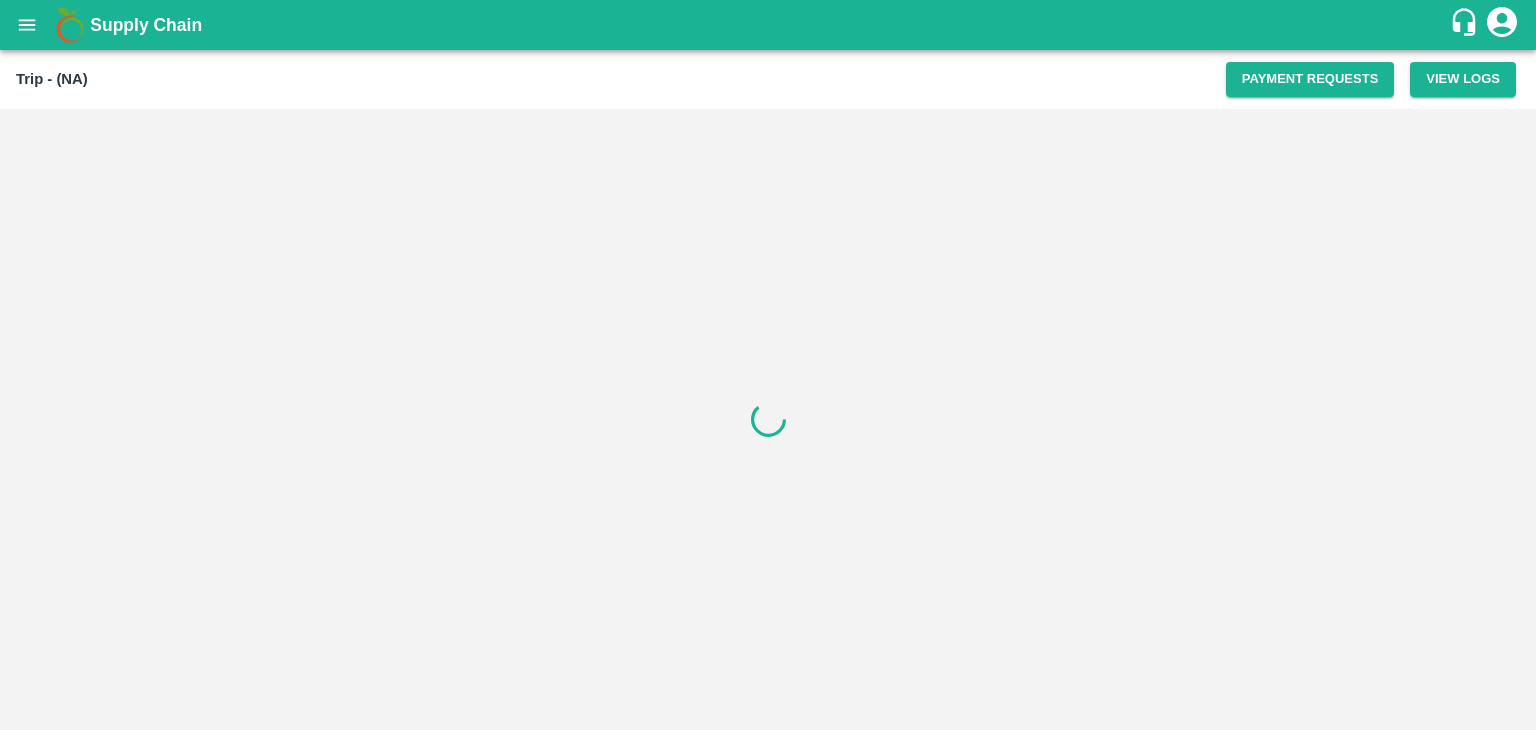 scroll, scrollTop: 0, scrollLeft: 0, axis: both 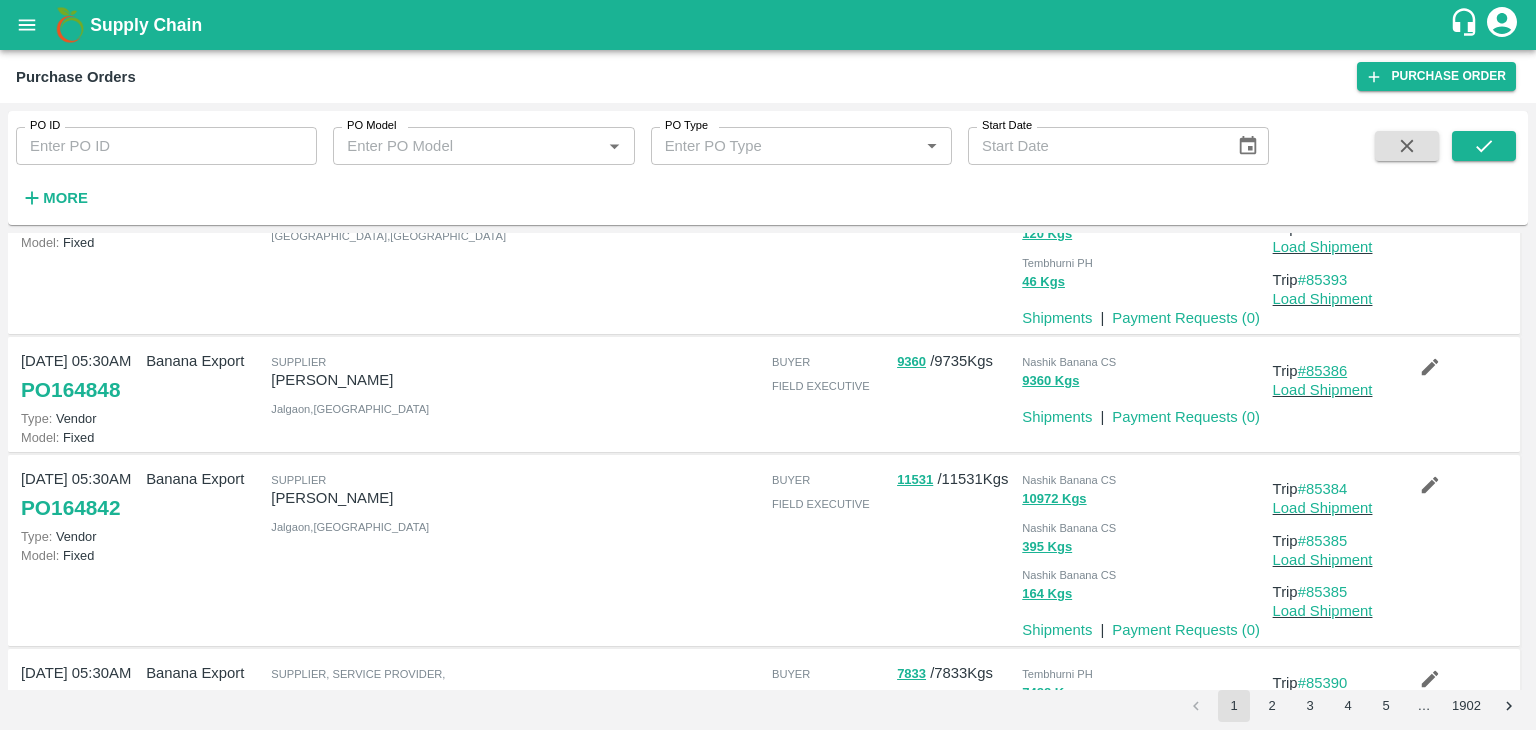 click on "#85386" at bounding box center (1323, 371) 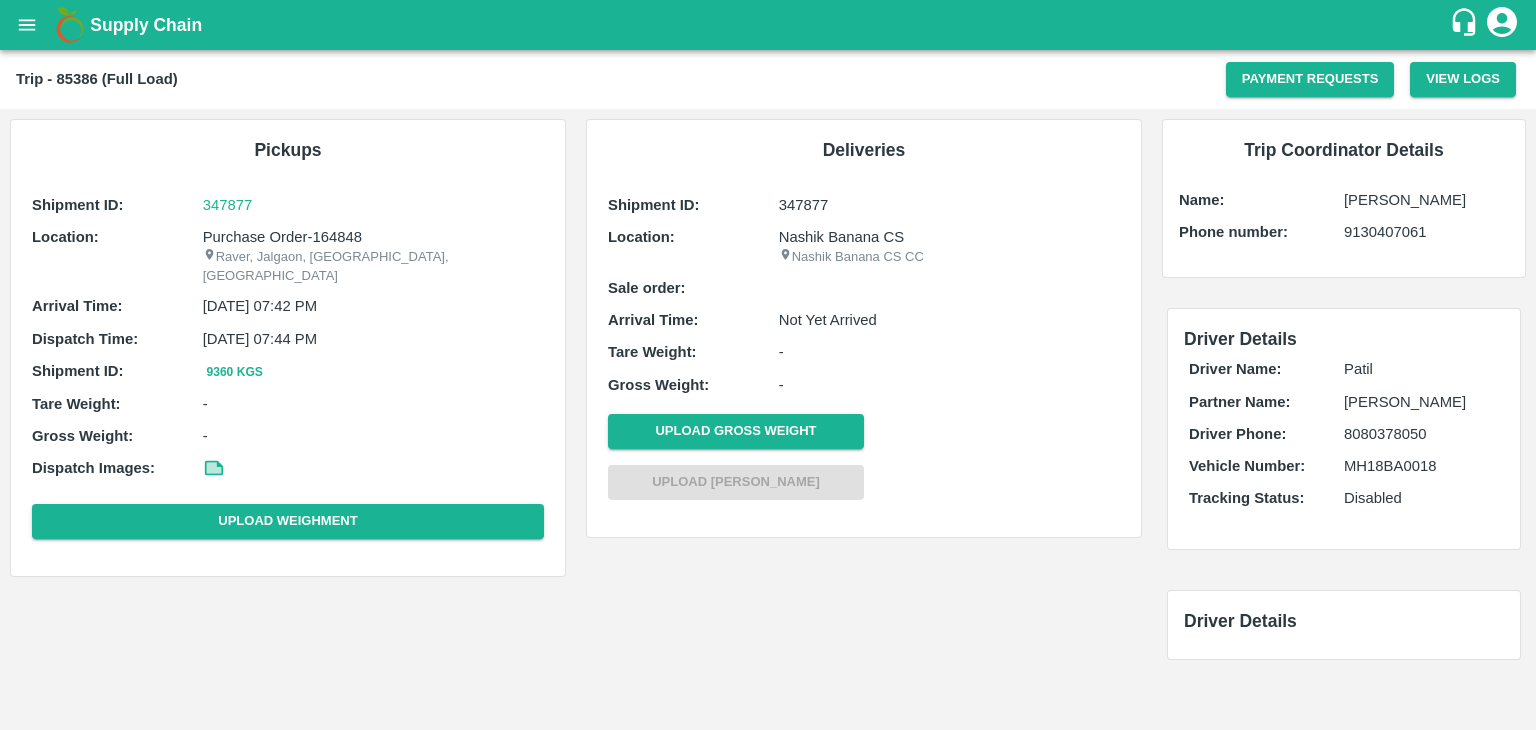 scroll, scrollTop: 0, scrollLeft: 0, axis: both 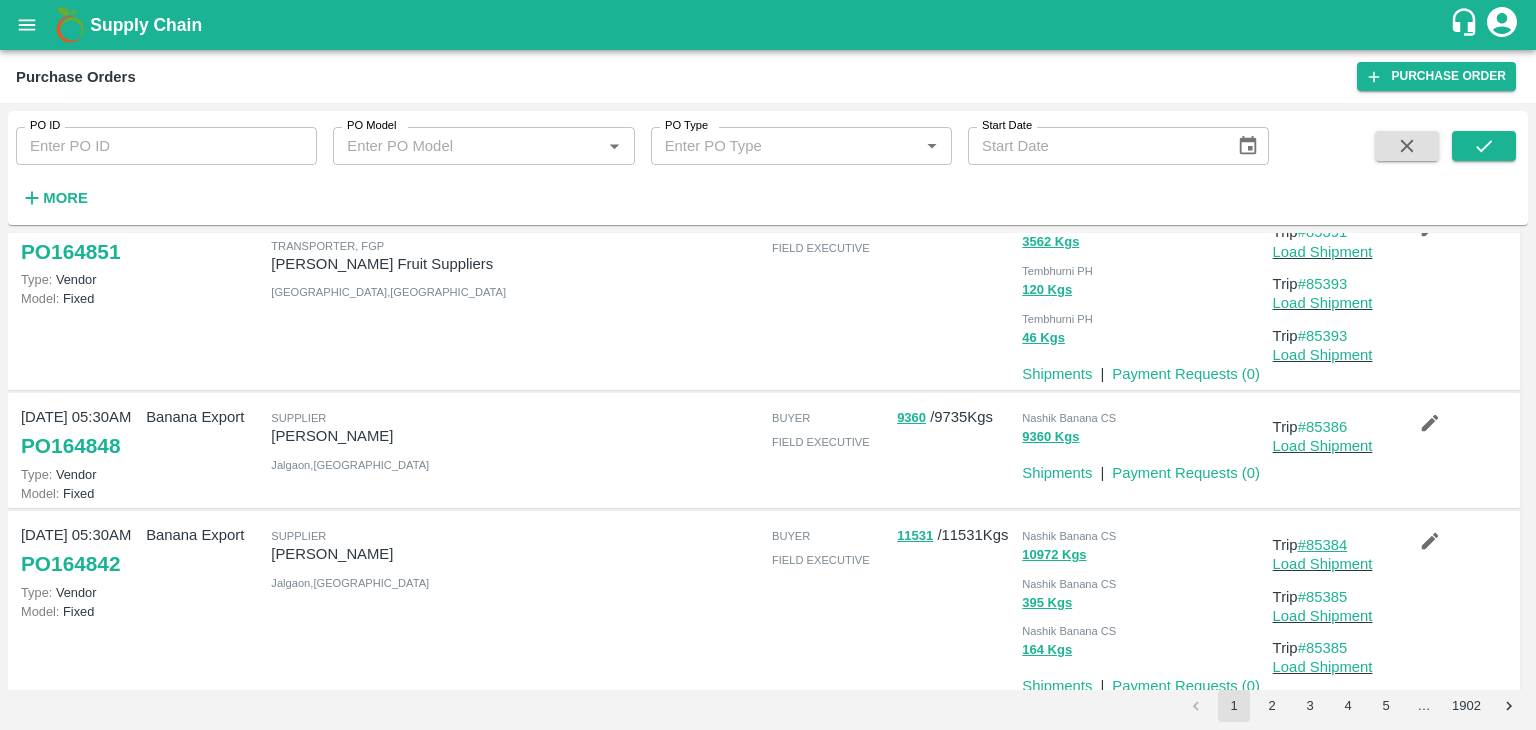 click on "#85384" at bounding box center (1323, 545) 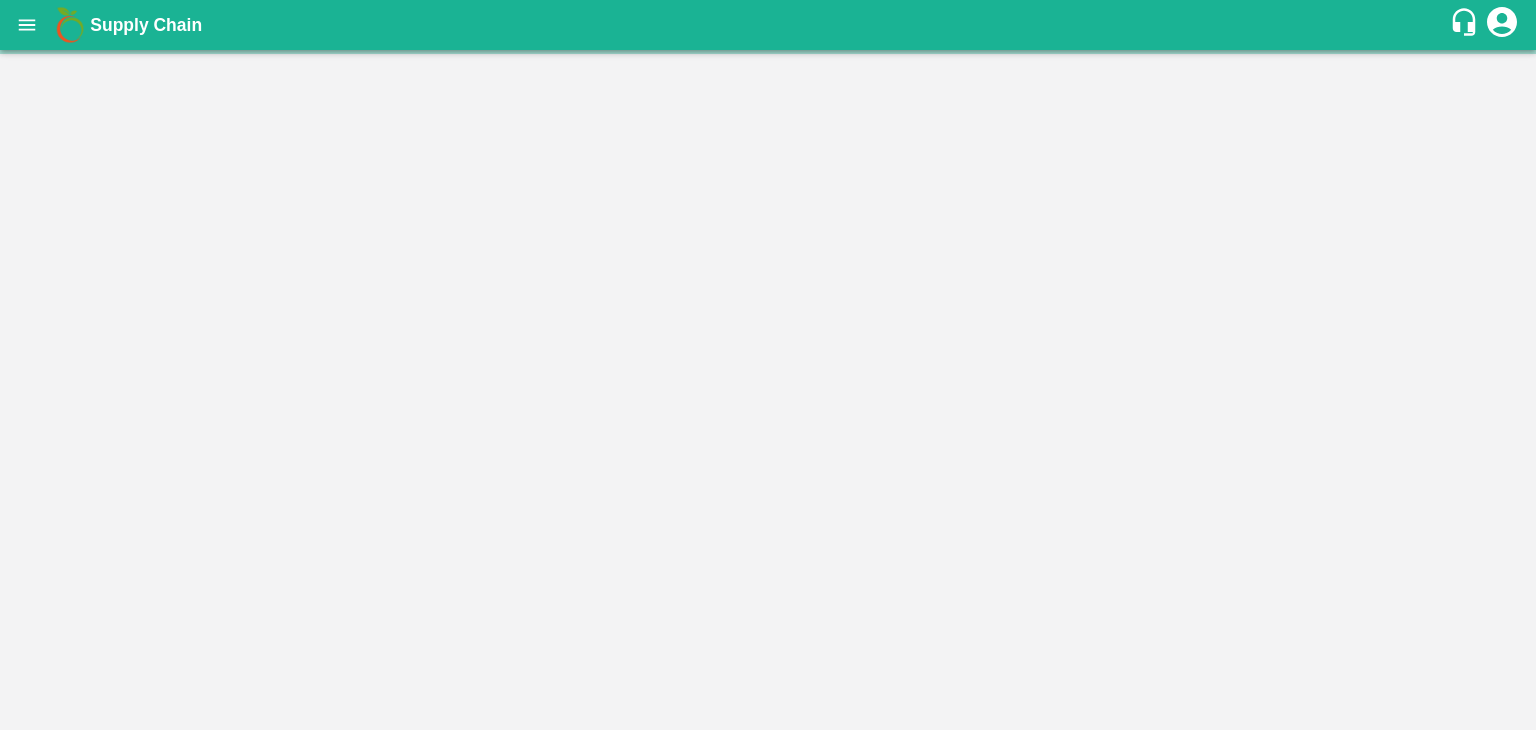 scroll, scrollTop: 0, scrollLeft: 0, axis: both 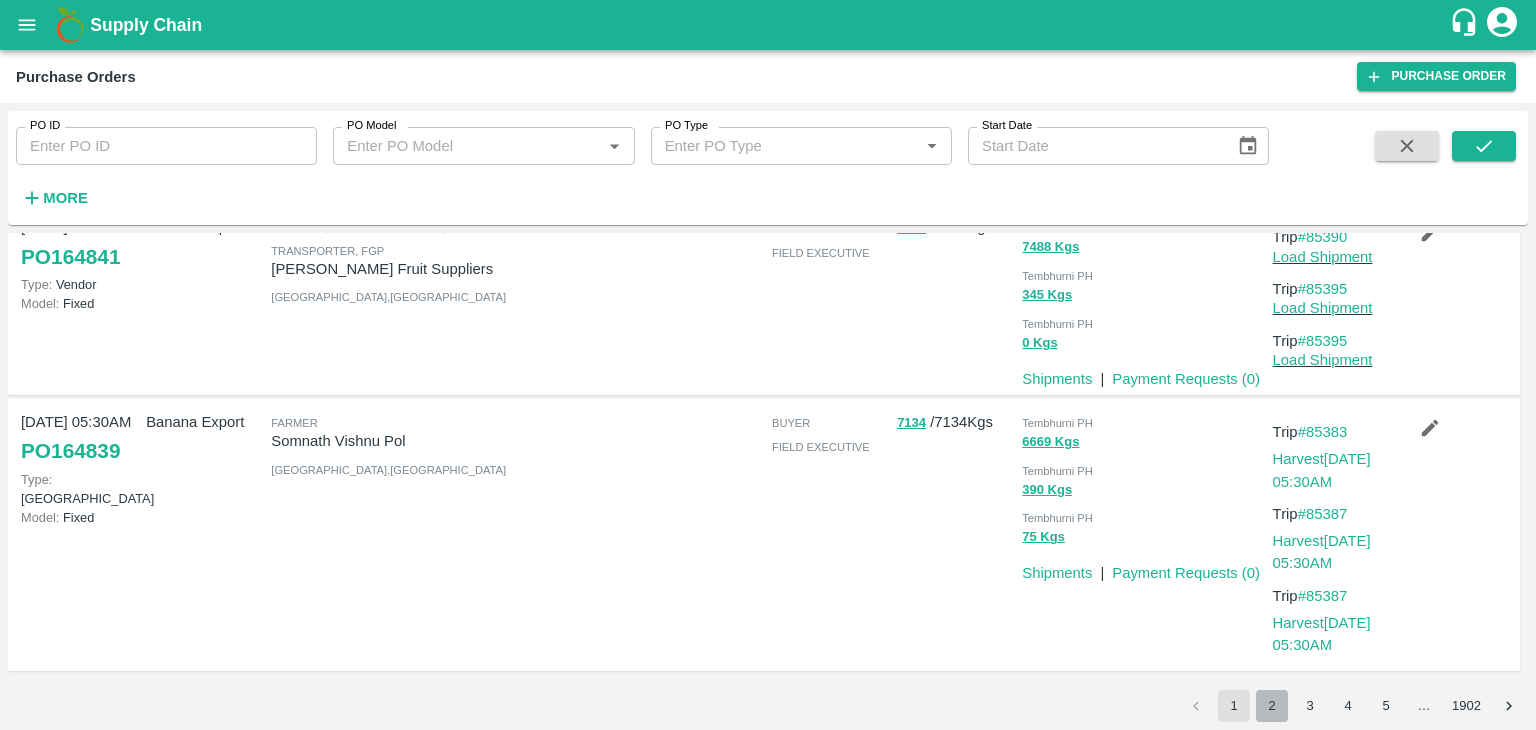 click on "2" at bounding box center [1272, 706] 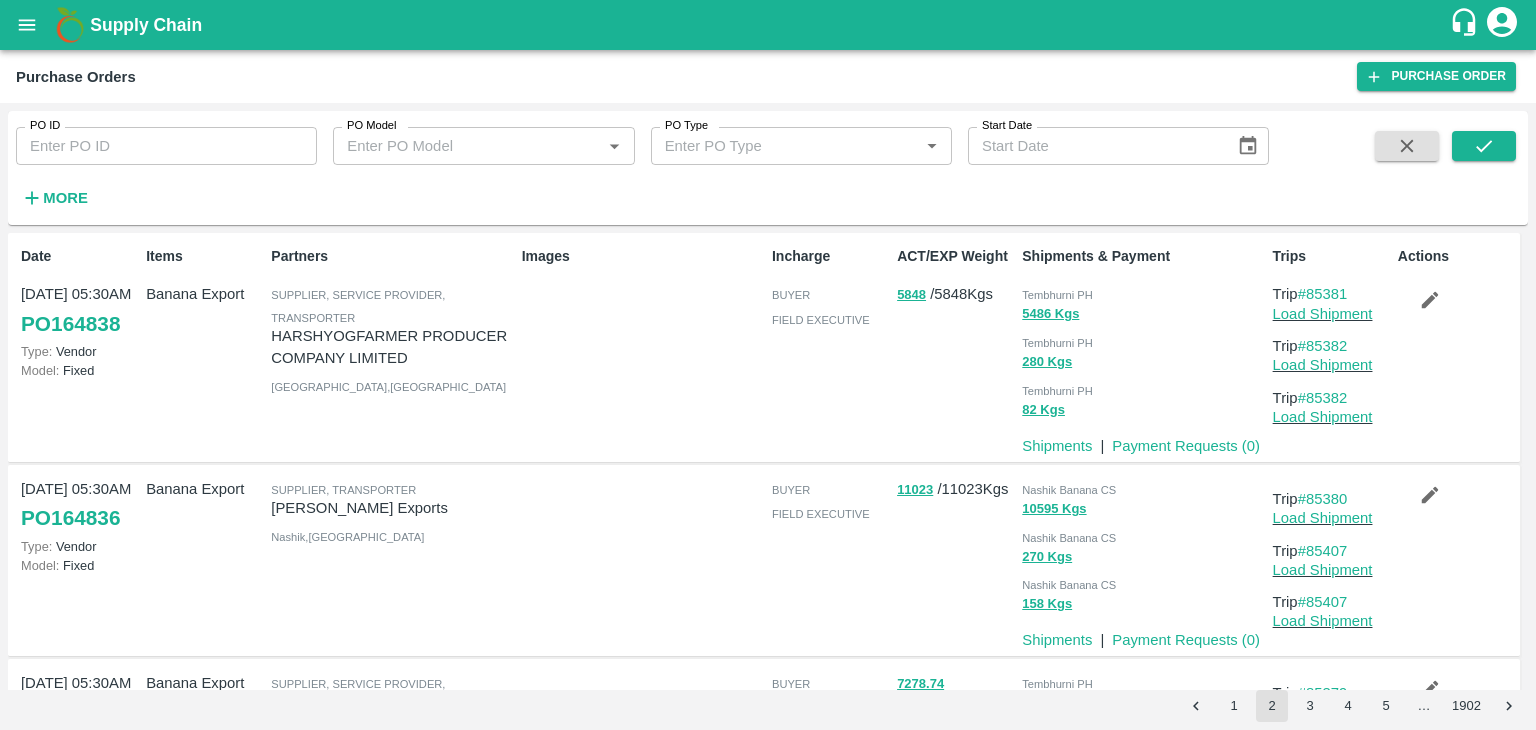 scroll, scrollTop: 164, scrollLeft: 0, axis: vertical 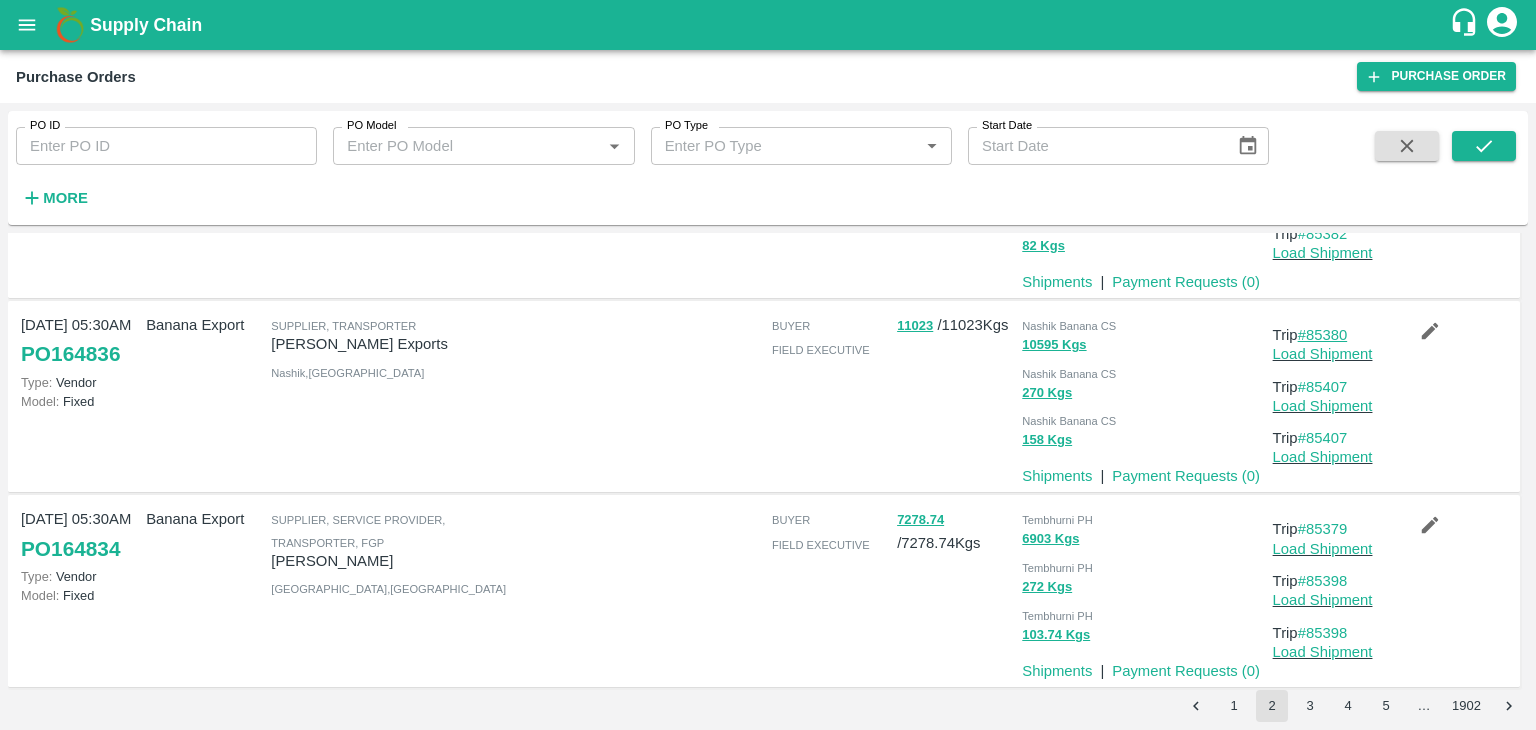 click on "#85380" at bounding box center (1323, 335) 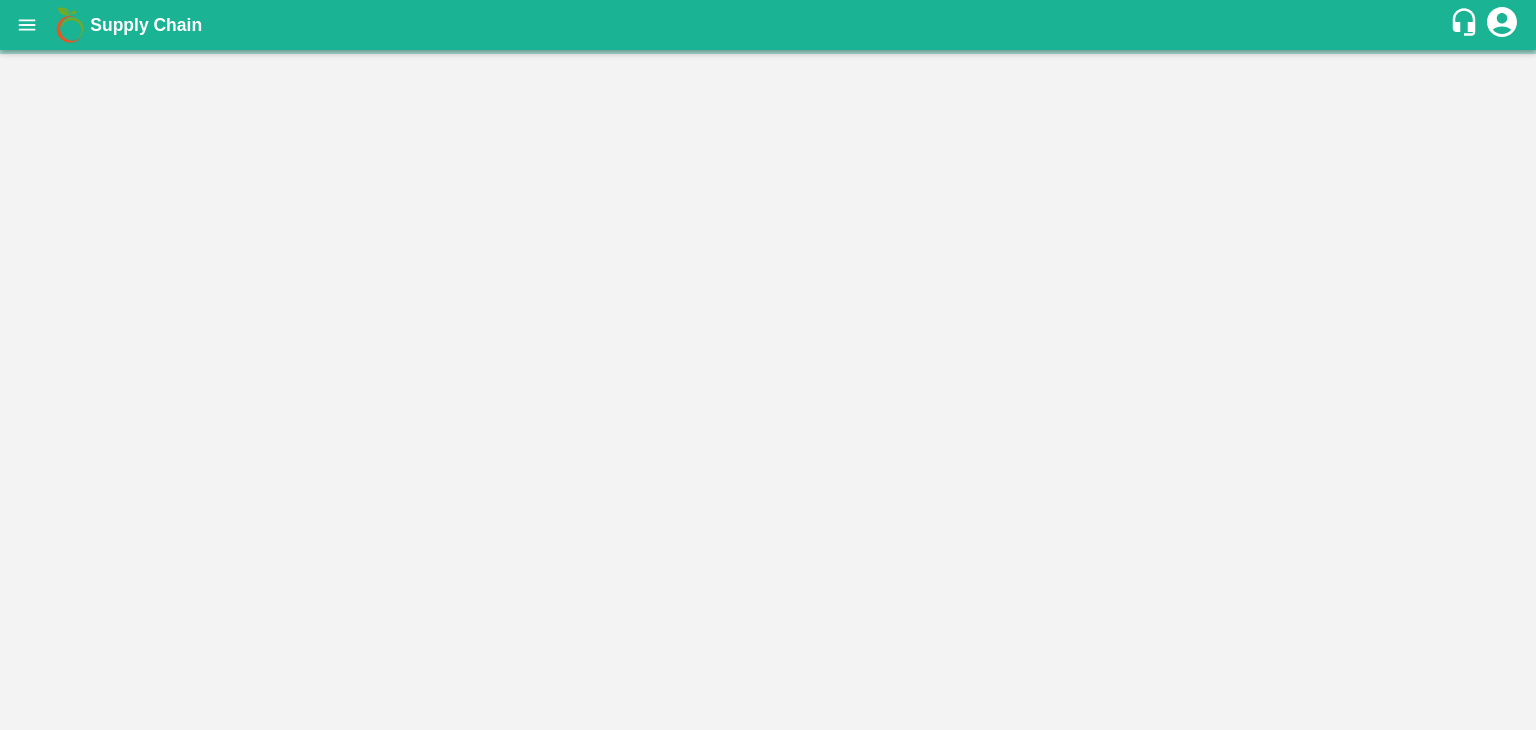 scroll, scrollTop: 0, scrollLeft: 0, axis: both 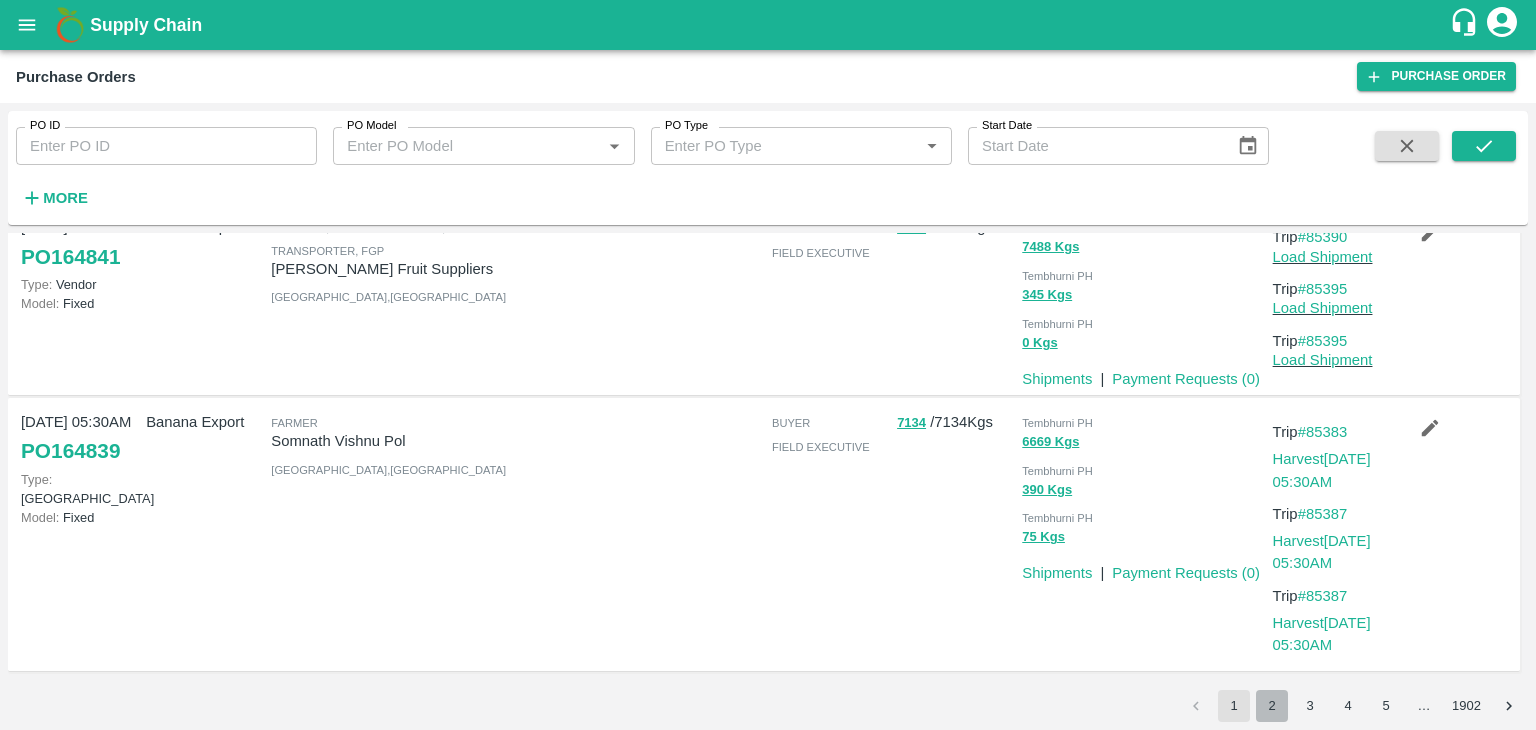 click on "2" at bounding box center [1272, 706] 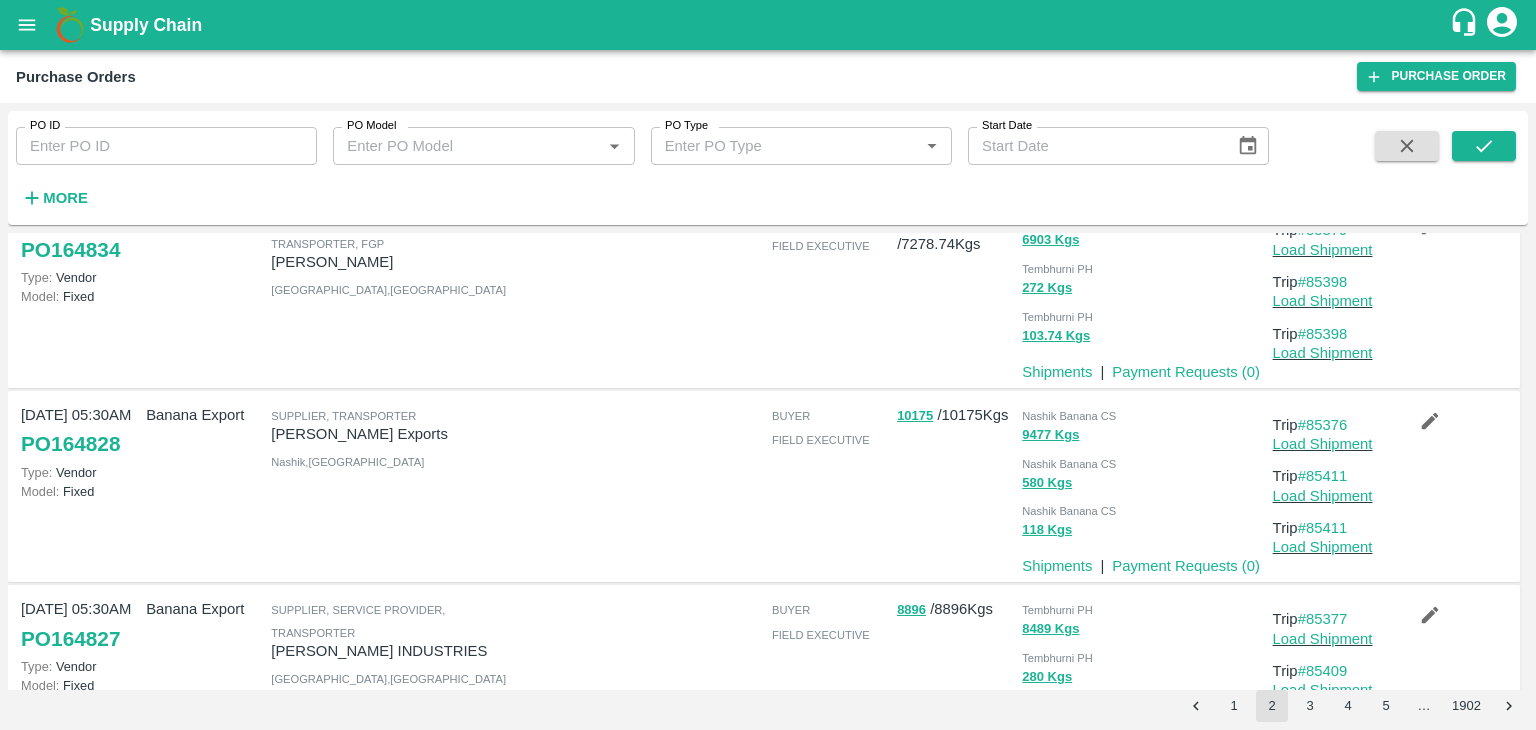 scroll, scrollTop: 564, scrollLeft: 0, axis: vertical 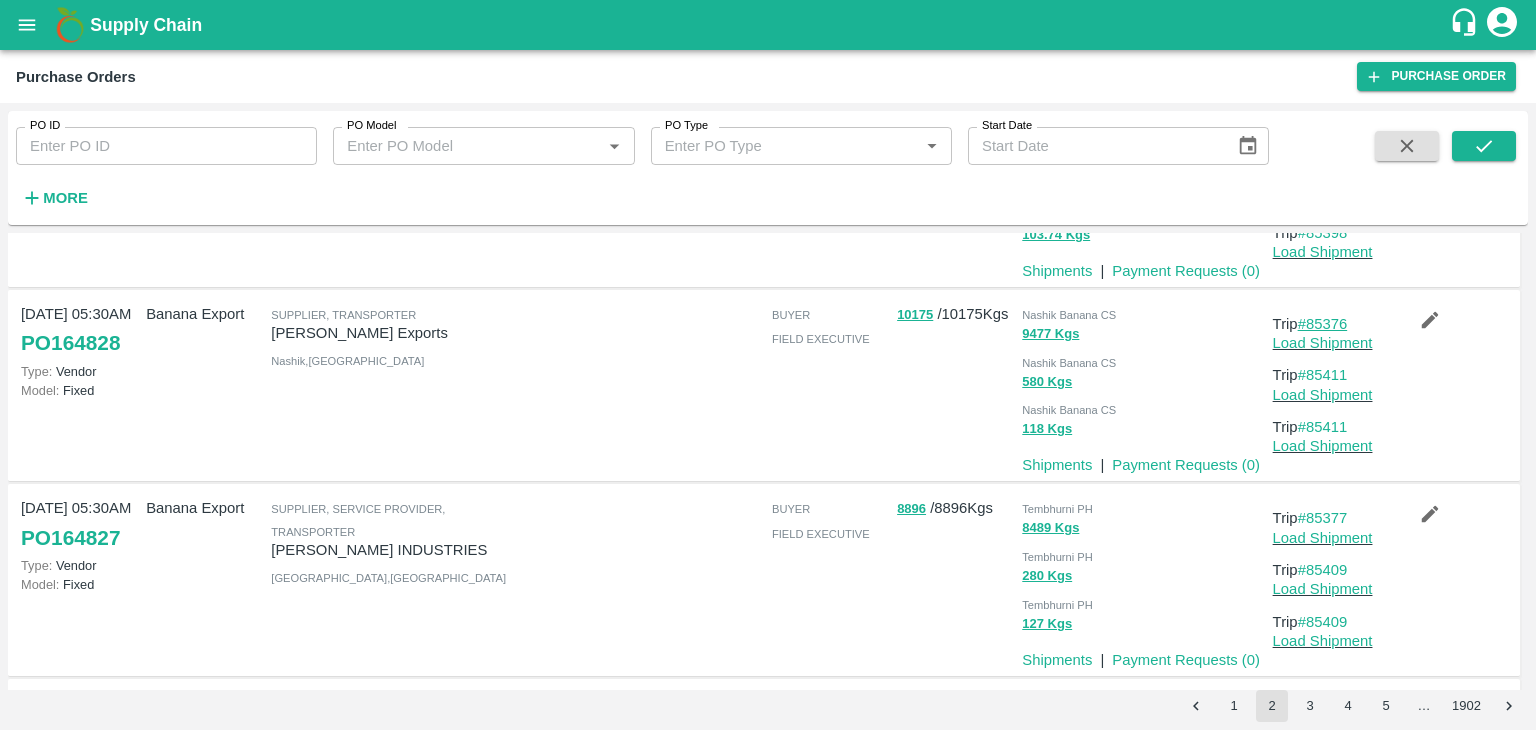 click on "#85376" at bounding box center [1323, 324] 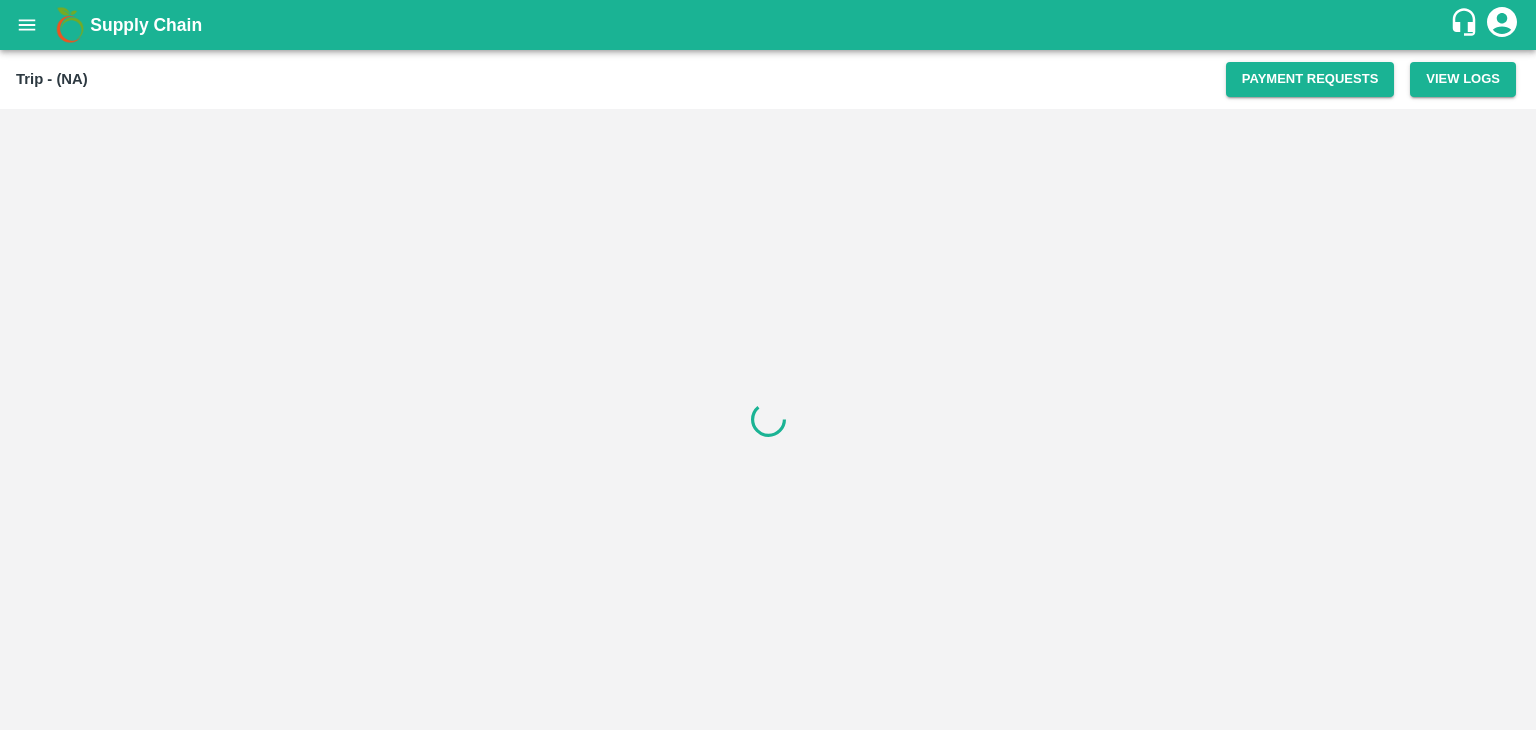 scroll, scrollTop: 0, scrollLeft: 0, axis: both 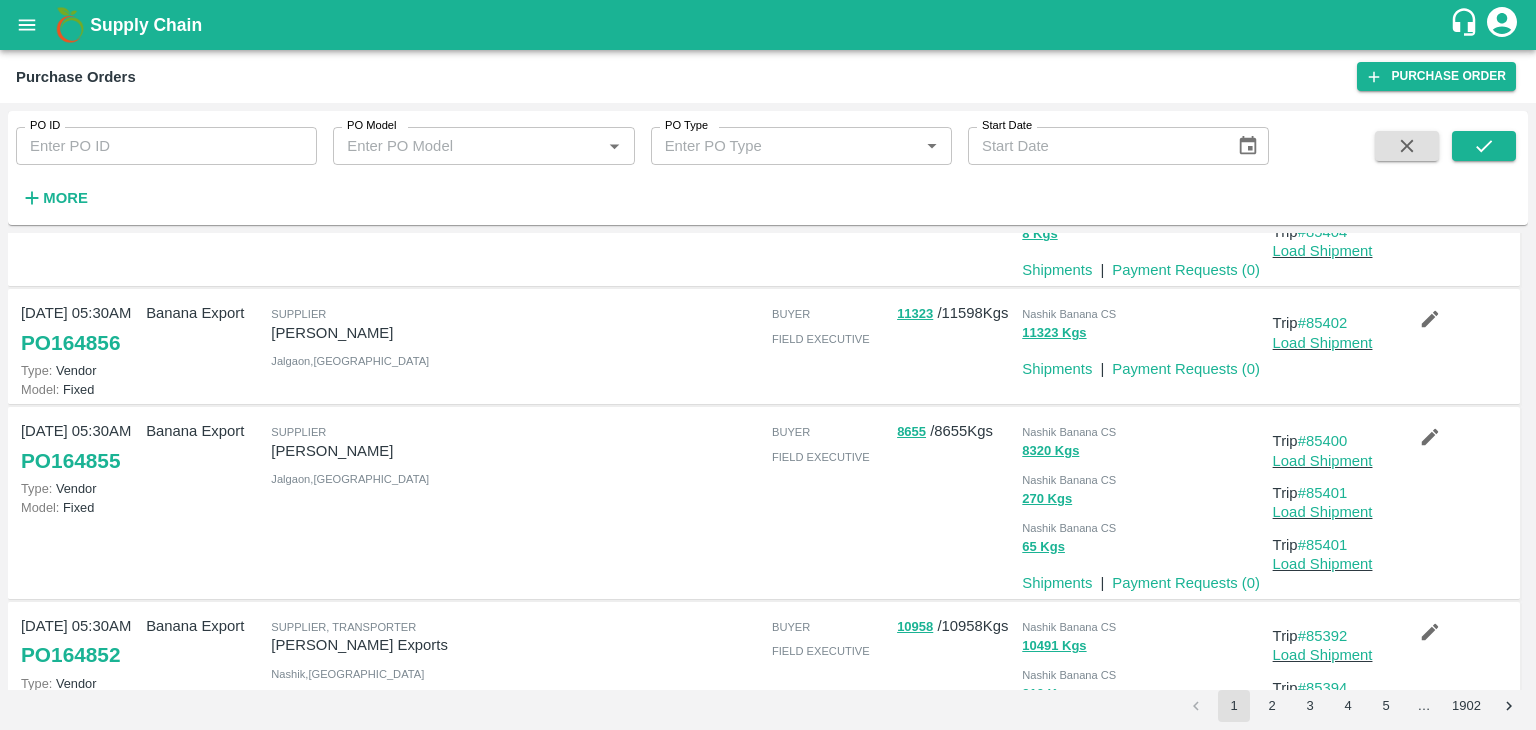 click on "2" at bounding box center [1272, 706] 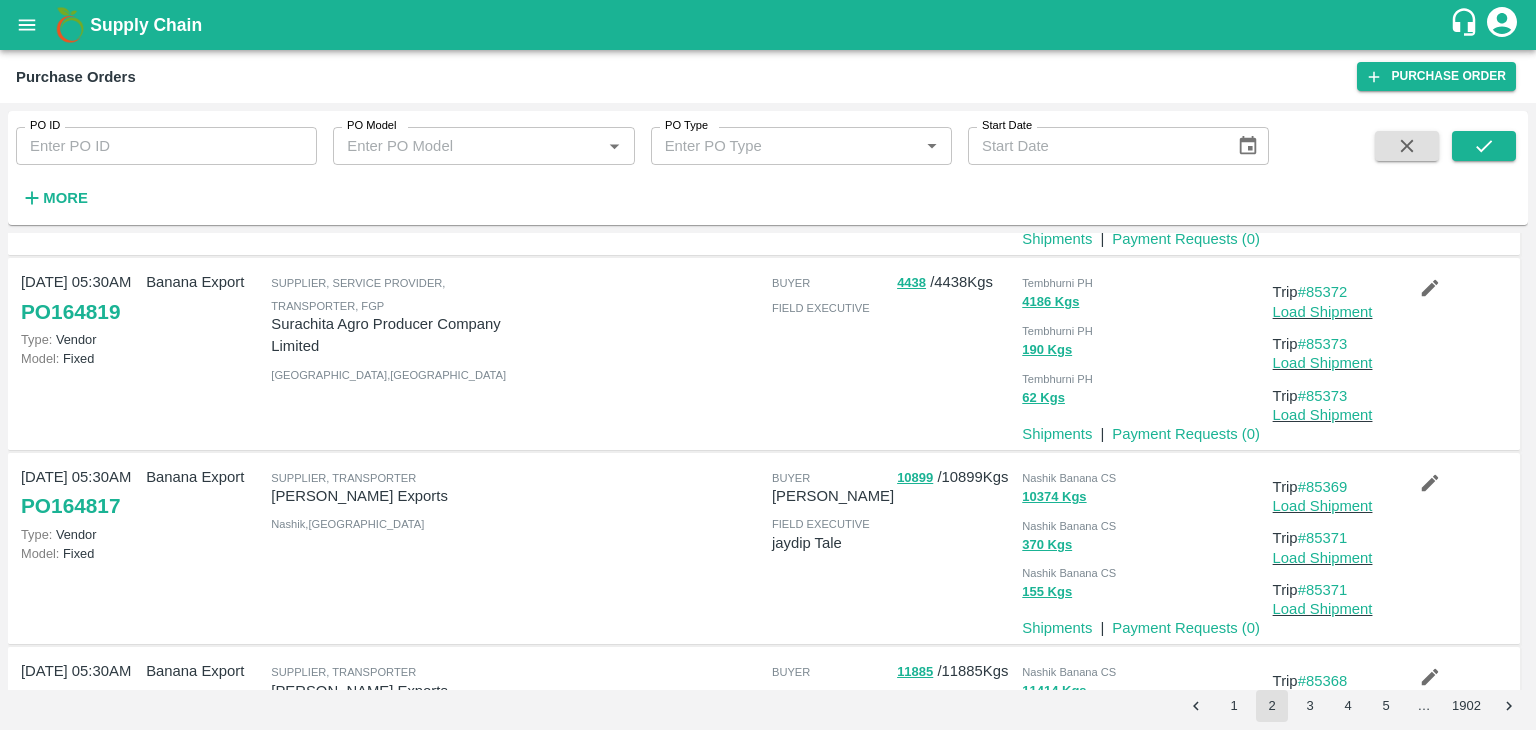 scroll, scrollTop: 1192, scrollLeft: 0, axis: vertical 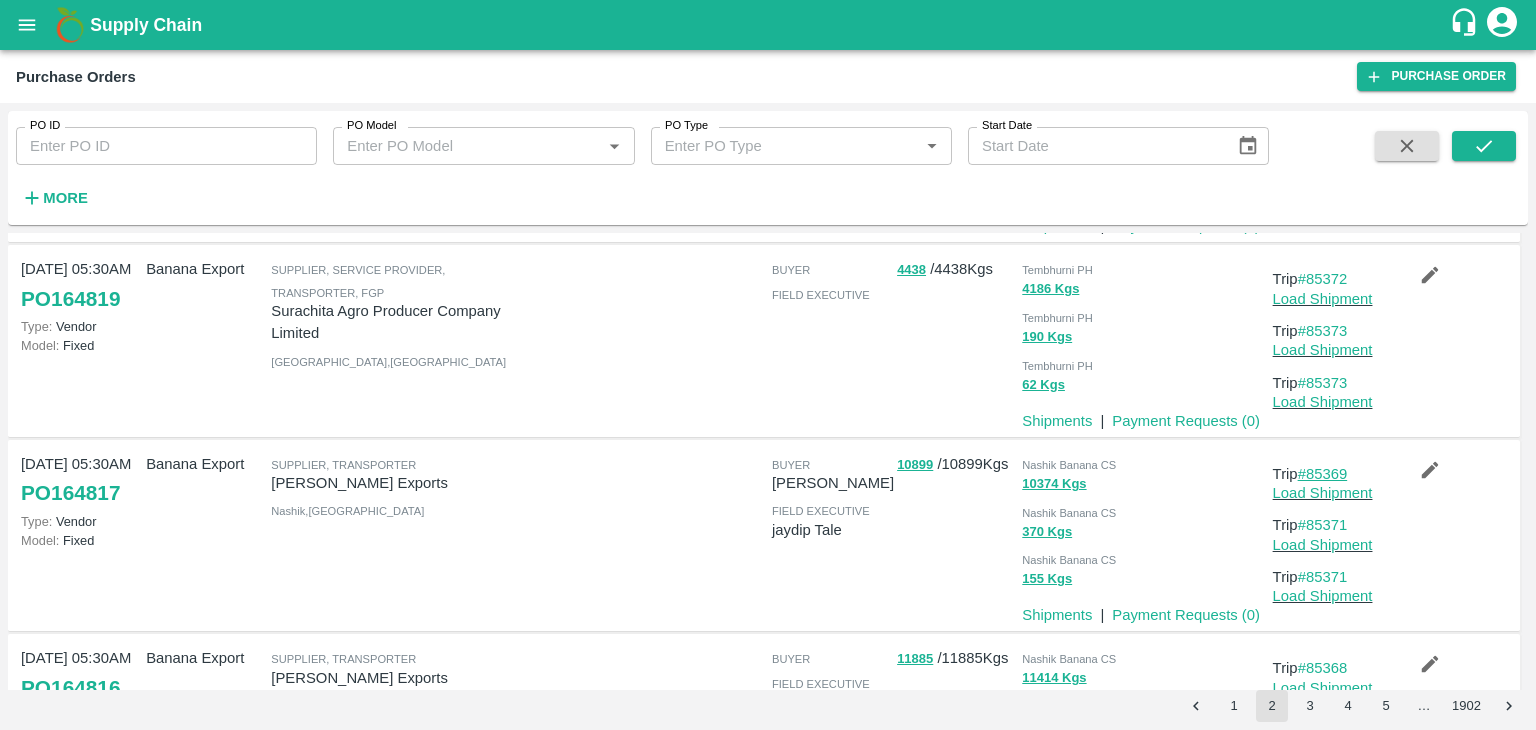click on "#85369" at bounding box center (1323, 474) 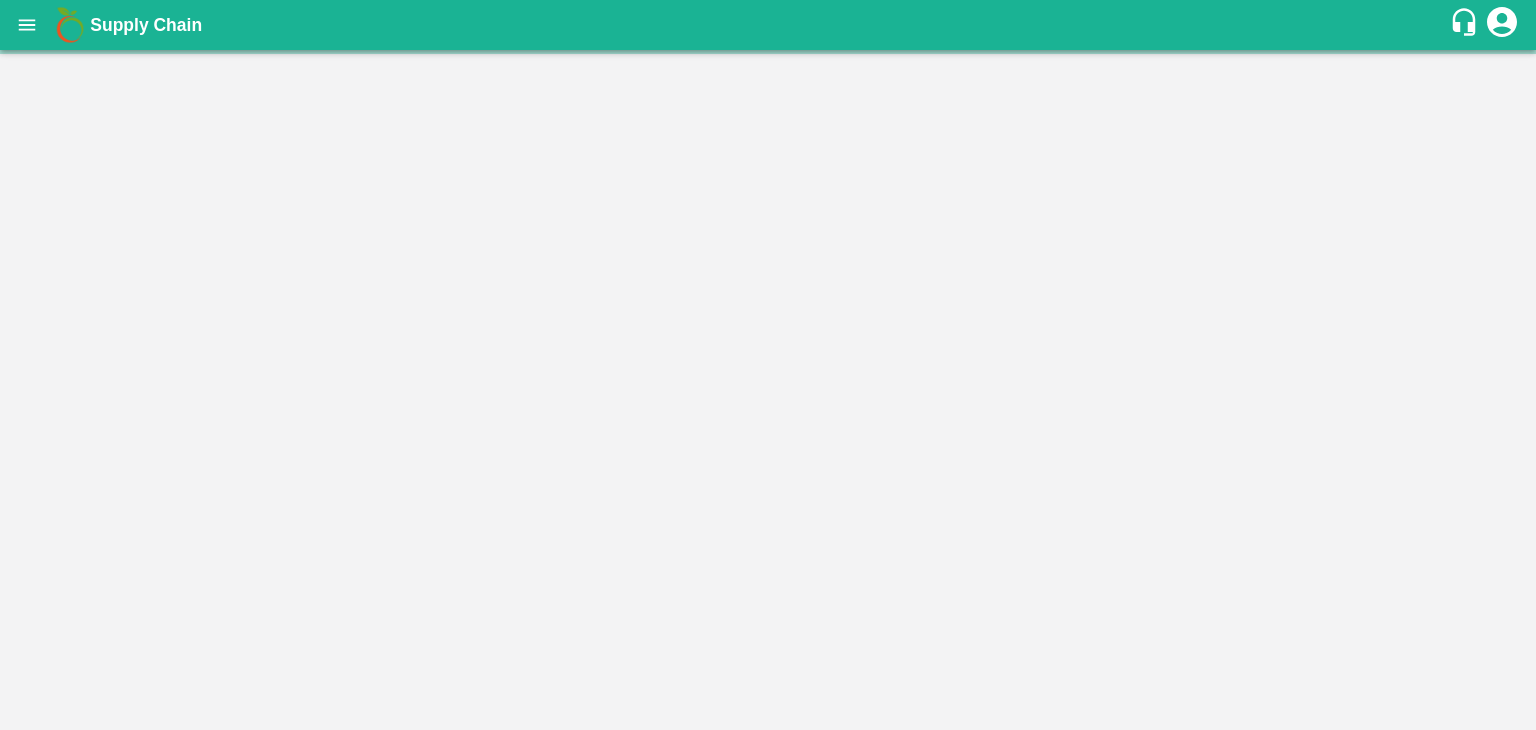 scroll, scrollTop: 0, scrollLeft: 0, axis: both 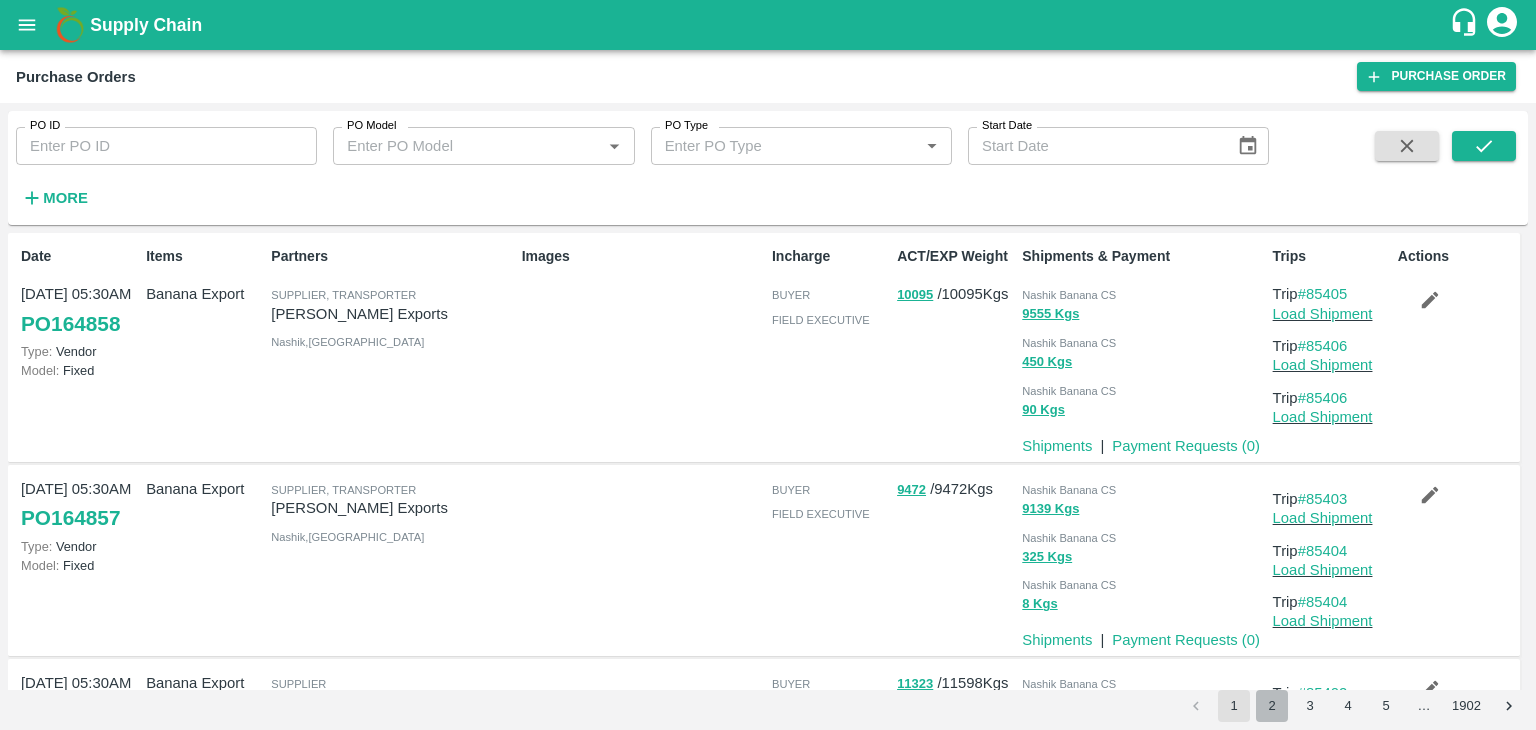 click on "2" at bounding box center [1272, 706] 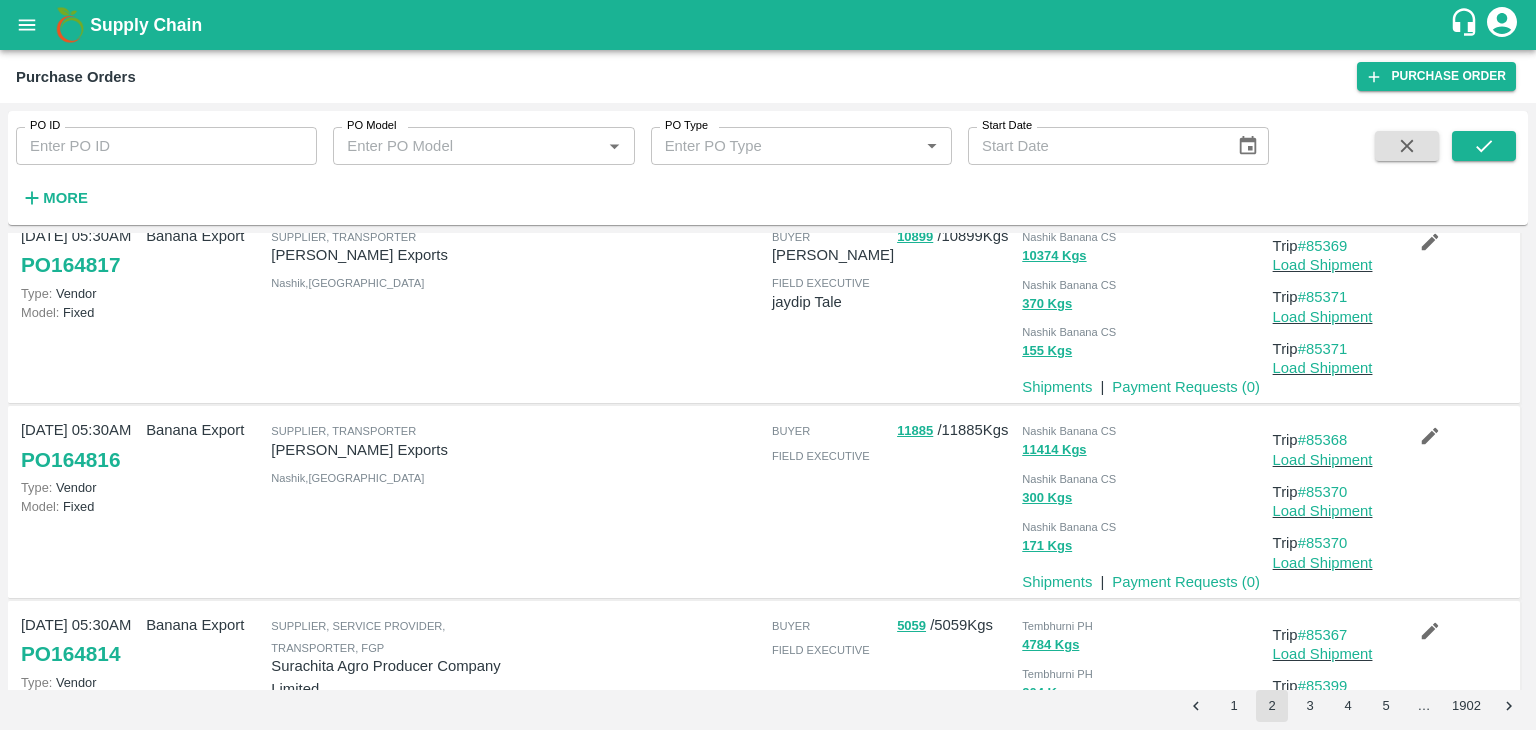scroll, scrollTop: 1422, scrollLeft: 0, axis: vertical 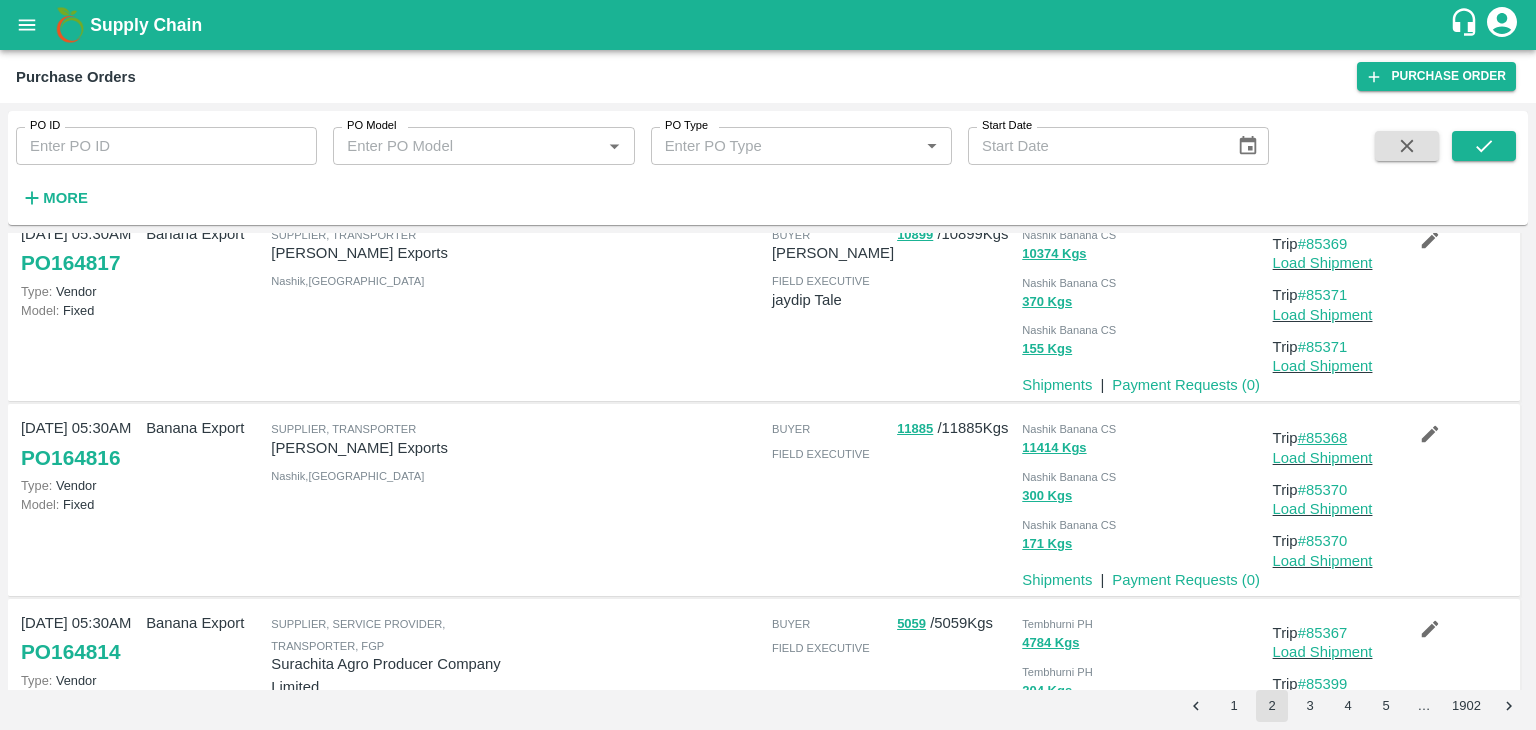 click on "#85368" at bounding box center [1323, 438] 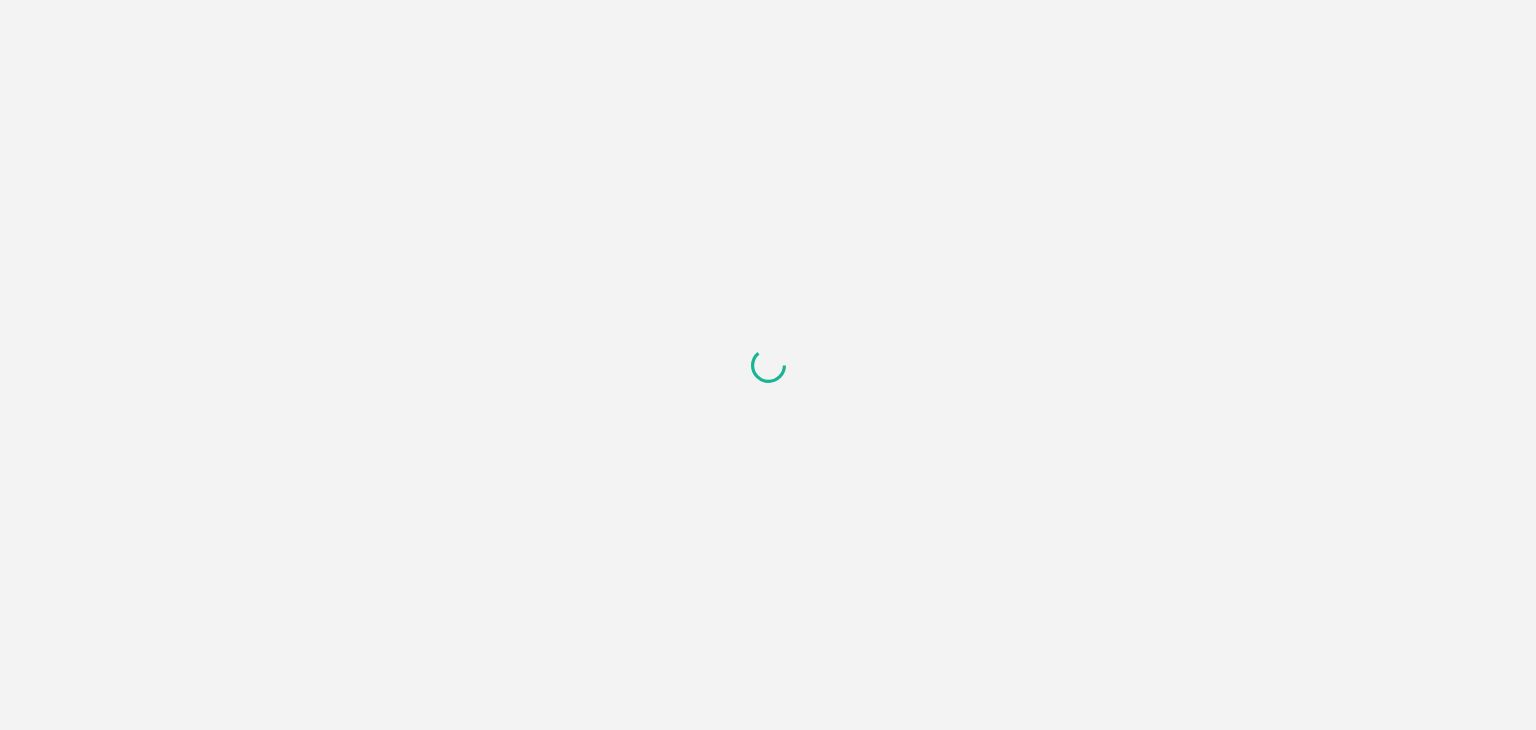 scroll, scrollTop: 0, scrollLeft: 0, axis: both 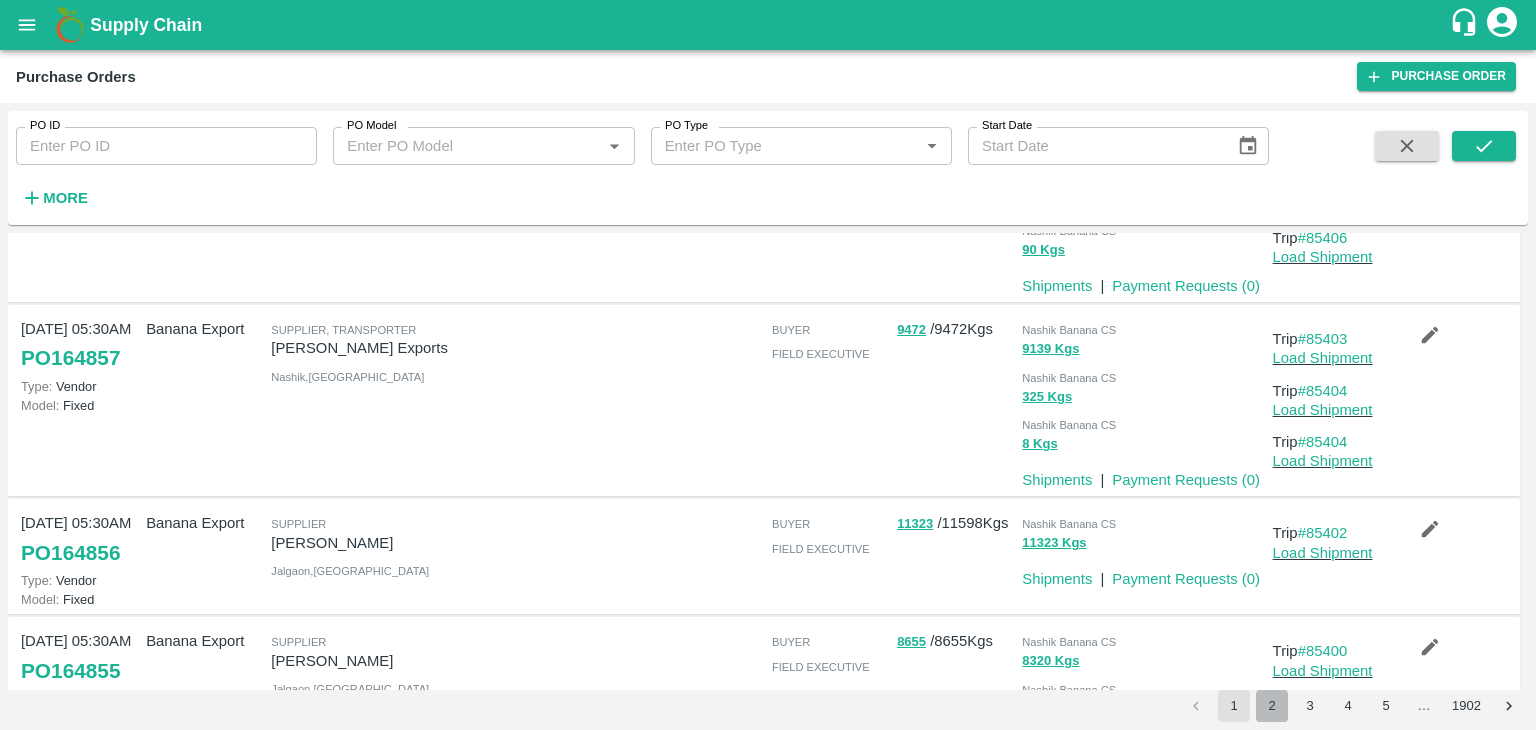 click on "2" at bounding box center (1272, 706) 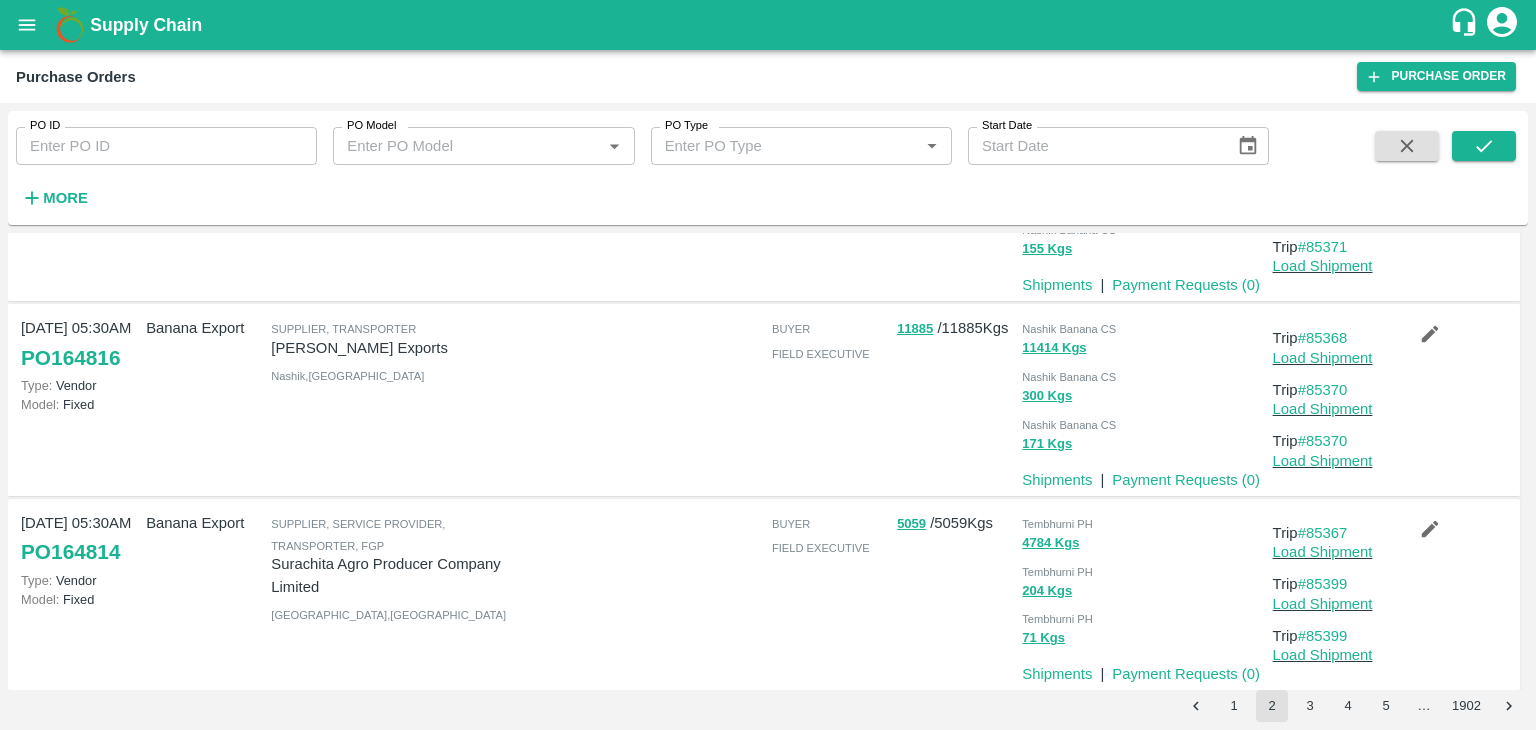 scroll, scrollTop: 1542, scrollLeft: 0, axis: vertical 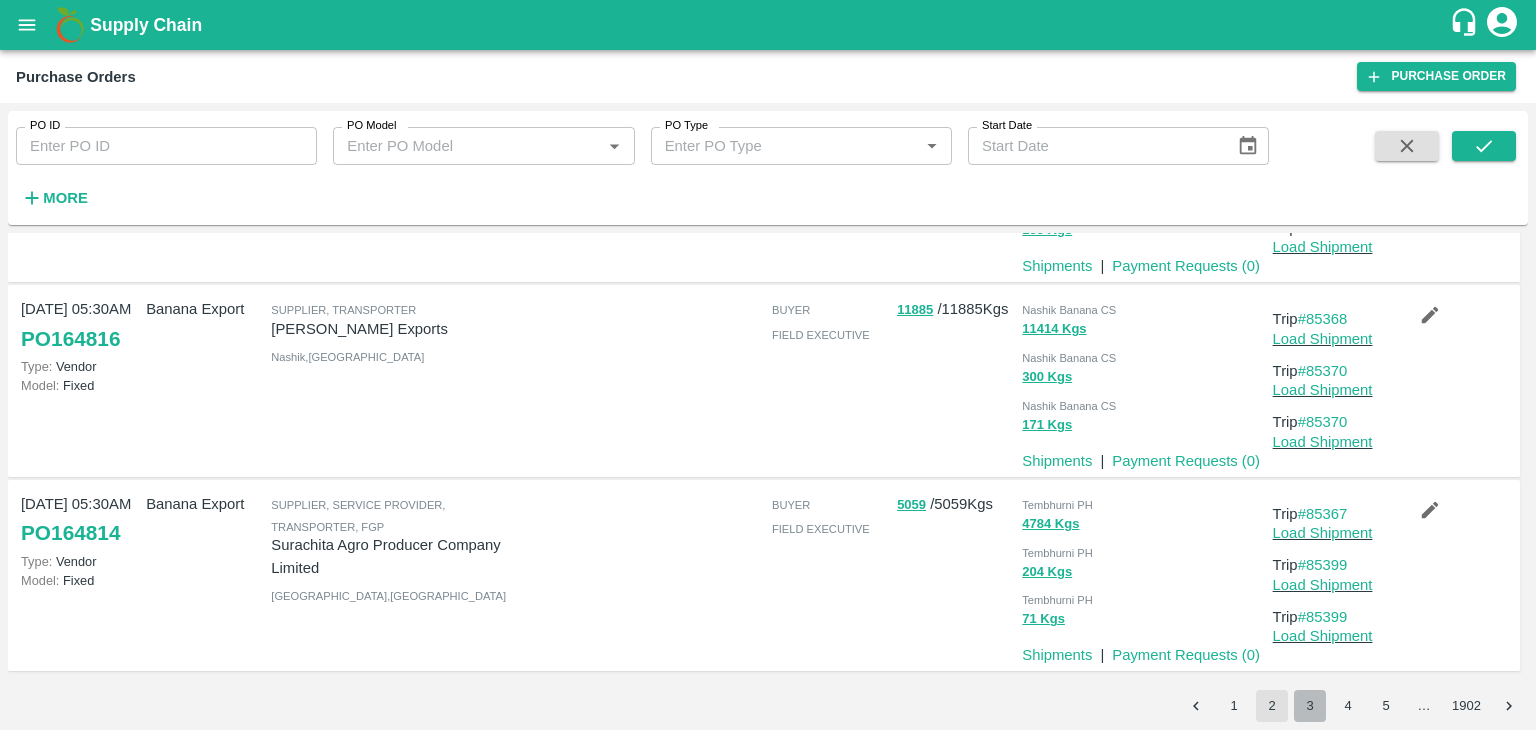 click on "3" at bounding box center (1310, 706) 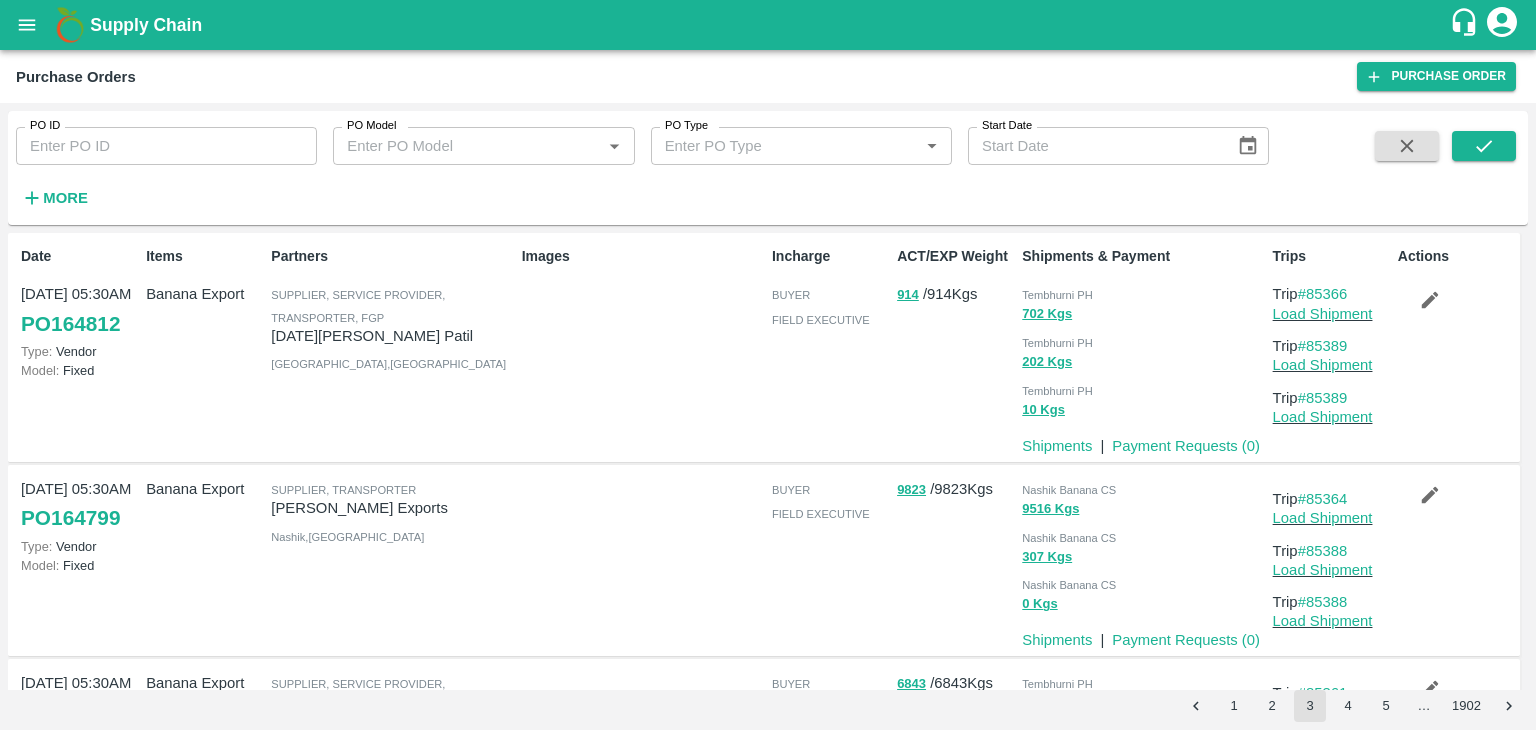 scroll, scrollTop: 148, scrollLeft: 0, axis: vertical 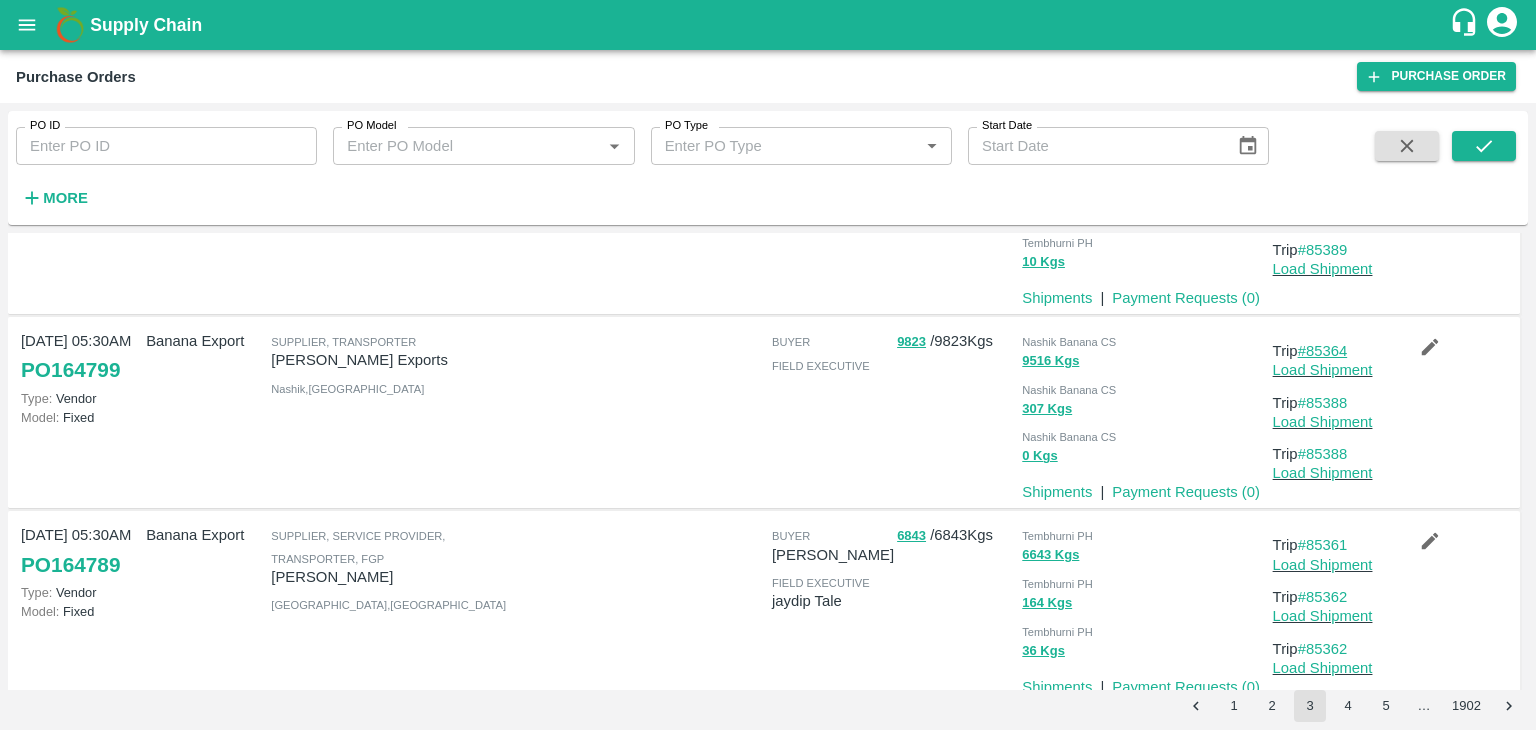 click on "#85364" at bounding box center (1323, 351) 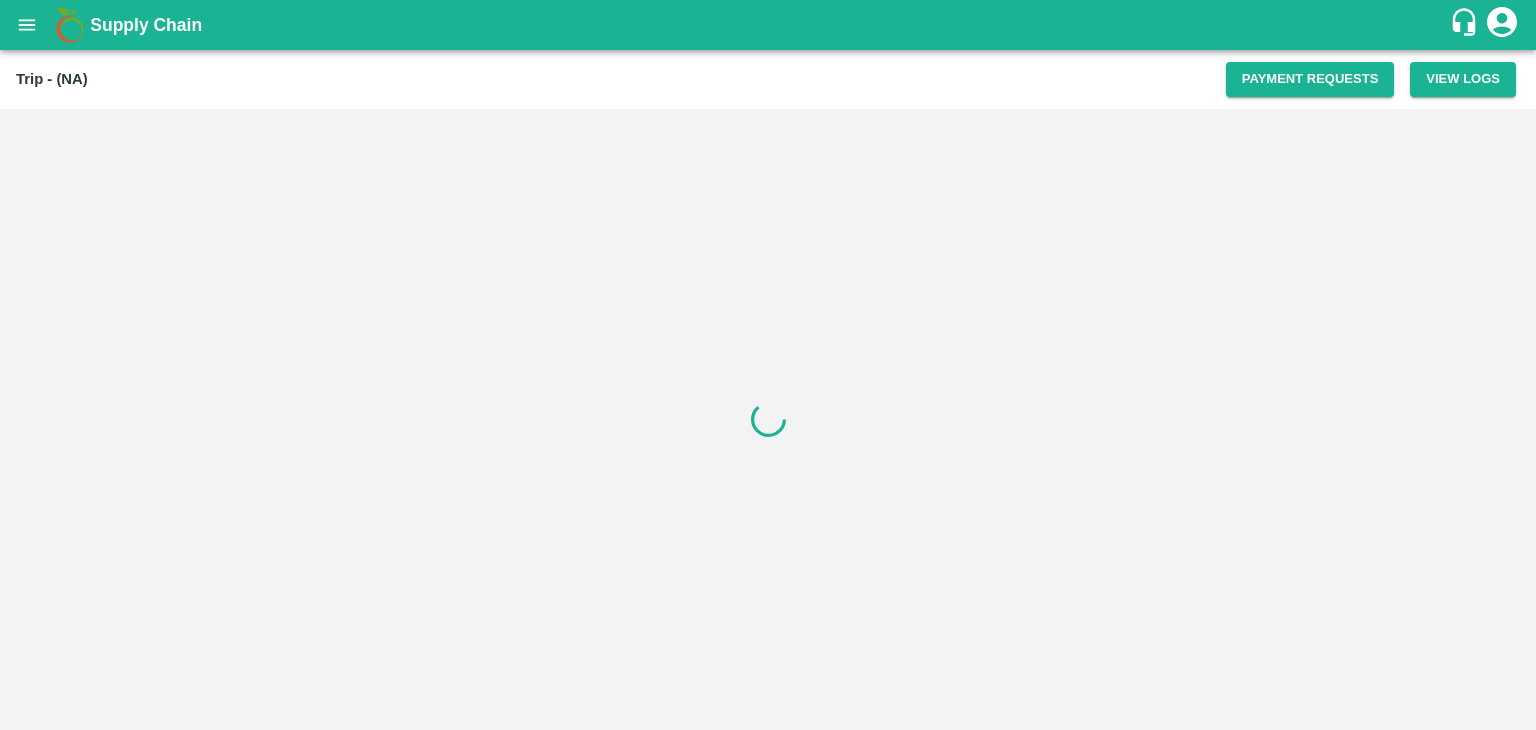 scroll, scrollTop: 0, scrollLeft: 0, axis: both 